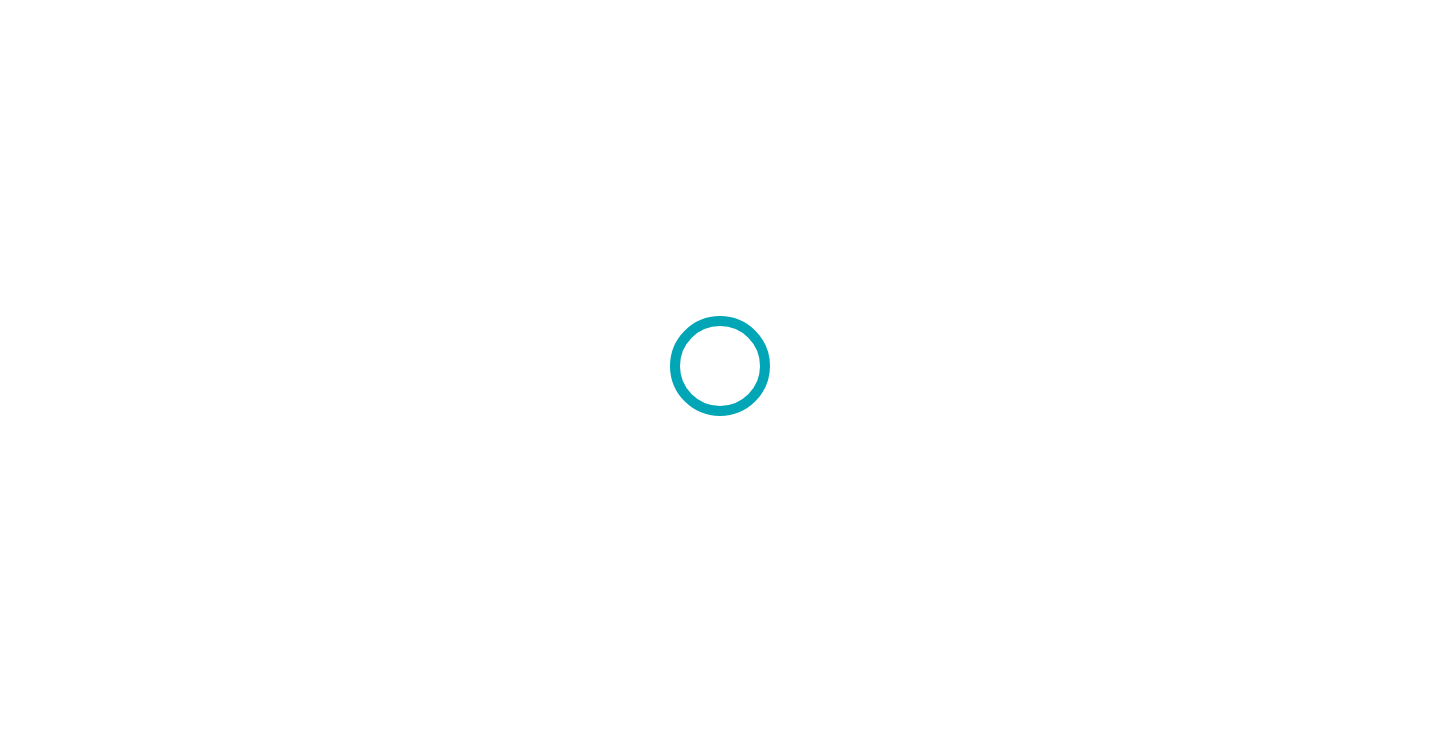 scroll, scrollTop: 0, scrollLeft: 0, axis: both 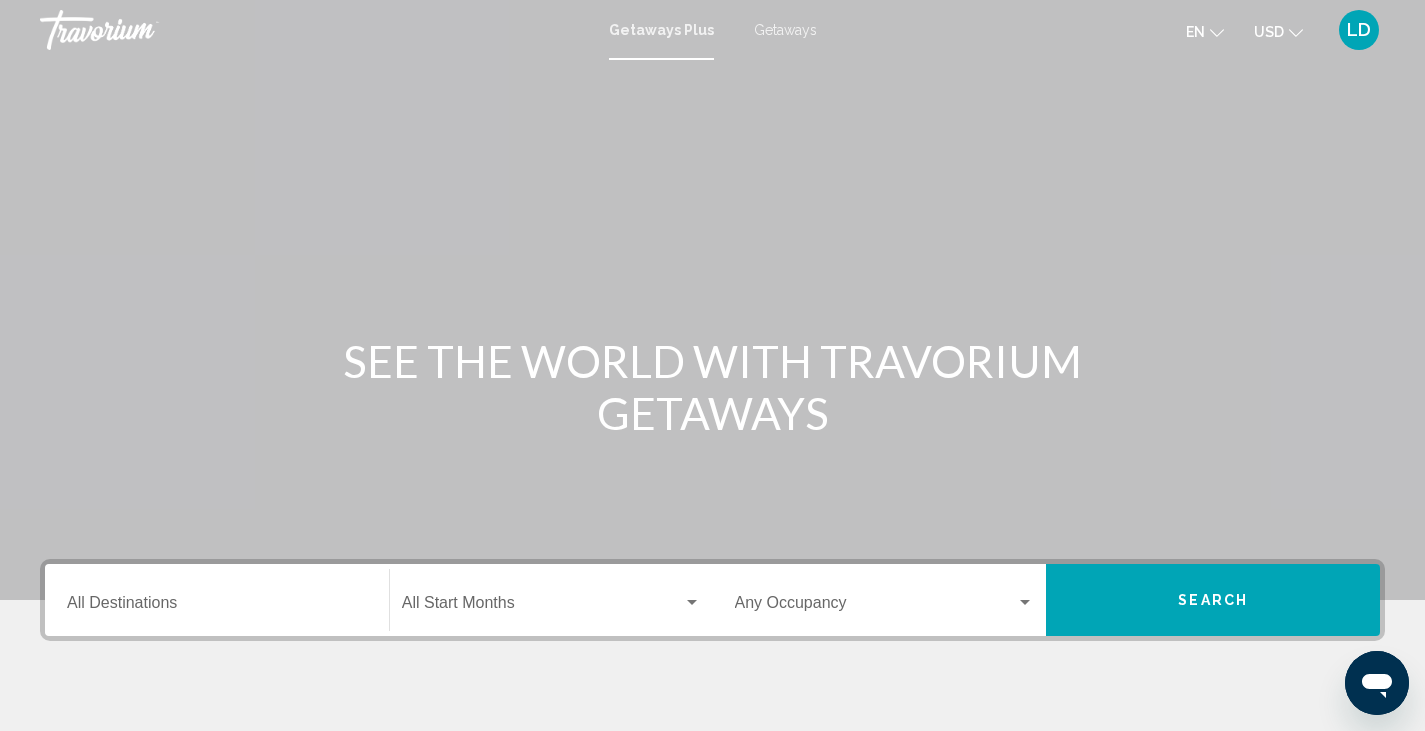 click on "Getaways" at bounding box center [785, 30] 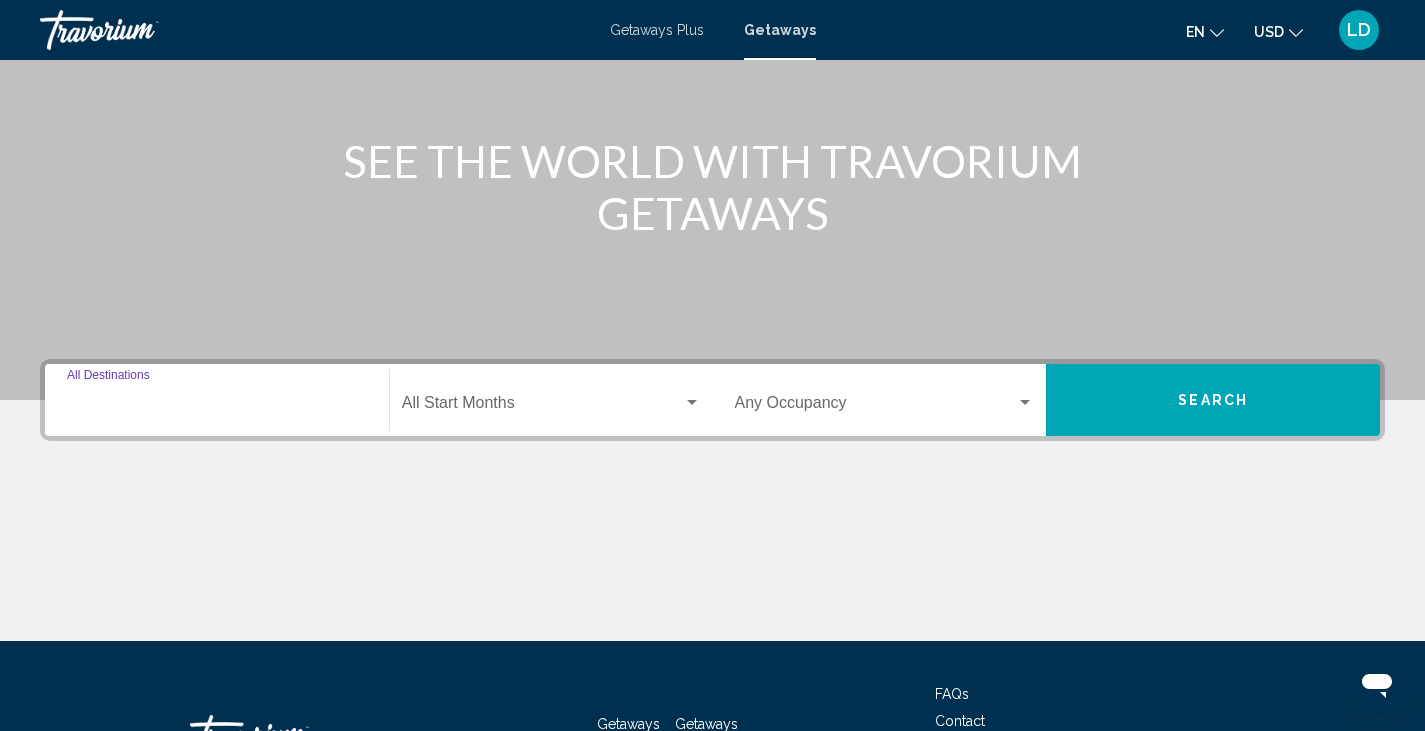 click on "Destination All Destinations" at bounding box center (217, 407) 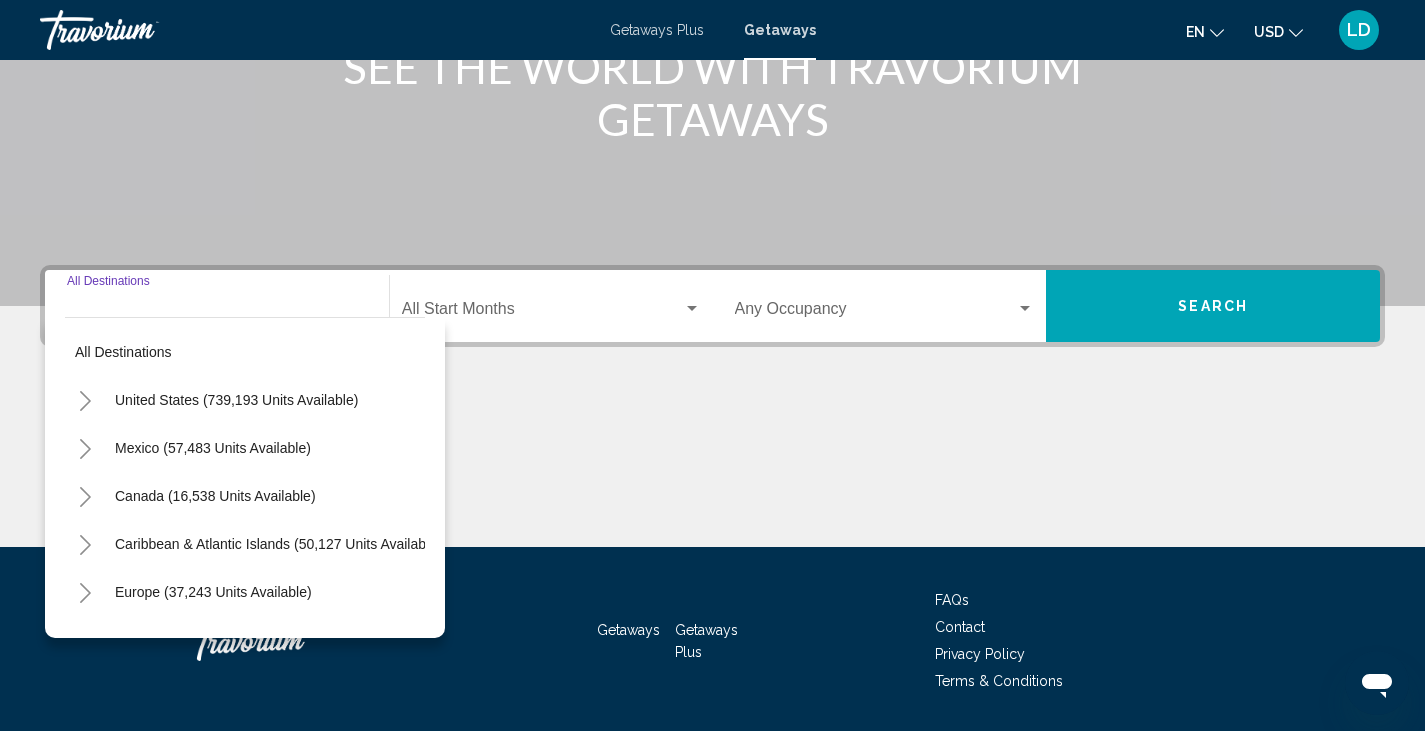 scroll, scrollTop: 355, scrollLeft: 0, axis: vertical 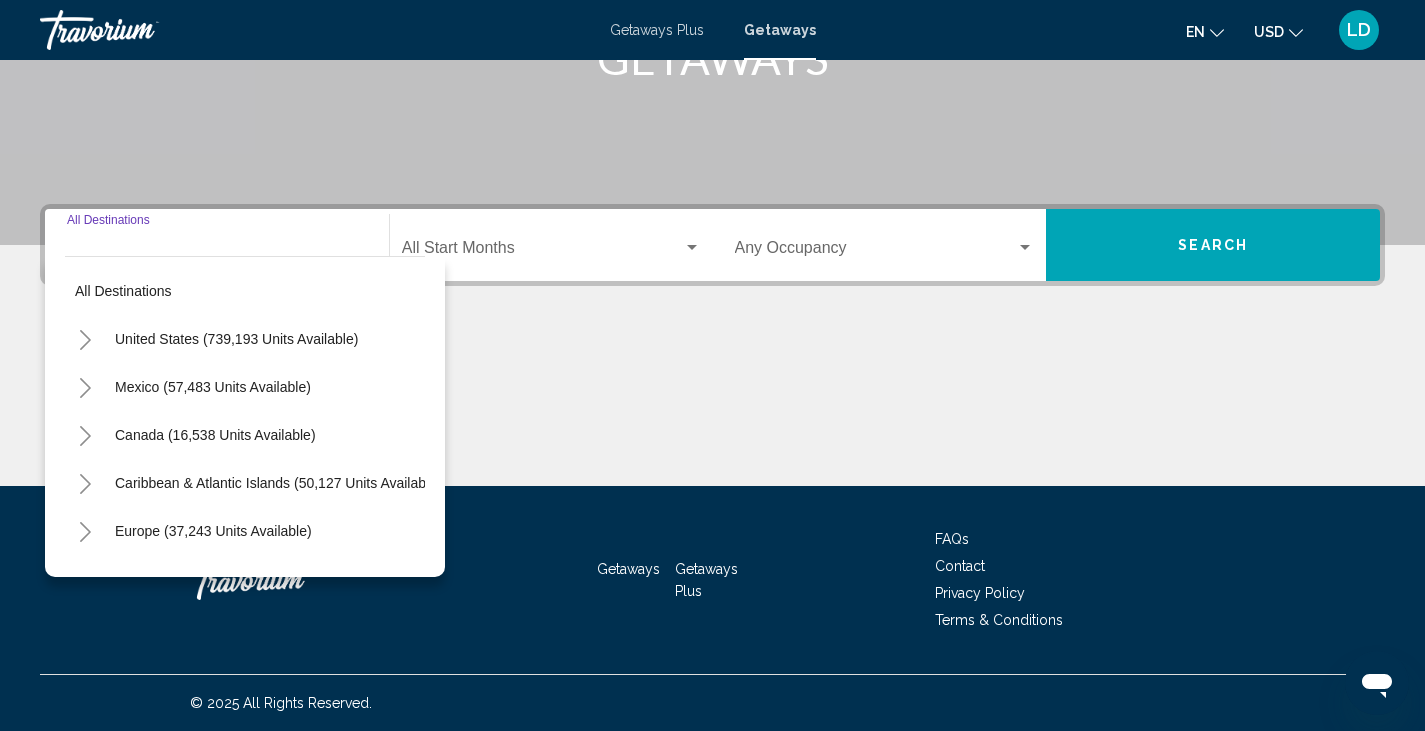 click 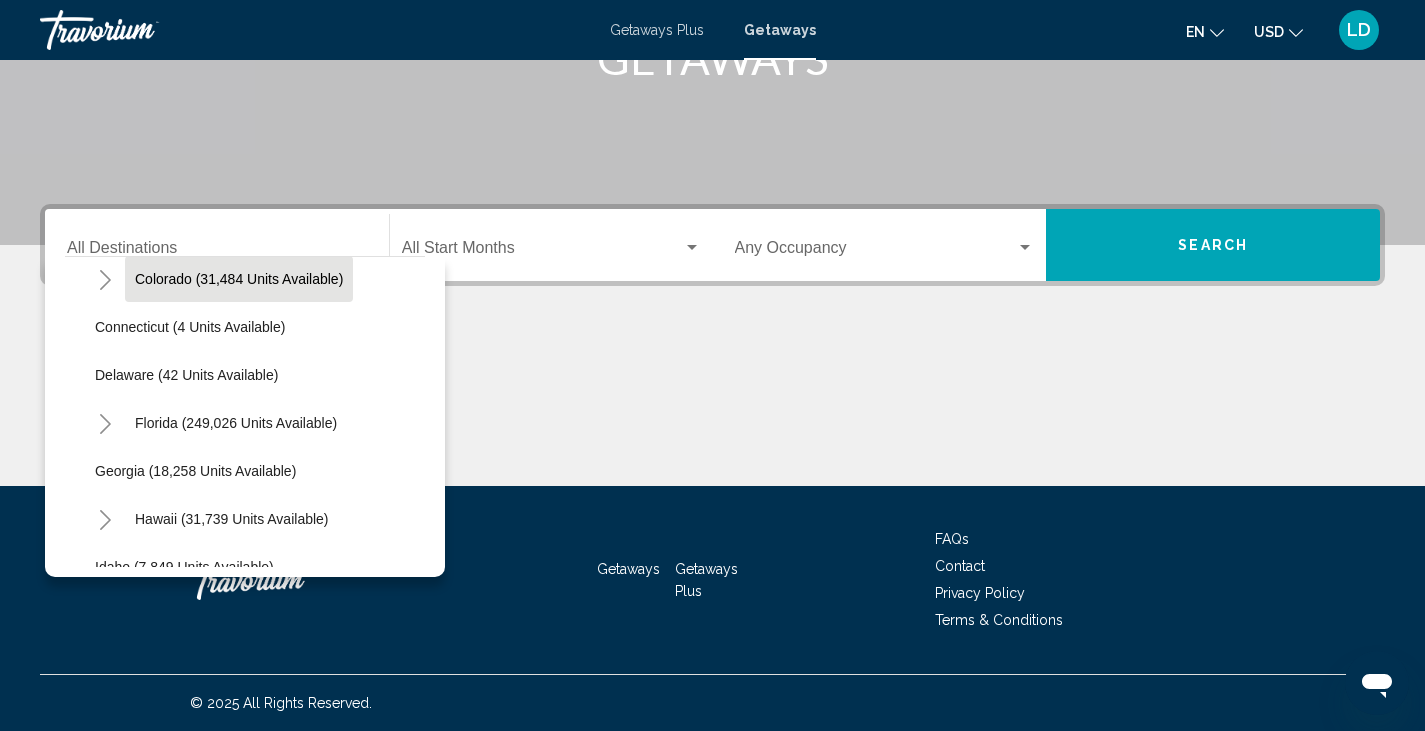 scroll, scrollTop: 300, scrollLeft: 0, axis: vertical 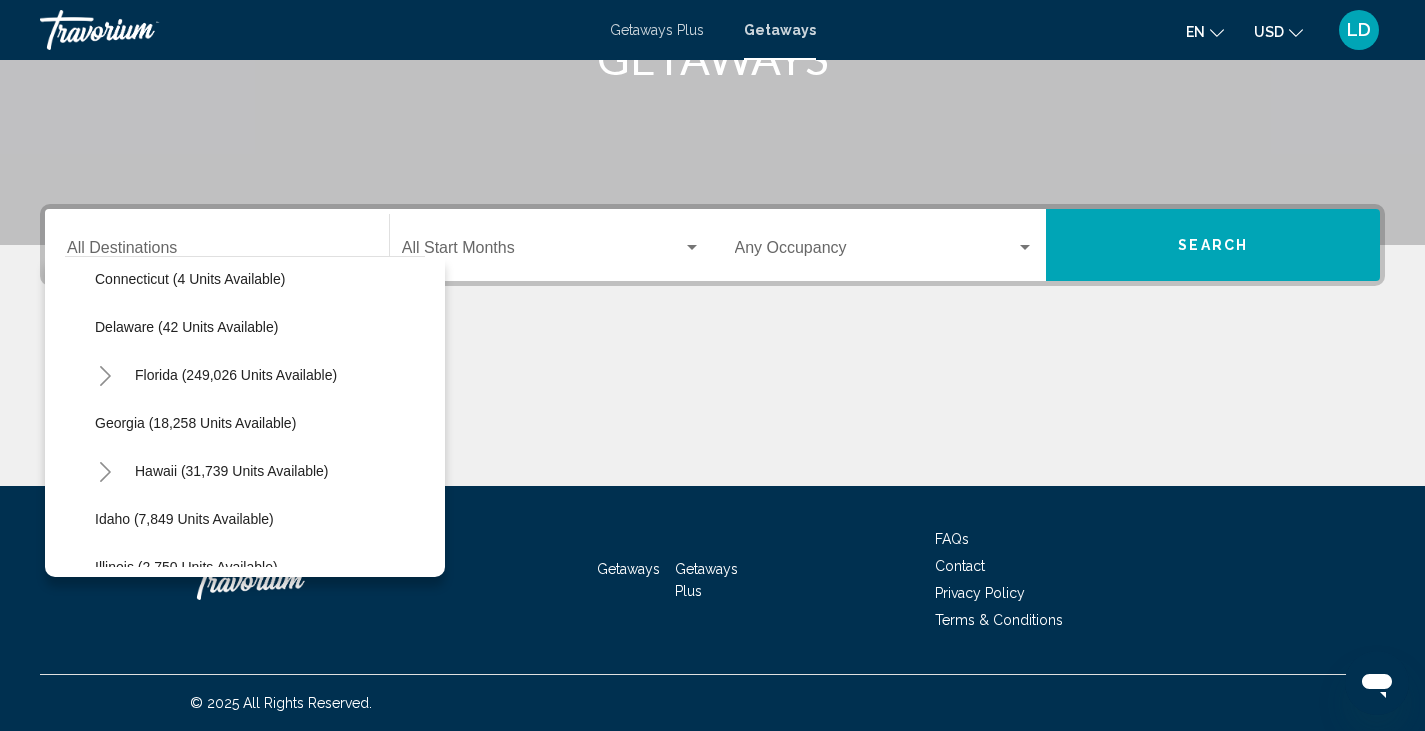click on "Florida (249,026 units available)" 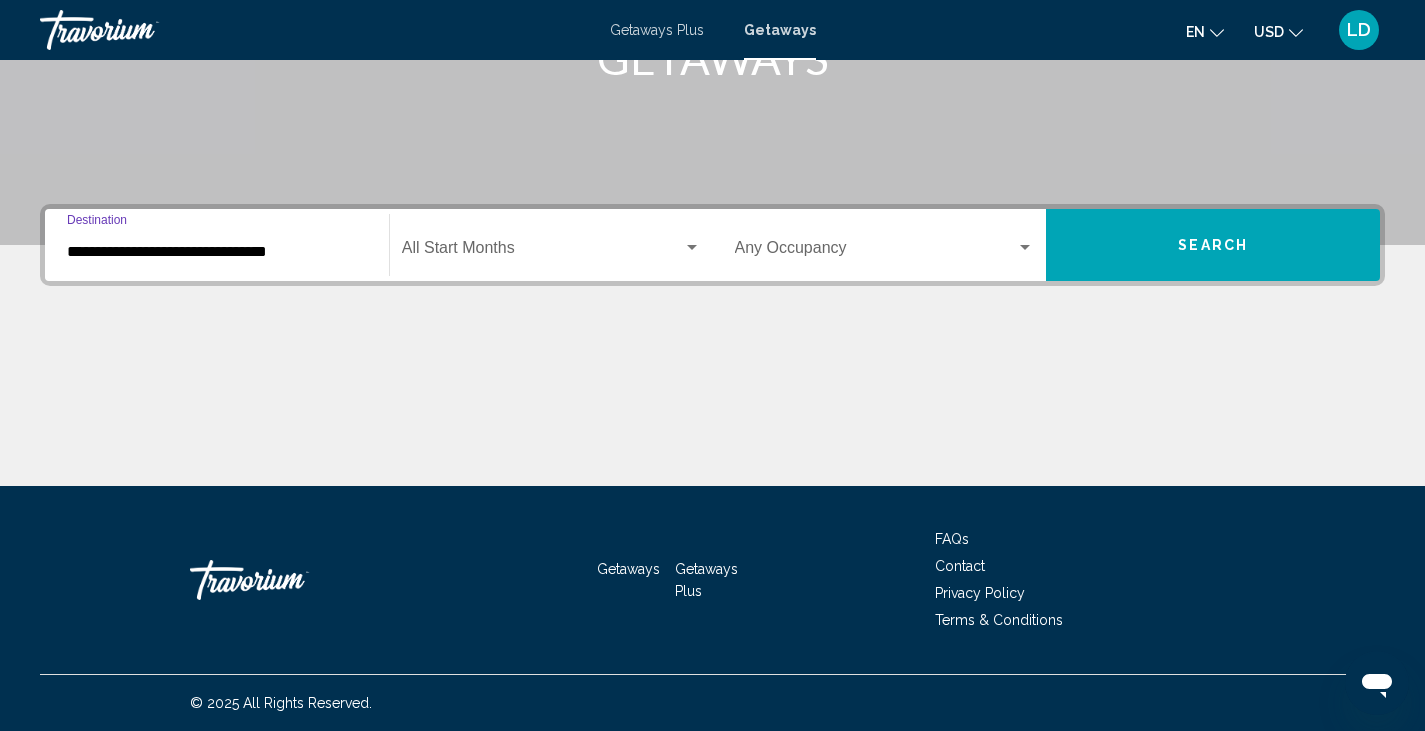 click at bounding box center [542, 252] 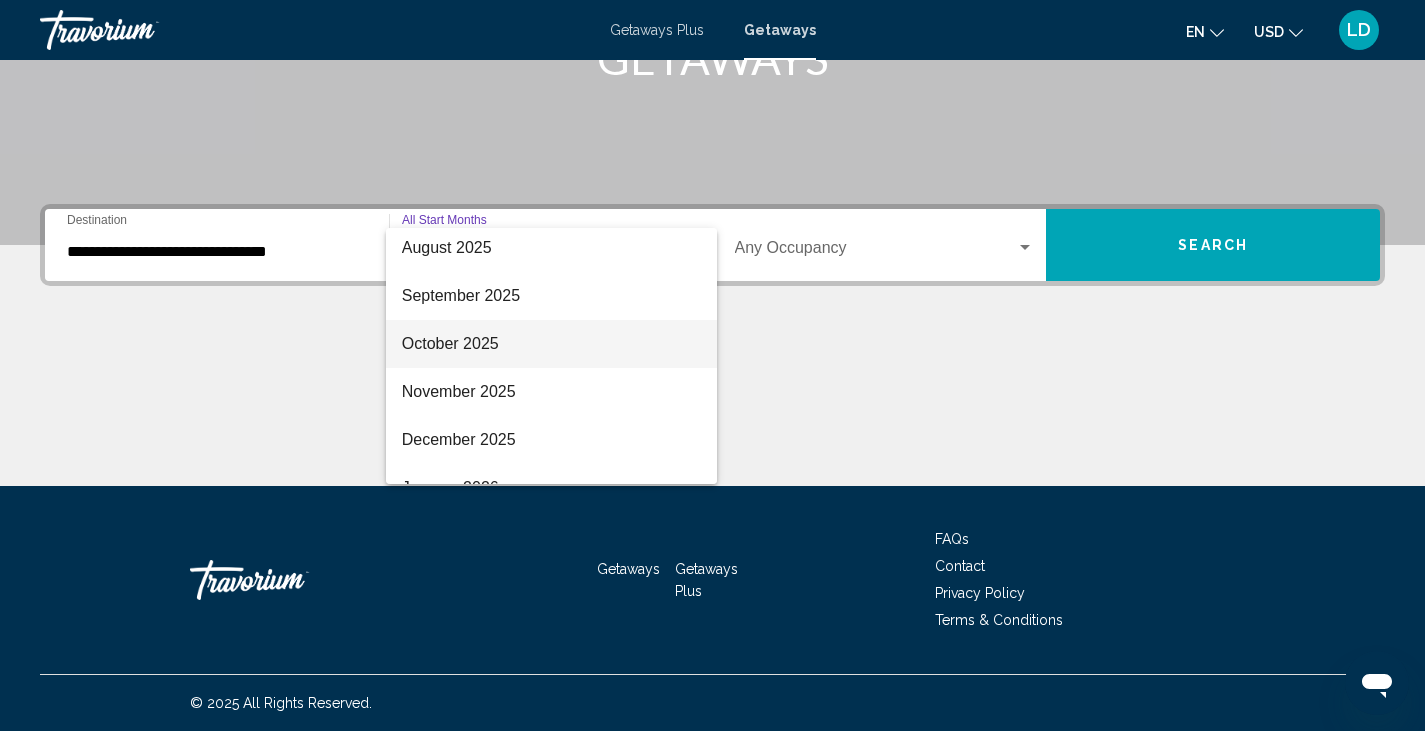 scroll, scrollTop: 200, scrollLeft: 0, axis: vertical 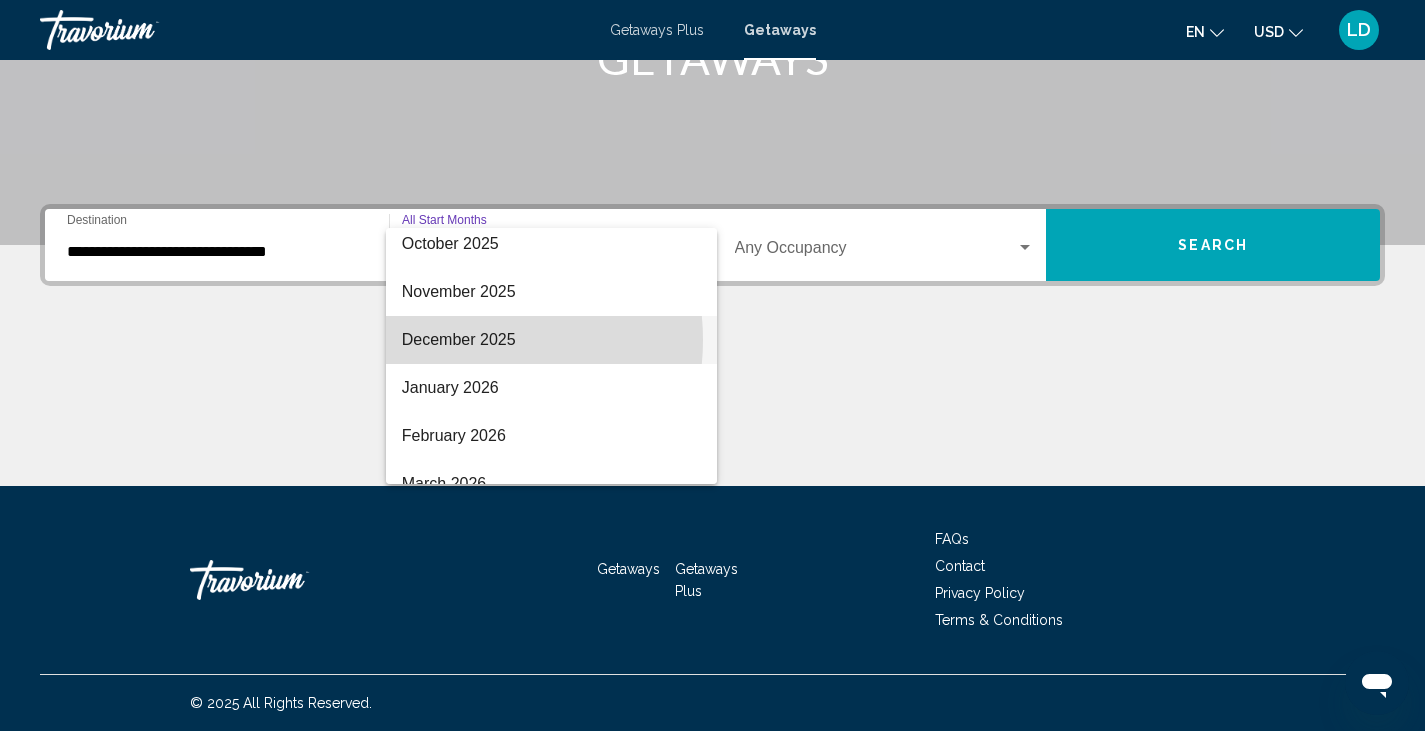 click on "December 2025" at bounding box center [551, 340] 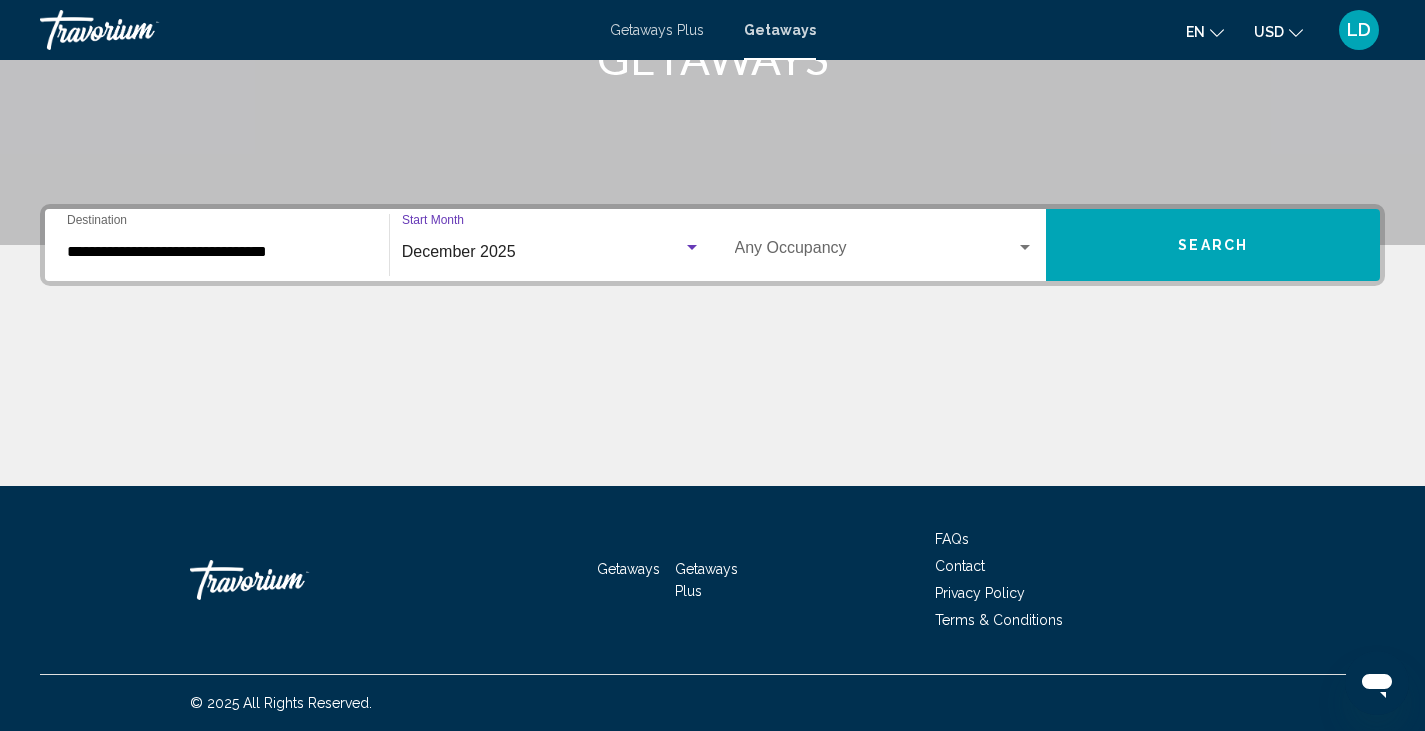 click on "Search" at bounding box center [1213, 245] 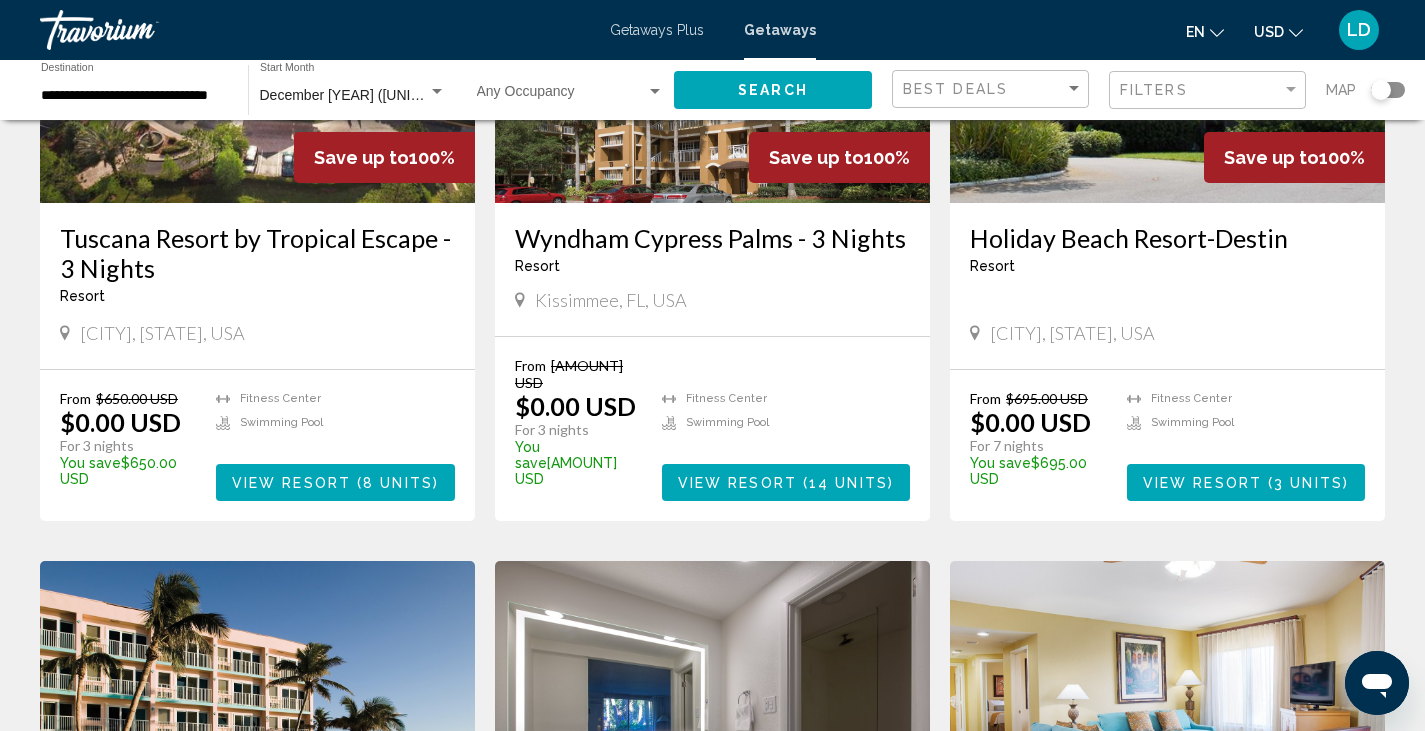 scroll, scrollTop: 1700, scrollLeft: 0, axis: vertical 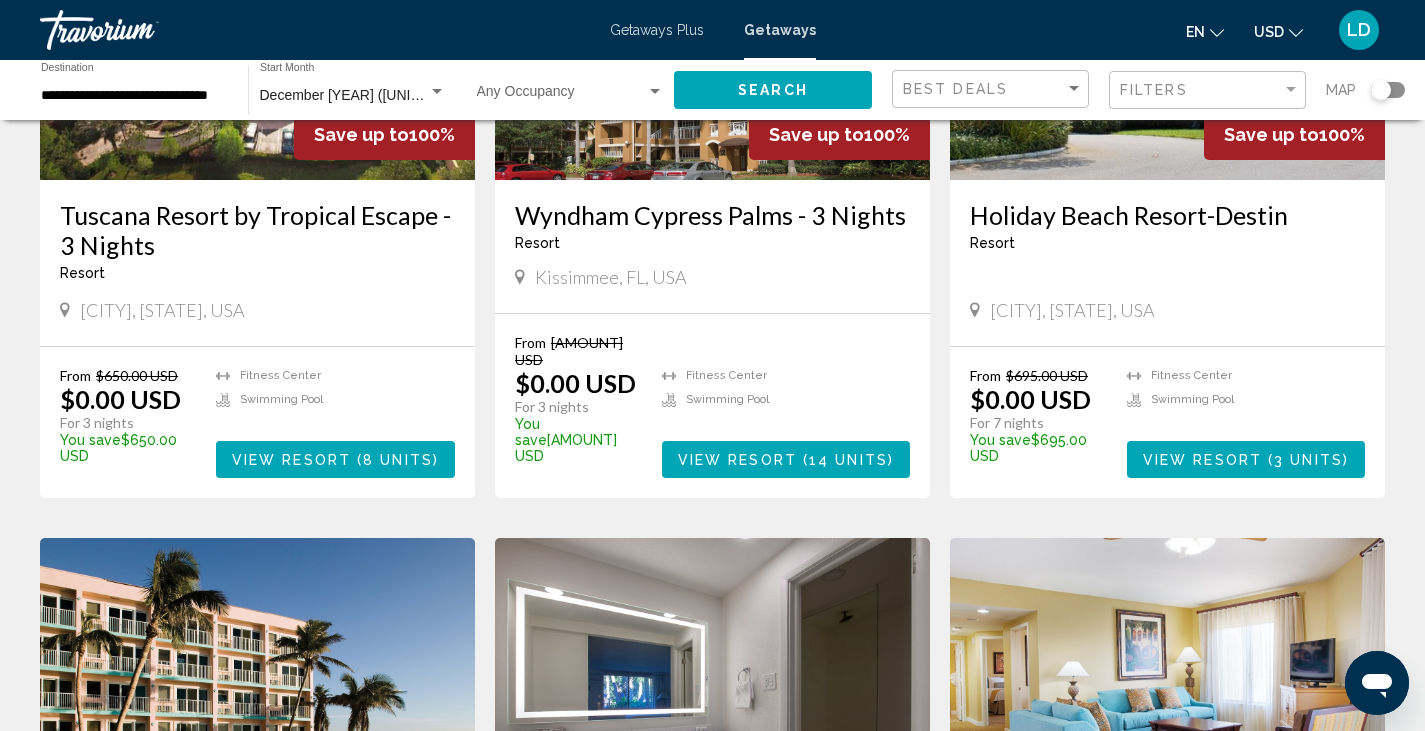 click on "View Resort" at bounding box center [1202, 460] 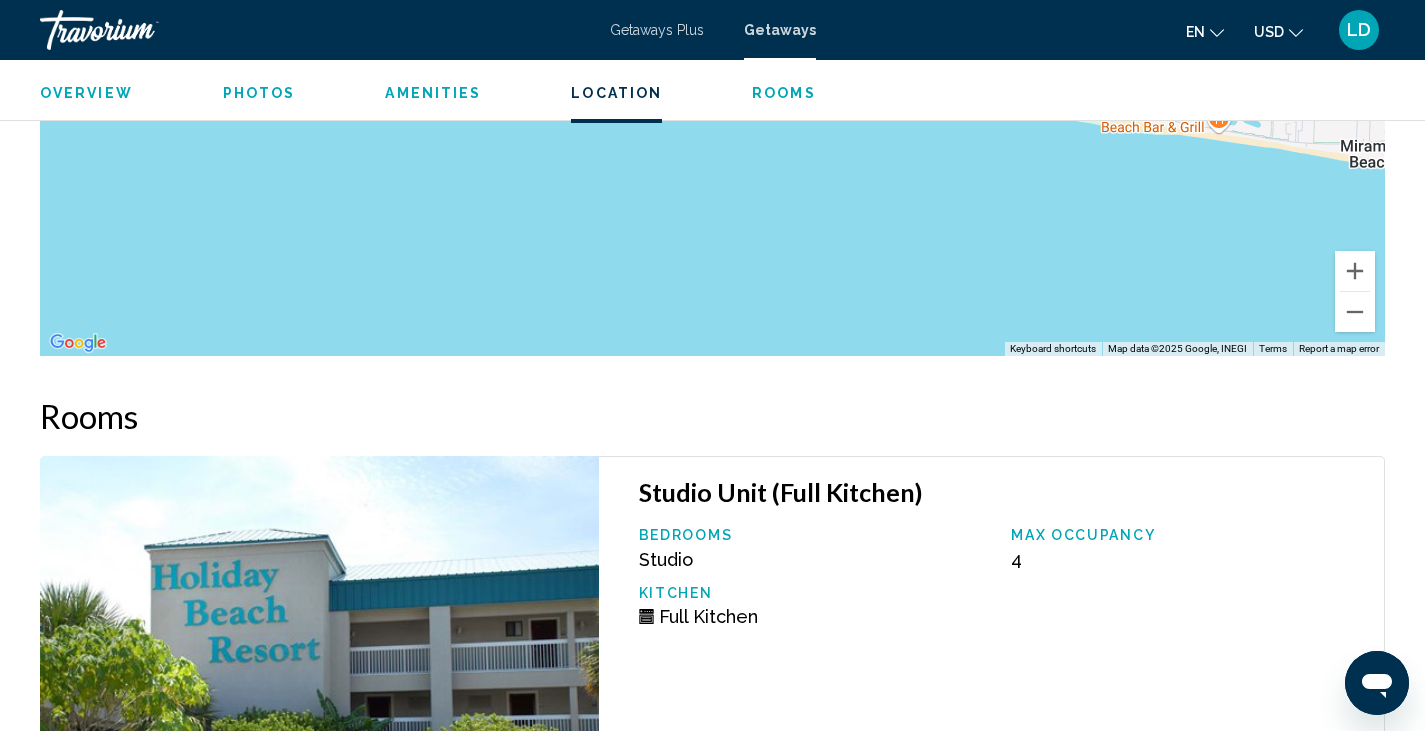 scroll, scrollTop: 3000, scrollLeft: 0, axis: vertical 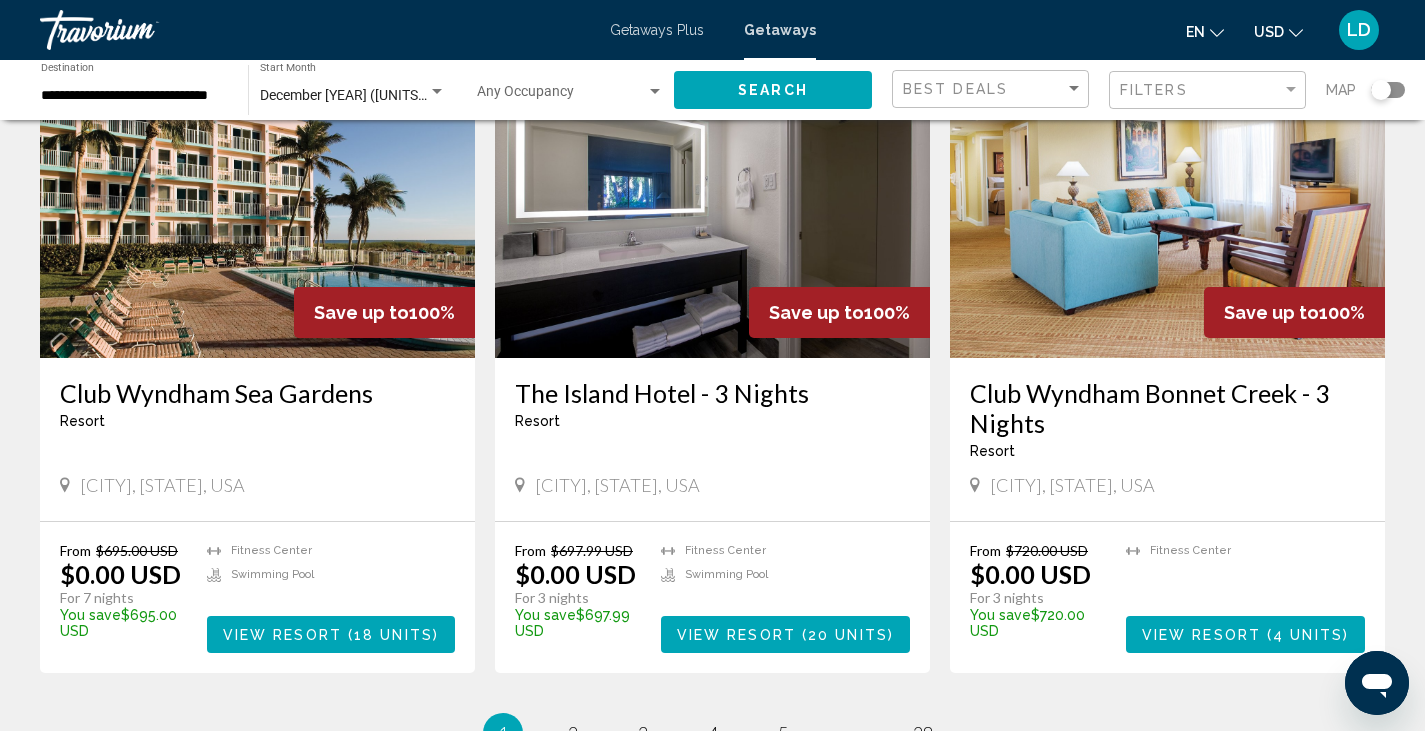 click at bounding box center [257, 198] 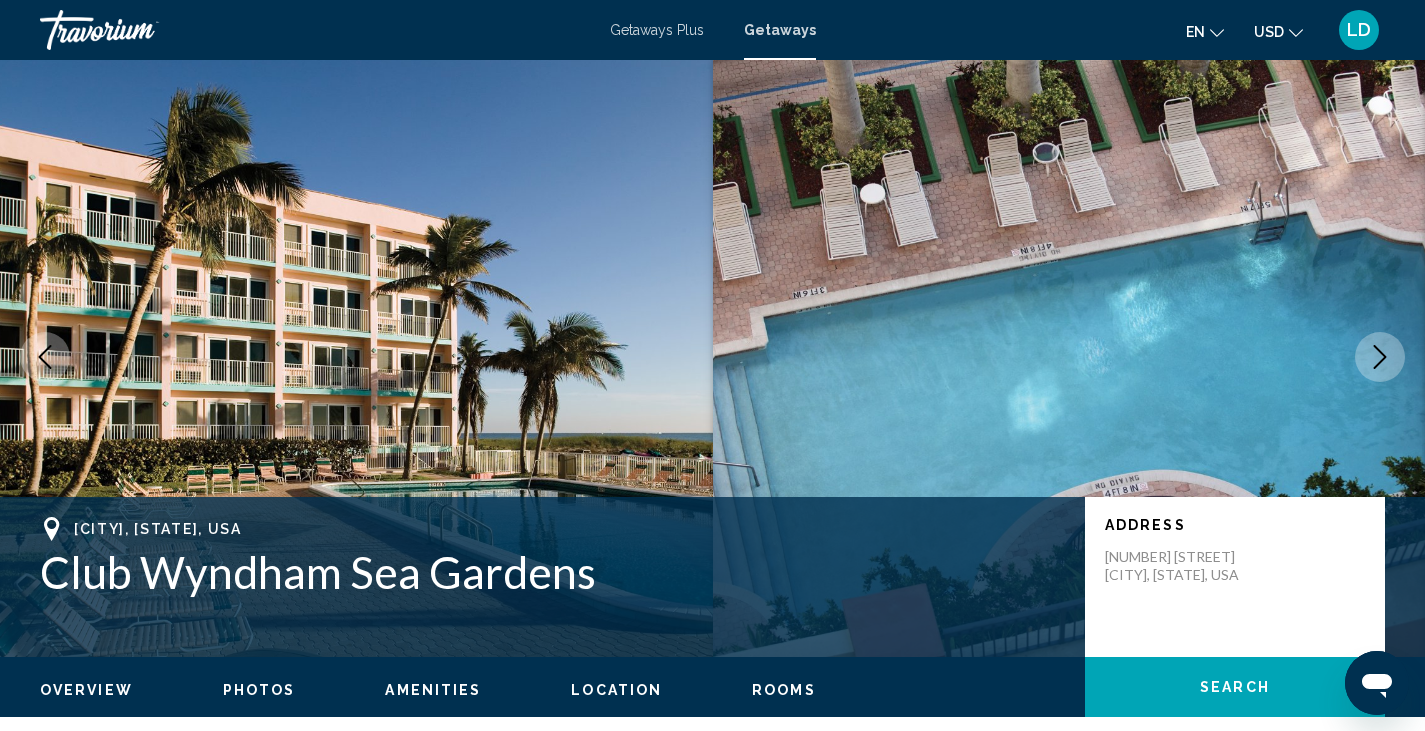 scroll, scrollTop: 0, scrollLeft: 0, axis: both 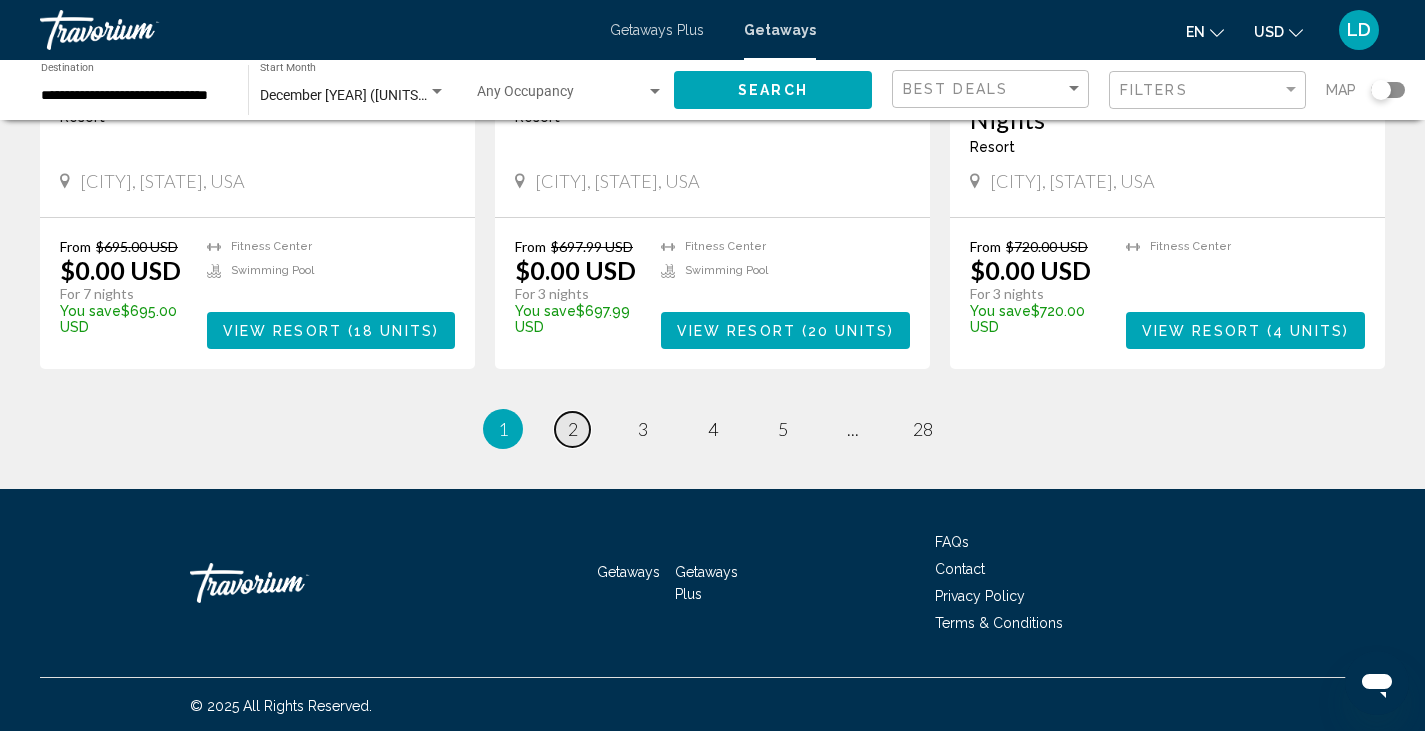 click on "2" at bounding box center [573, 429] 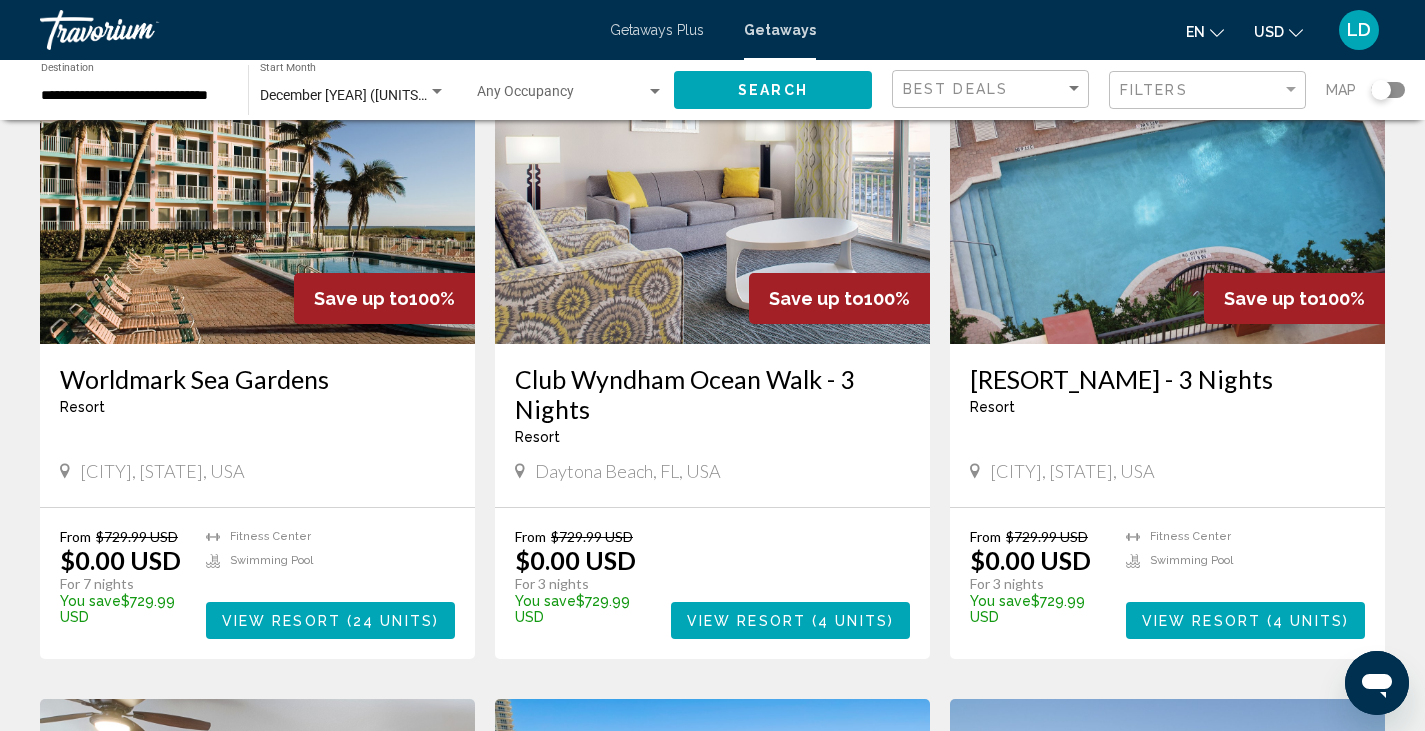 scroll, scrollTop: 200, scrollLeft: 0, axis: vertical 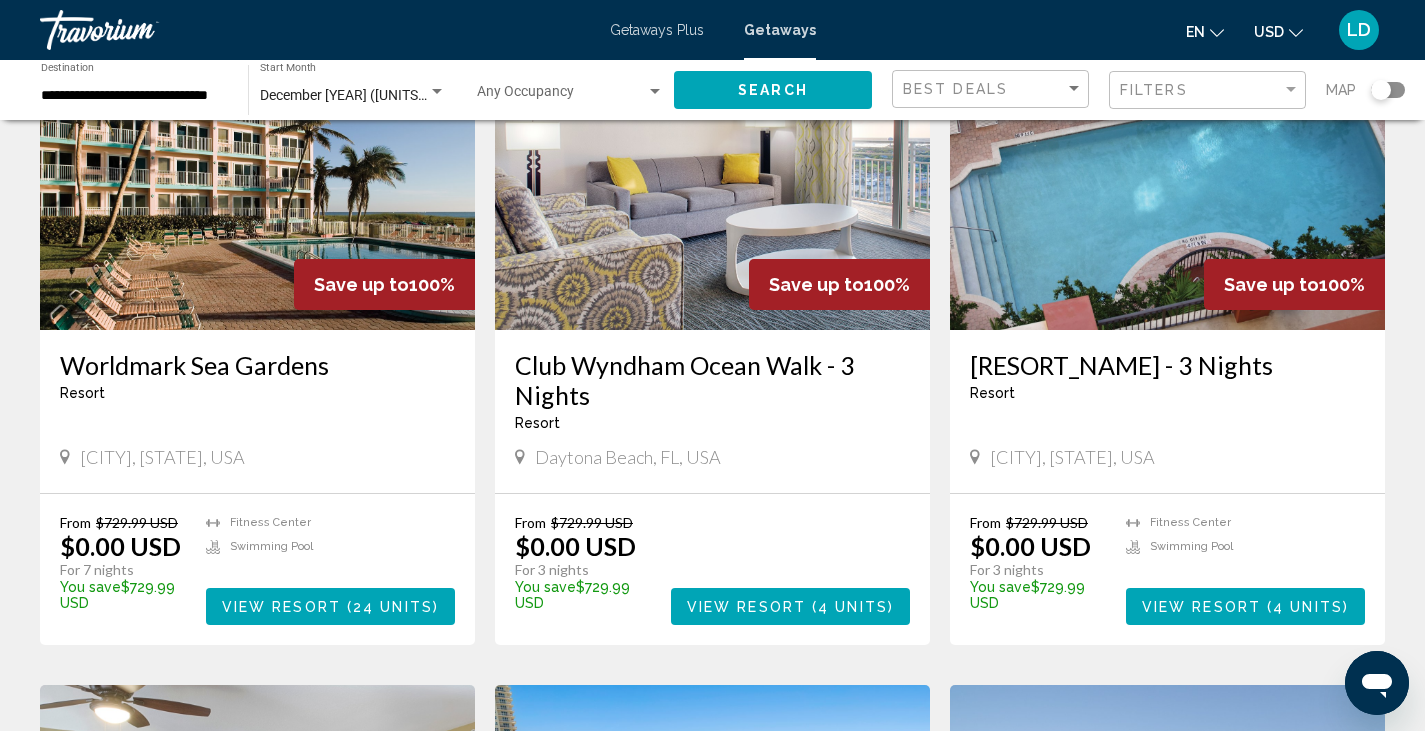 click at bounding box center (257, 170) 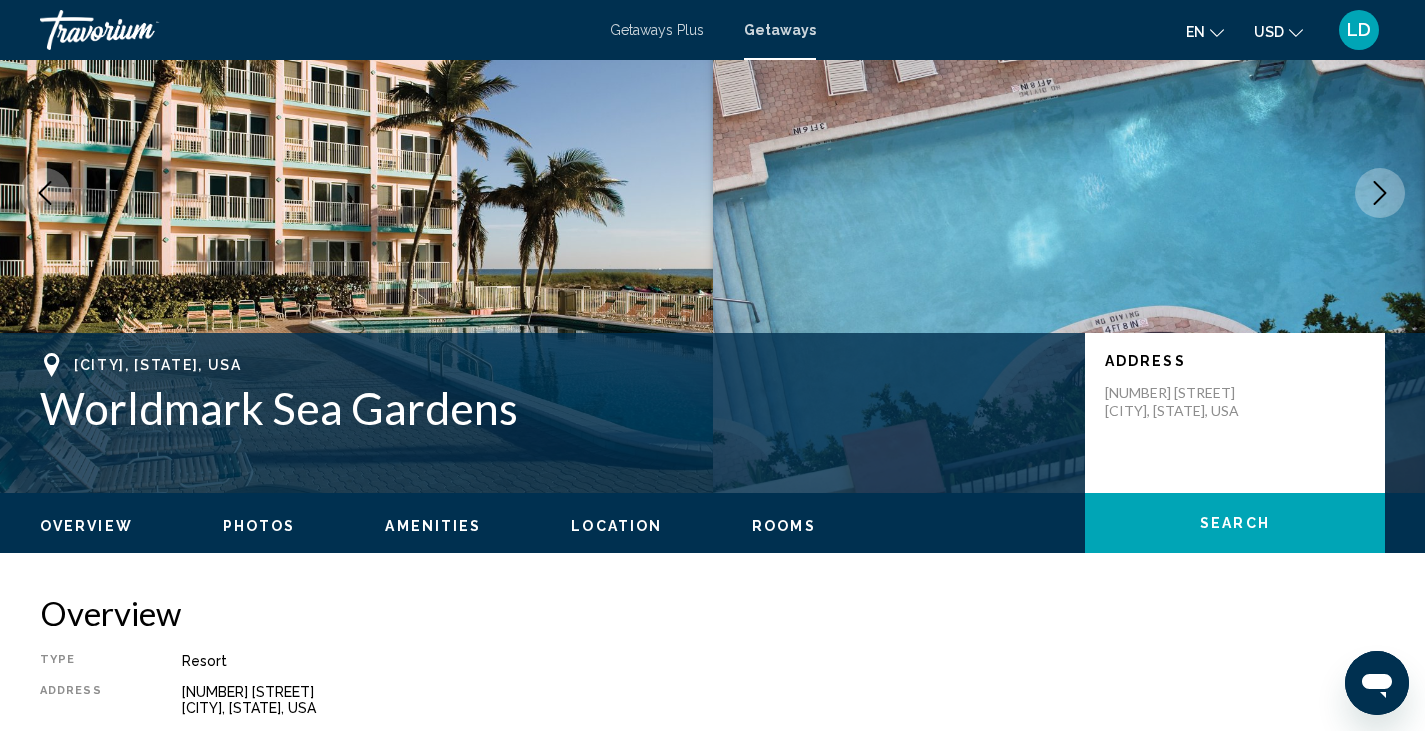scroll, scrollTop: 0, scrollLeft: 0, axis: both 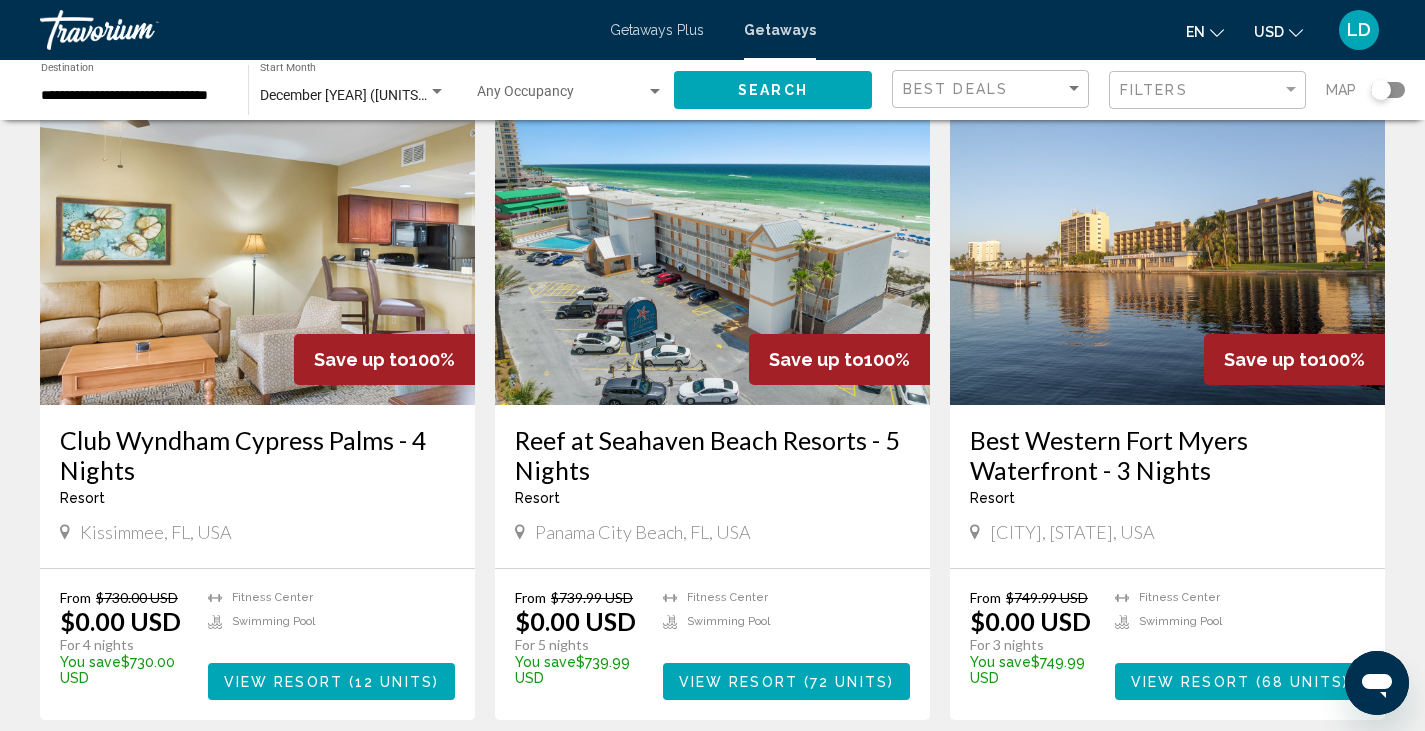 click on "Reef at Seahaven Beach Resorts - 5 Nights" at bounding box center [712, 455] 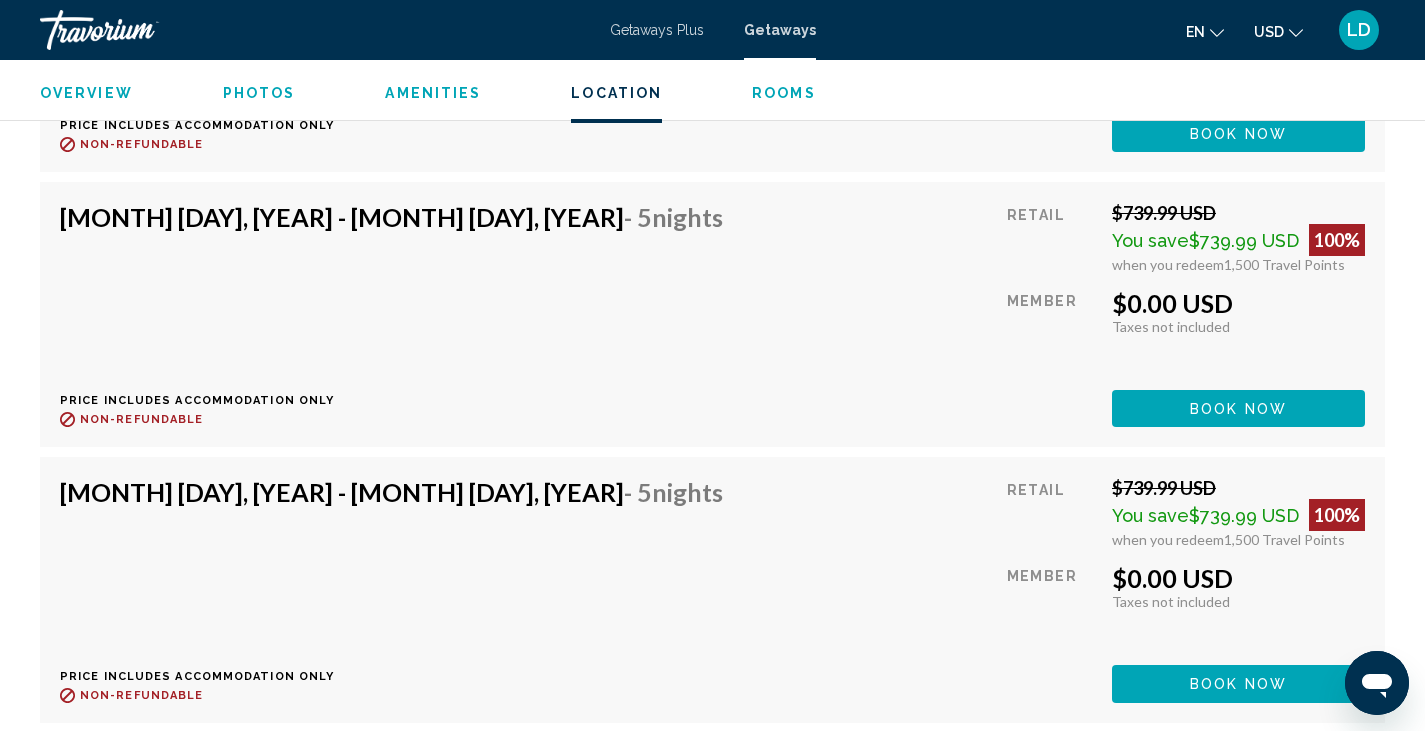 scroll, scrollTop: 11387, scrollLeft: 0, axis: vertical 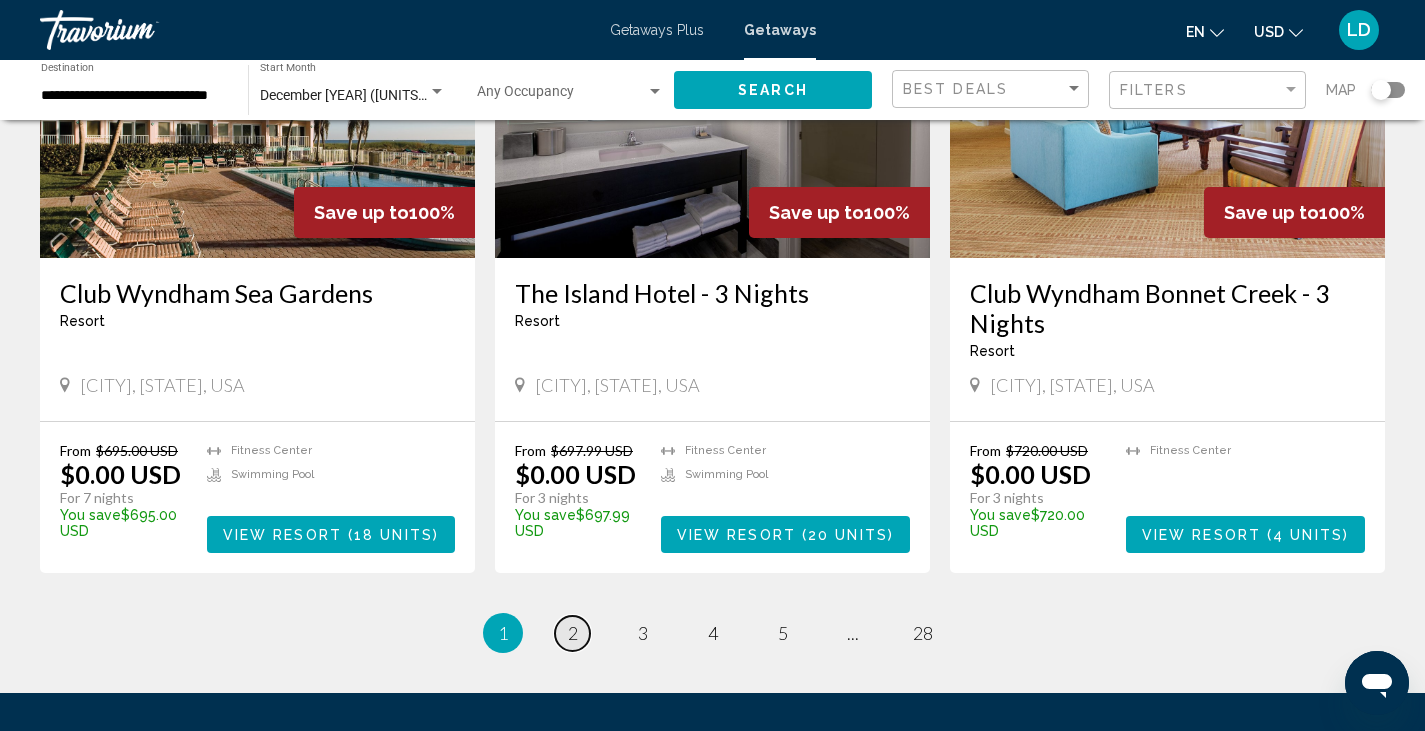 click on "2" at bounding box center [573, 633] 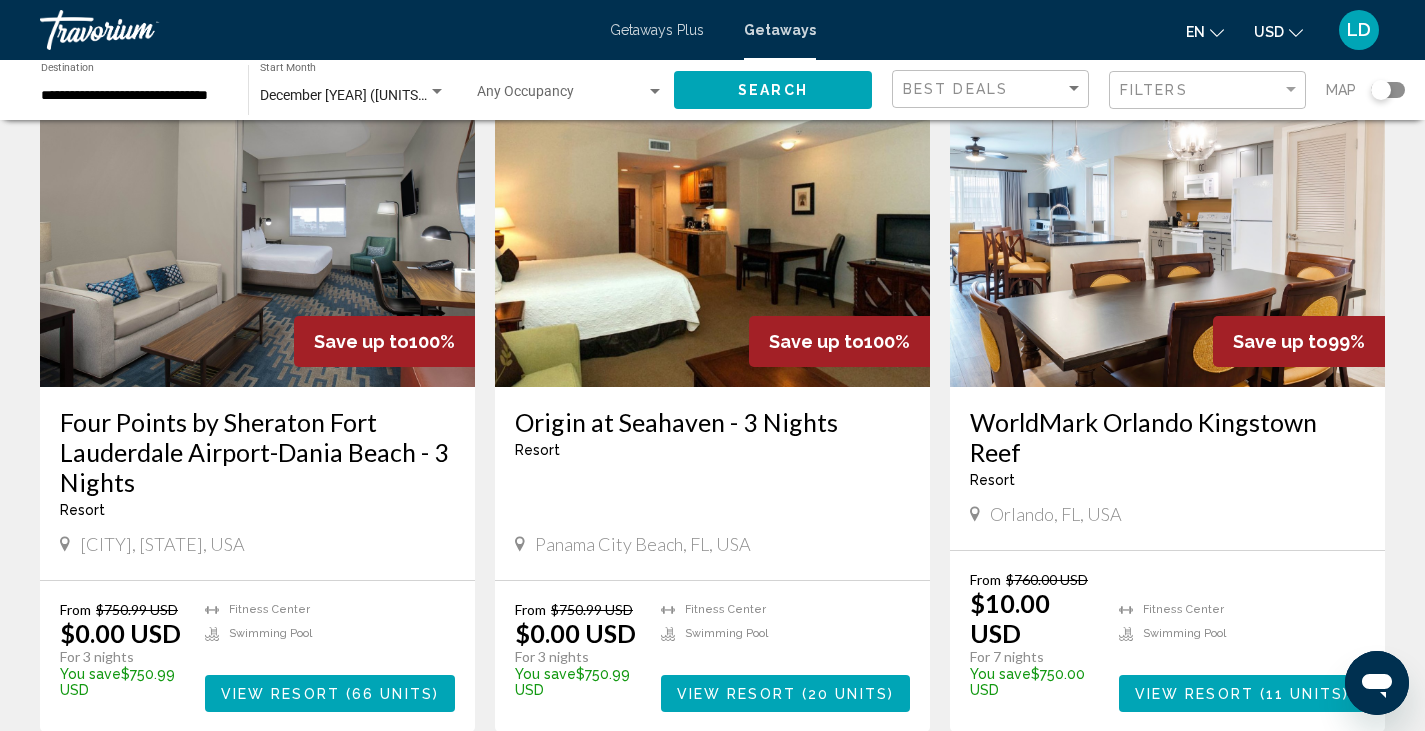 scroll, scrollTop: 1500, scrollLeft: 0, axis: vertical 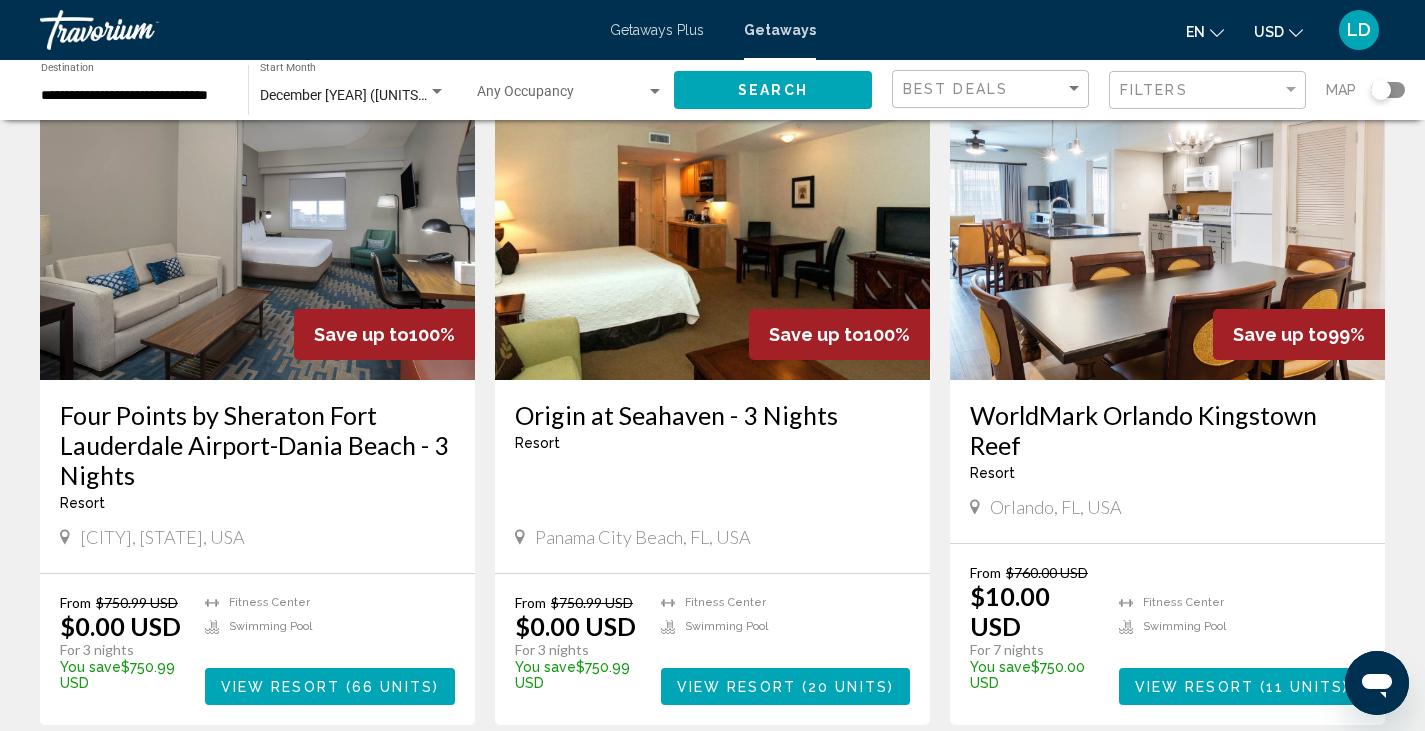 click on "WorldMark Orlando Kingstown Reef" at bounding box center (1167, 430) 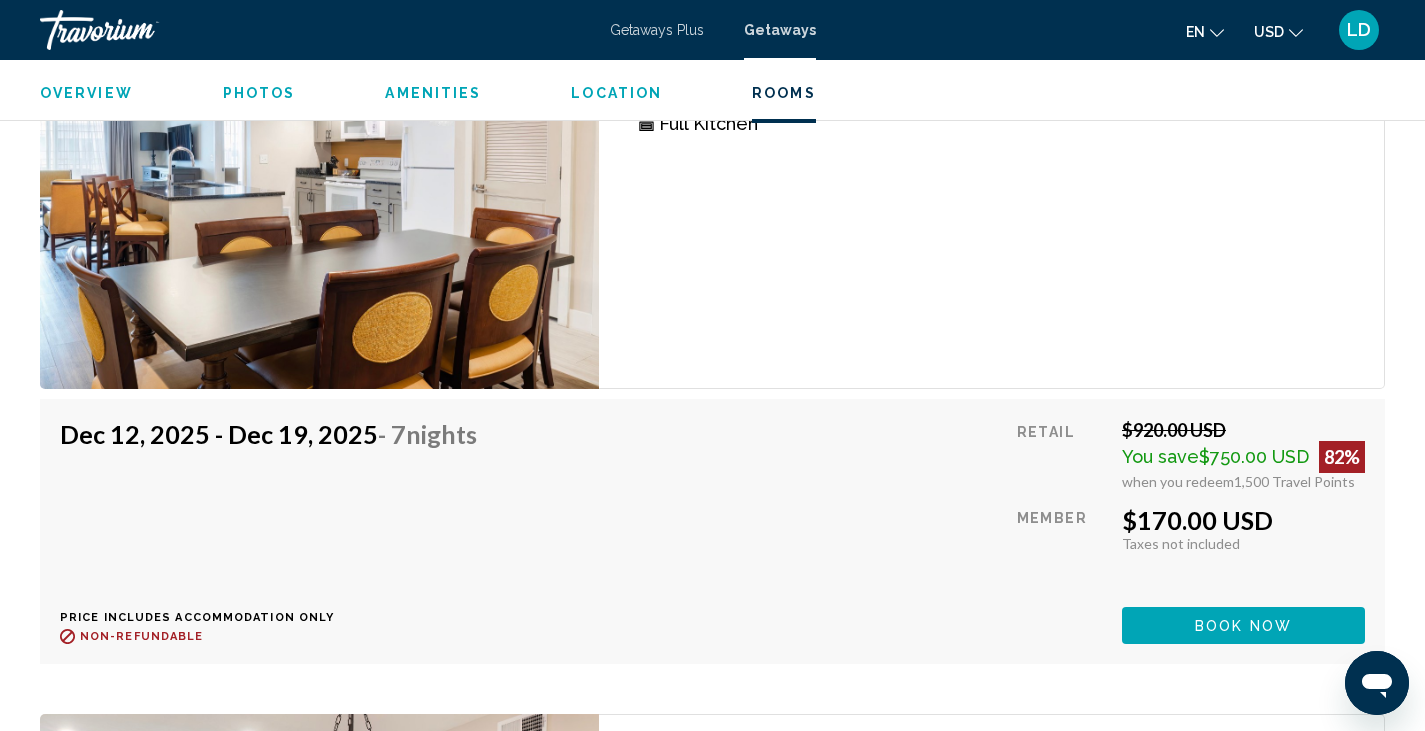 scroll, scrollTop: 5042, scrollLeft: 0, axis: vertical 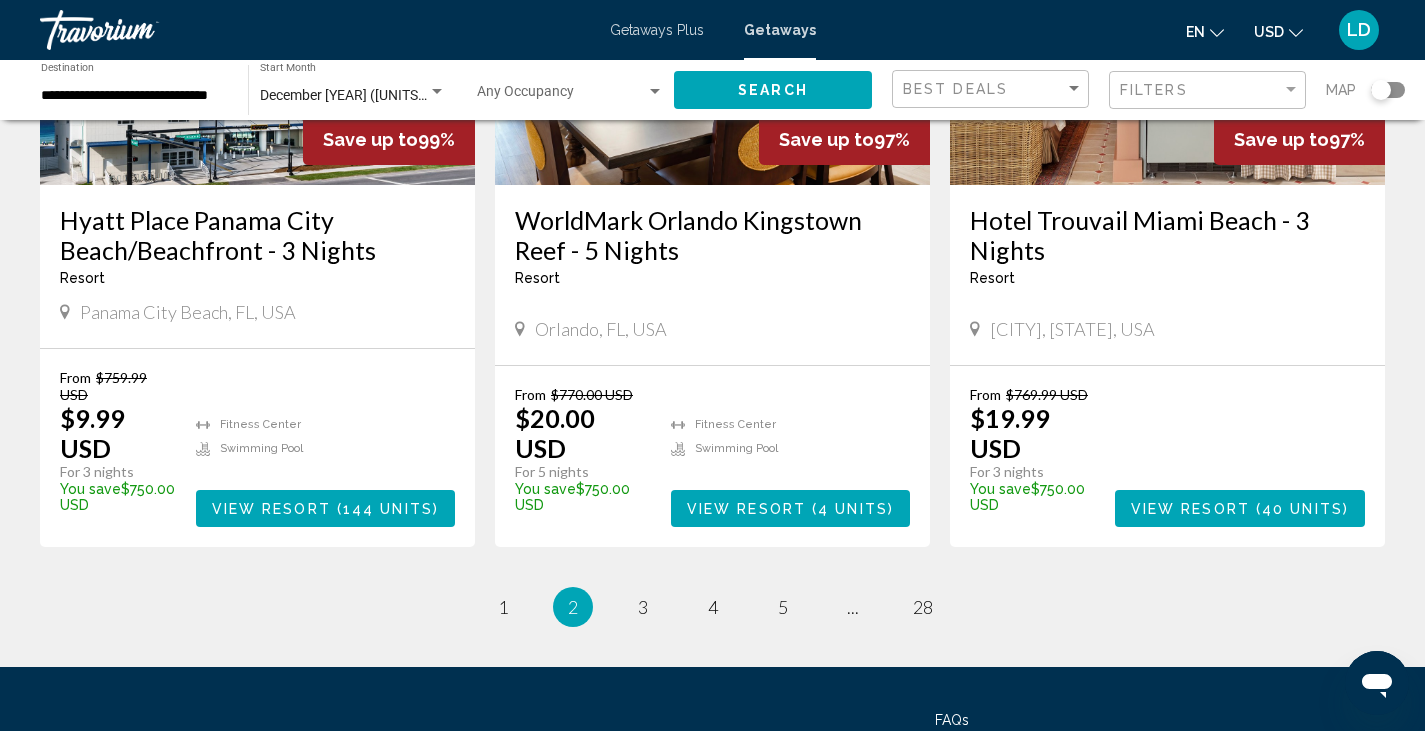 click on "Resort  -  This is an adults only resort" at bounding box center (712, 278) 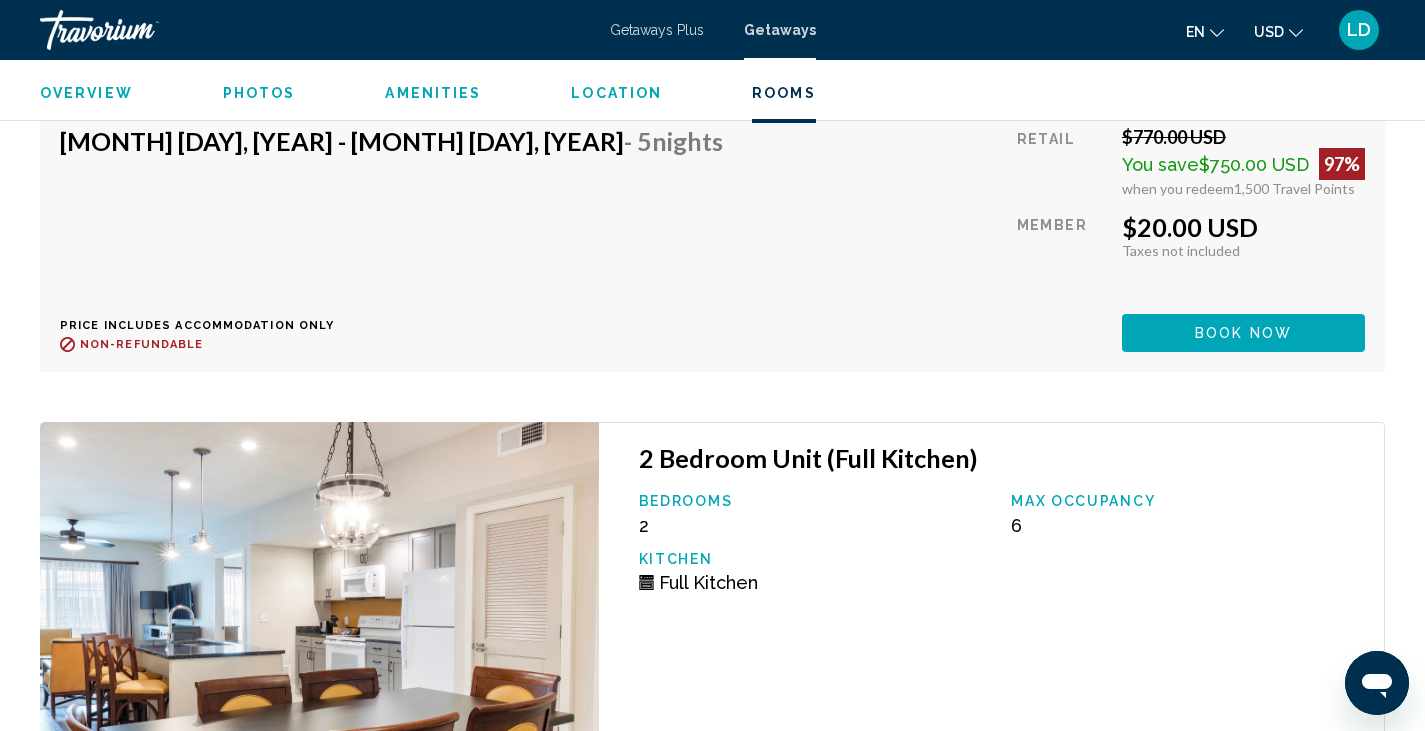 scroll, scrollTop: 4103, scrollLeft: 0, axis: vertical 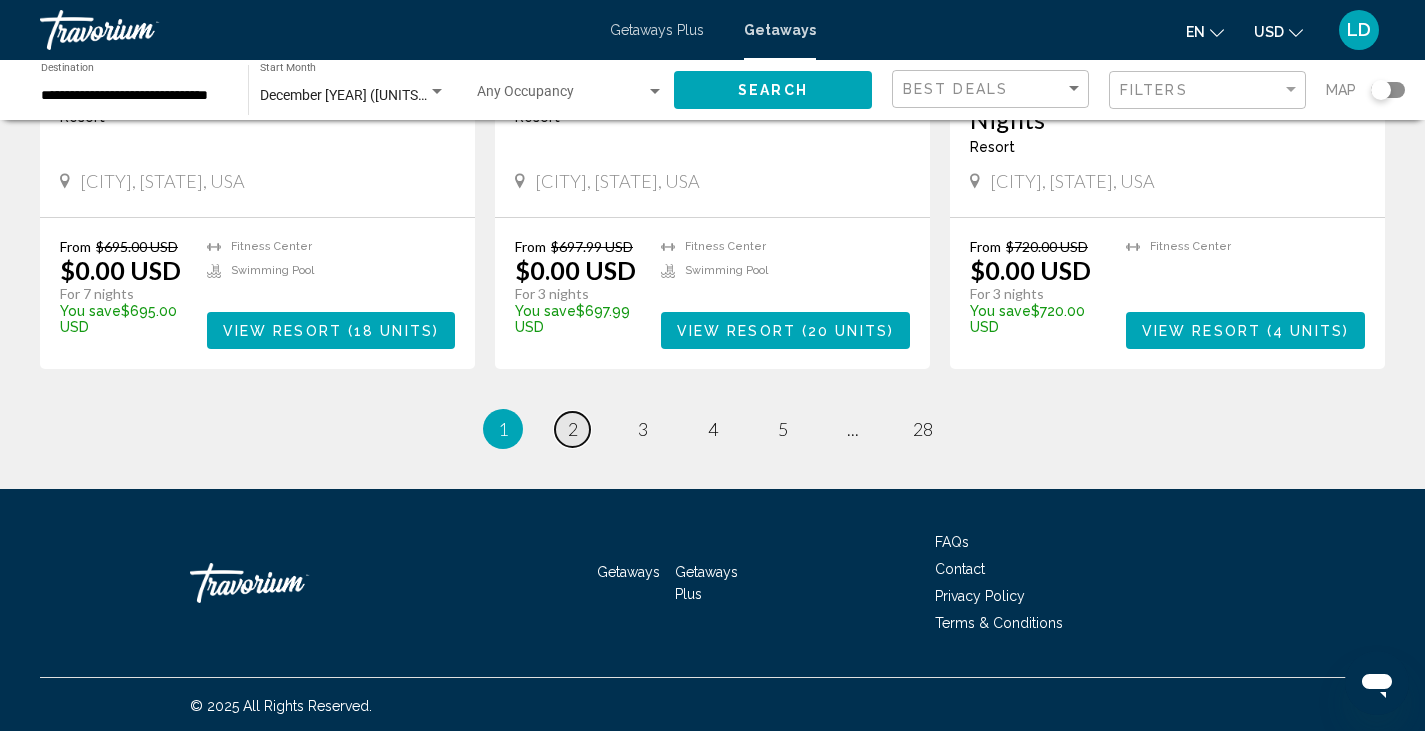click on "2" at bounding box center (573, 429) 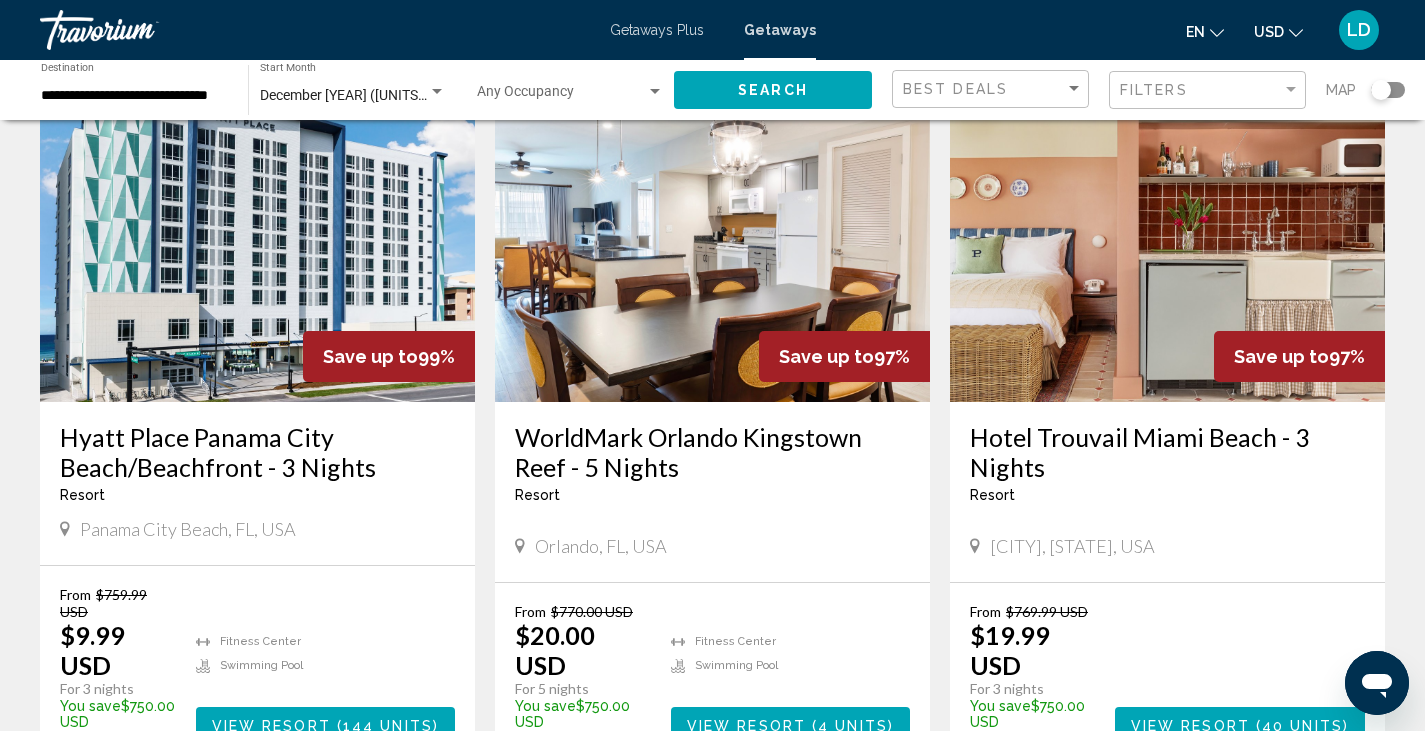 scroll, scrollTop: 2300, scrollLeft: 0, axis: vertical 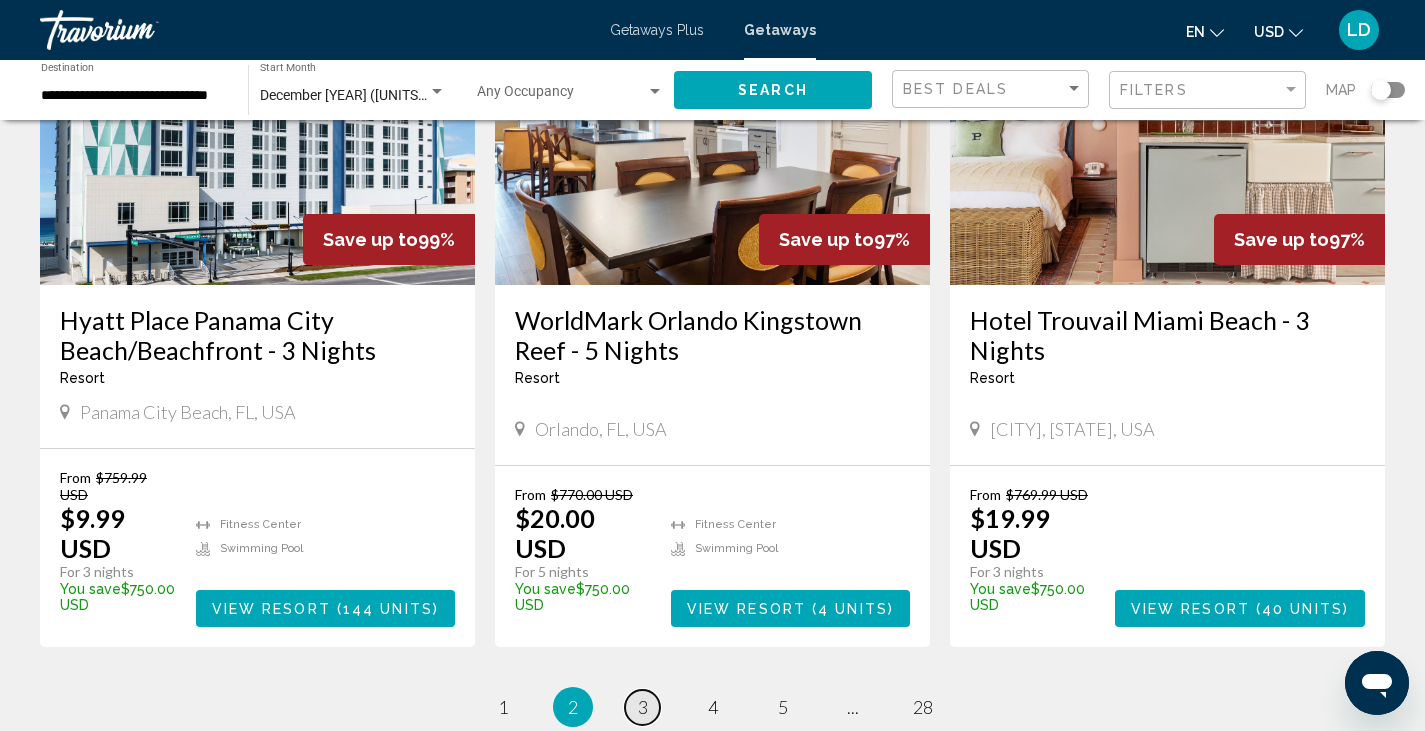 click on "page  3" at bounding box center [642, 707] 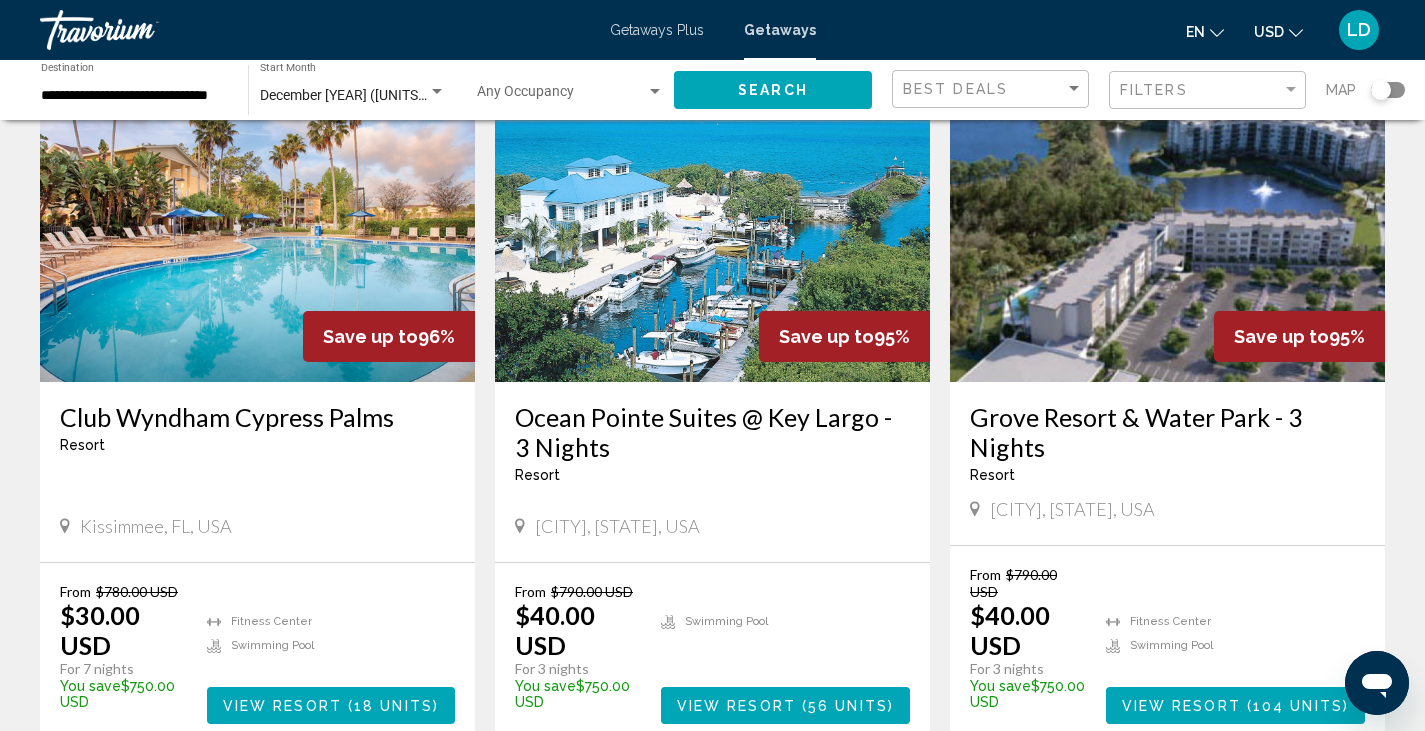 scroll, scrollTop: 900, scrollLeft: 0, axis: vertical 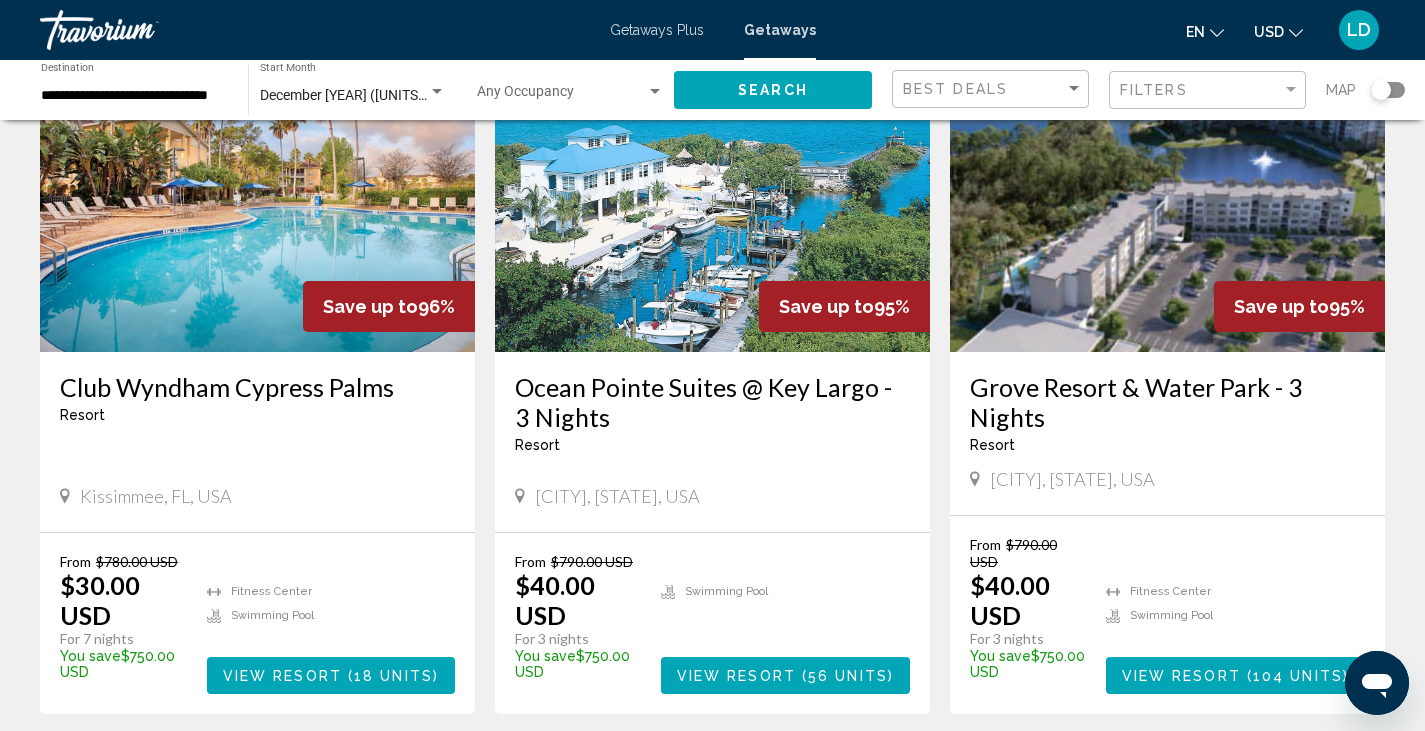 click at bounding box center [257, 192] 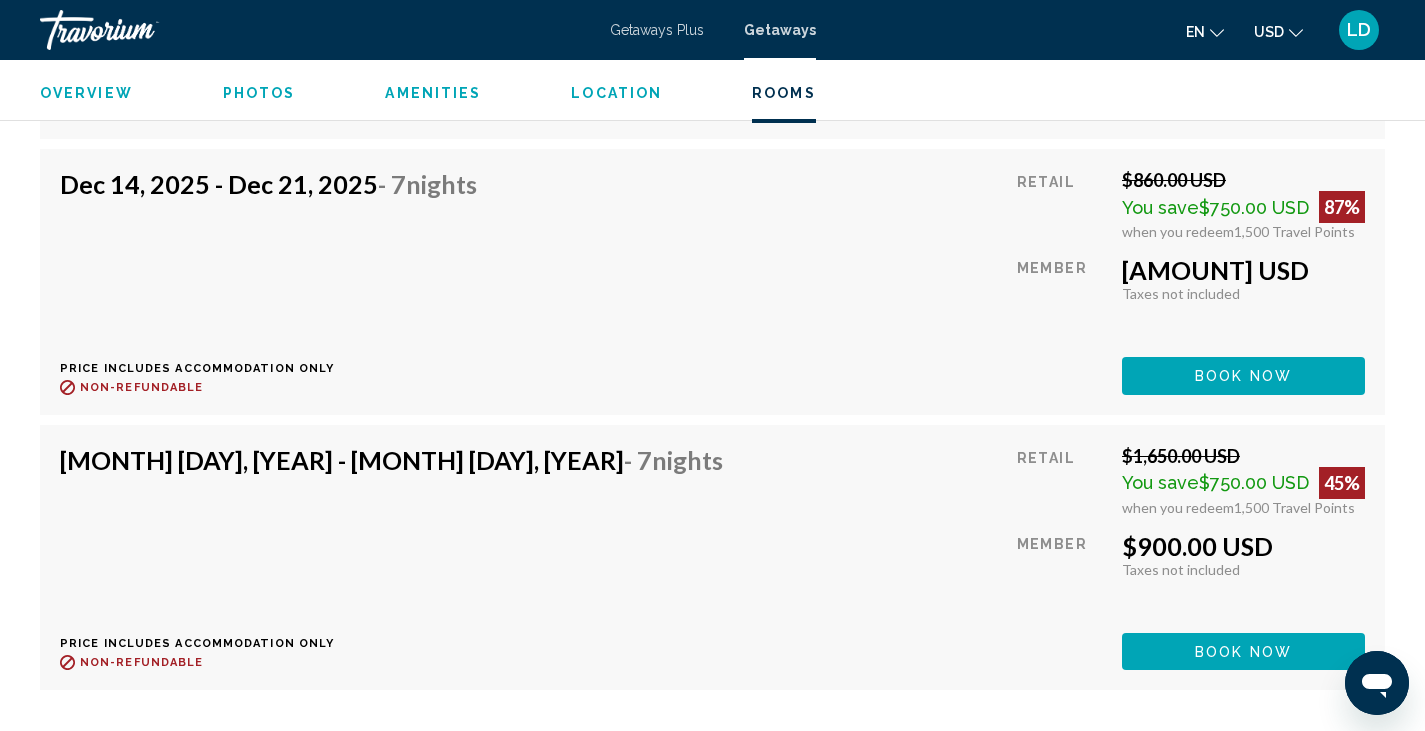scroll, scrollTop: 6500, scrollLeft: 0, axis: vertical 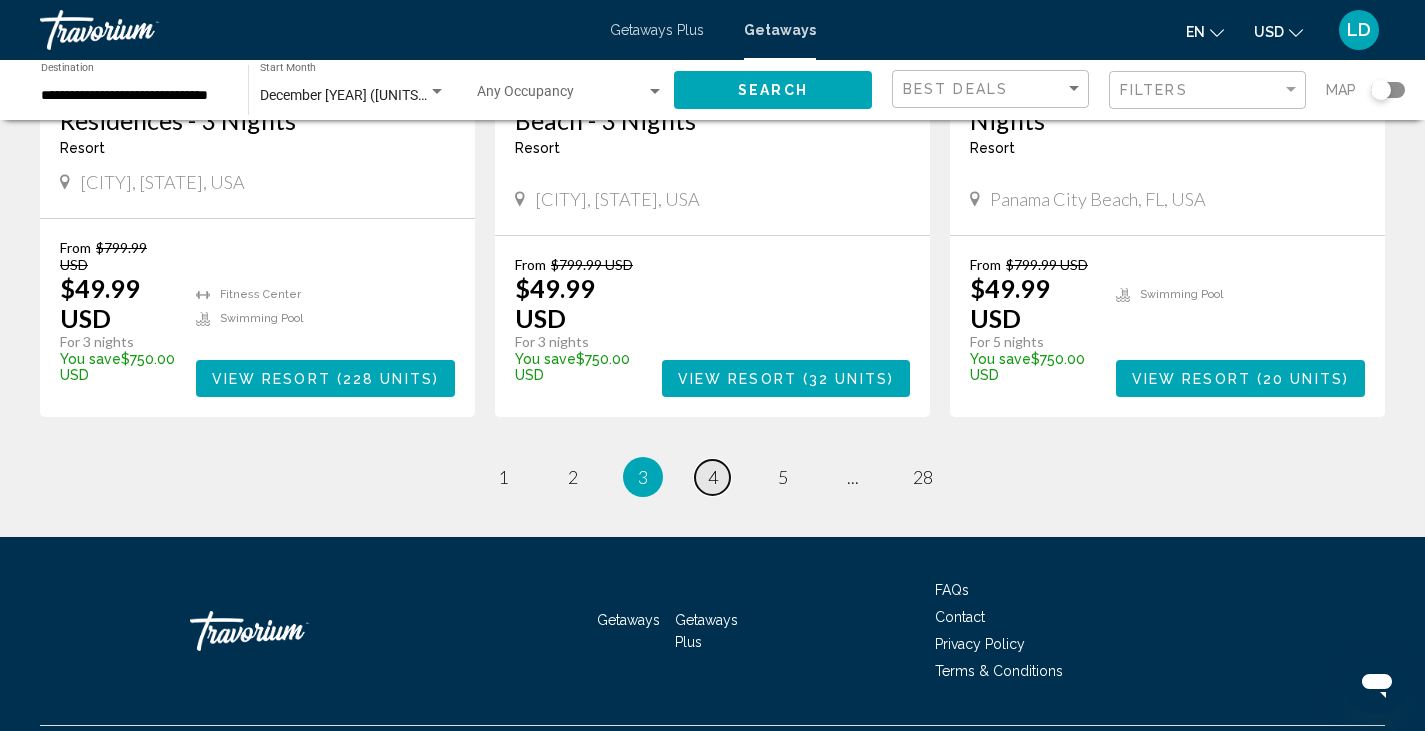 click on "4" at bounding box center [713, 477] 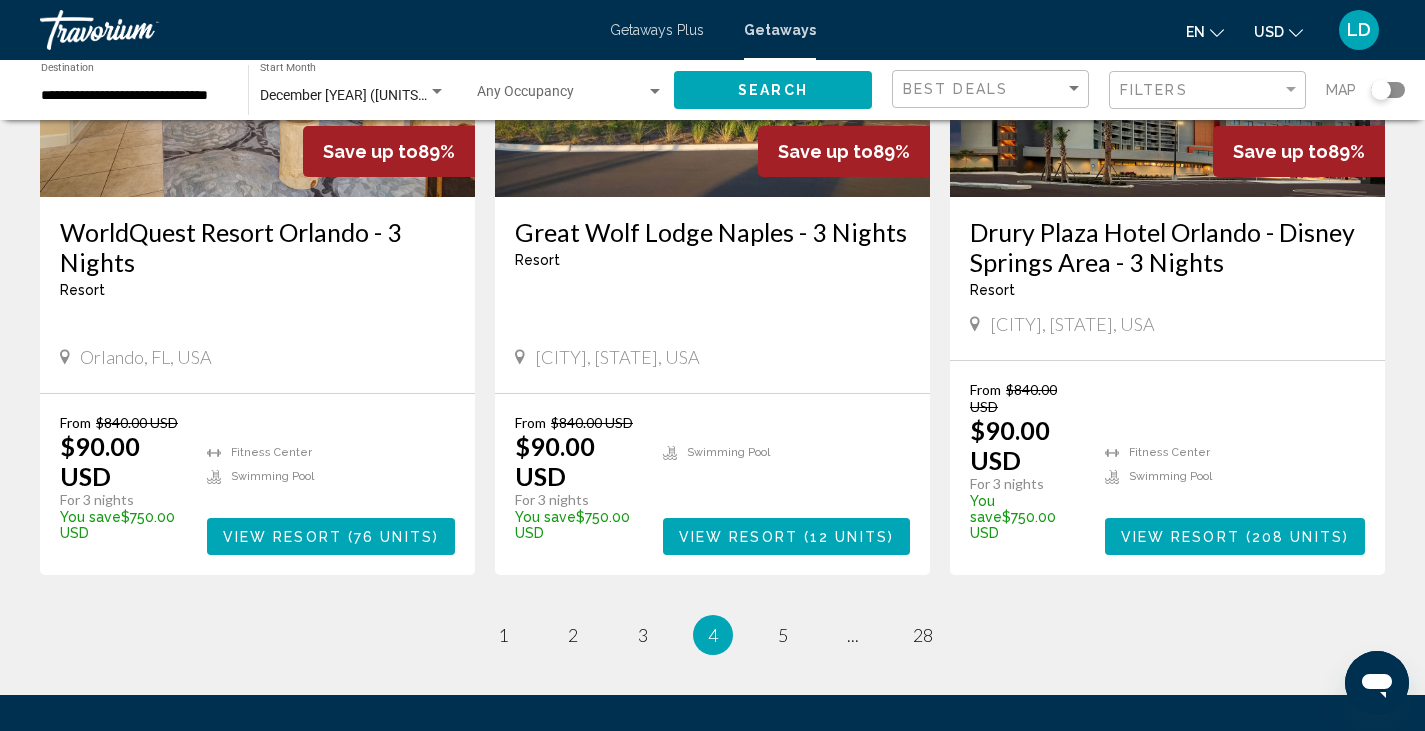 scroll, scrollTop: 2600, scrollLeft: 0, axis: vertical 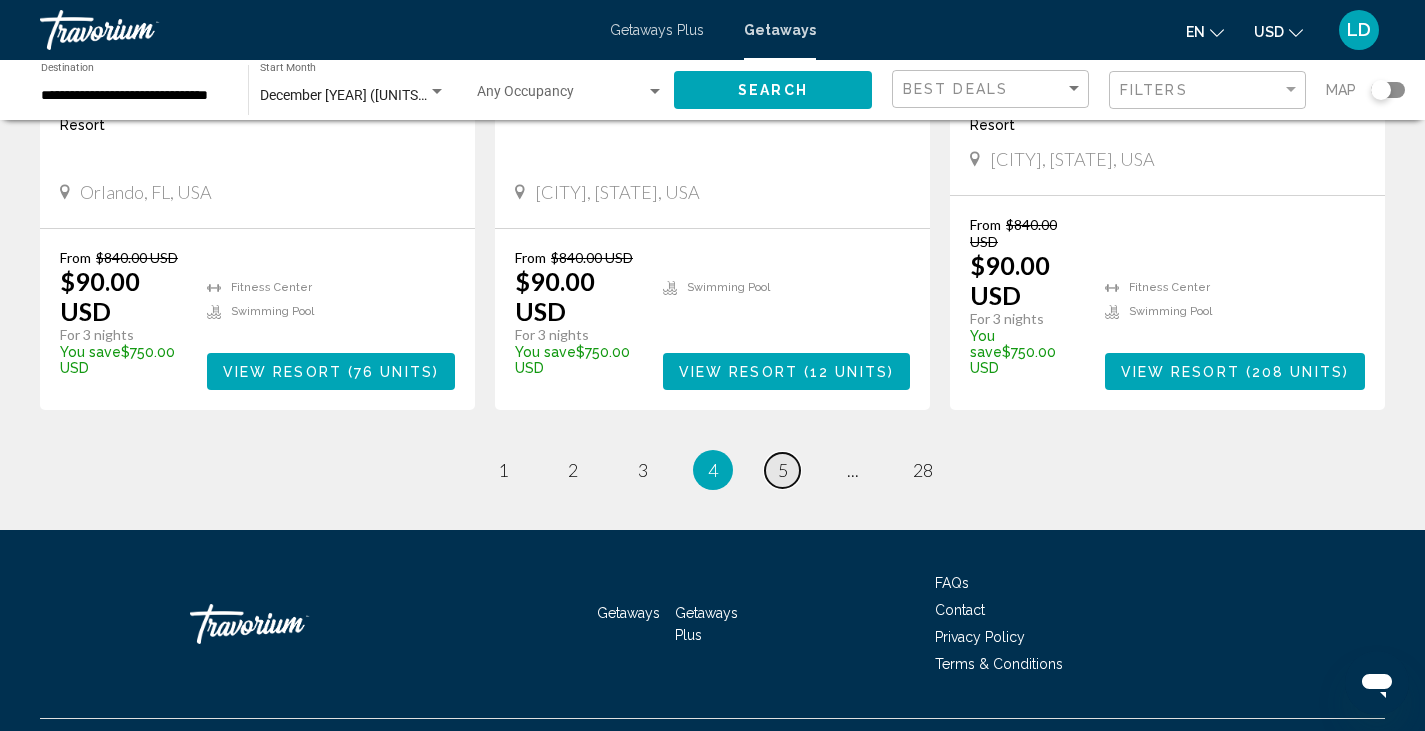 click on "5" at bounding box center [783, 470] 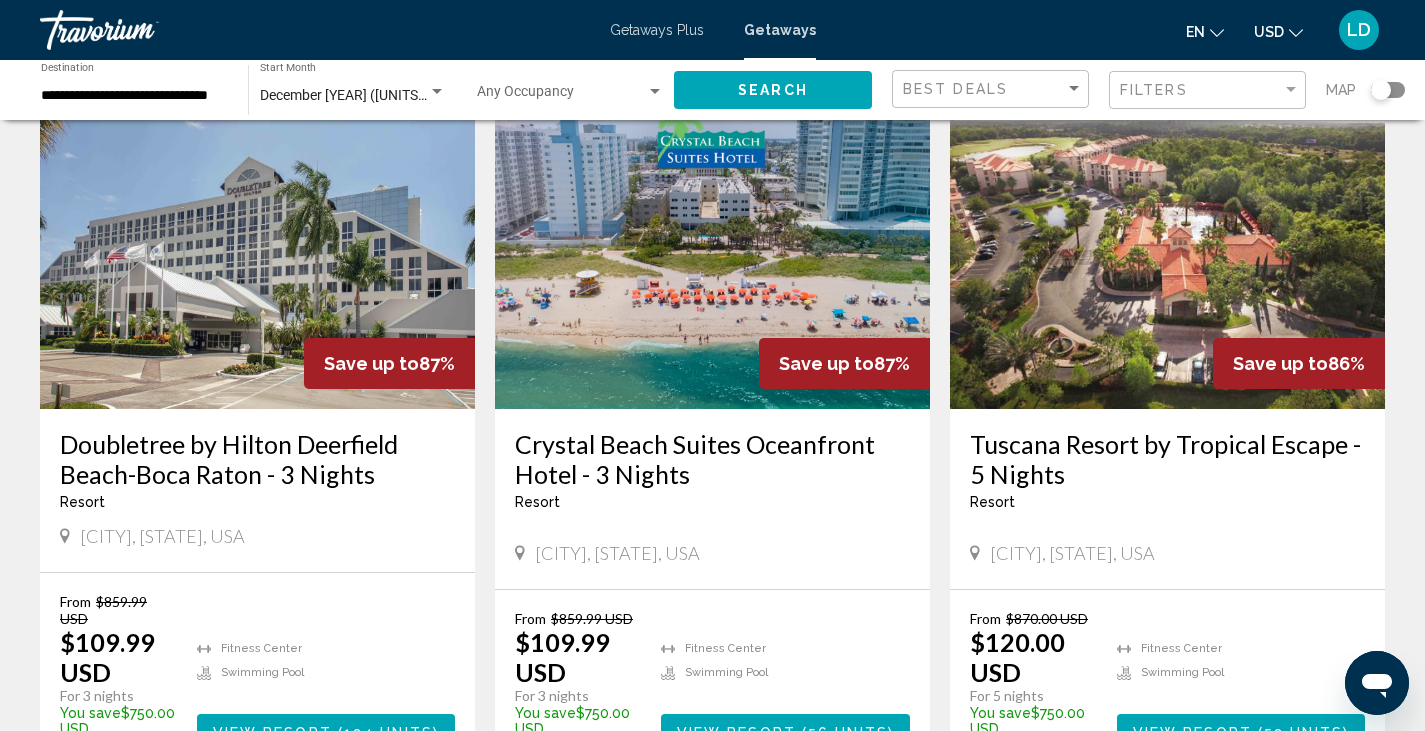 scroll, scrollTop: 1600, scrollLeft: 0, axis: vertical 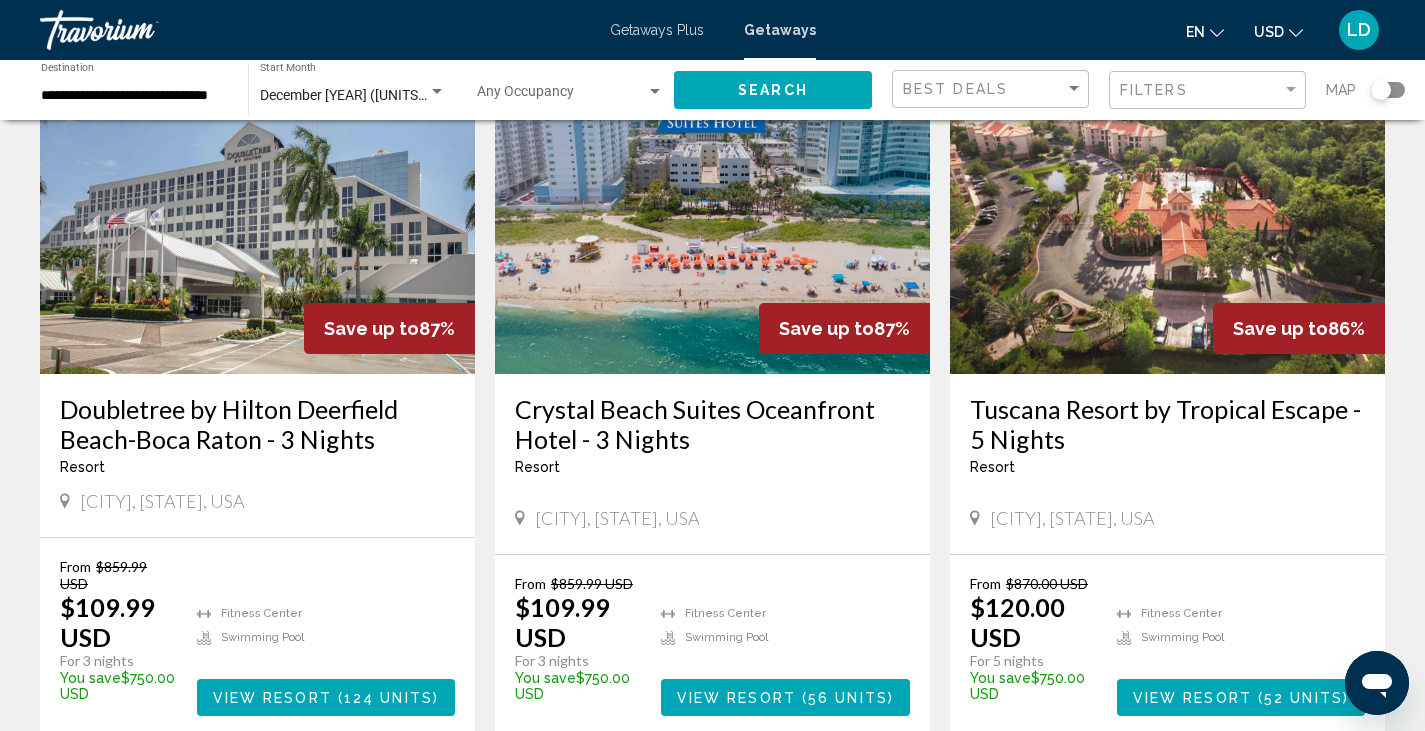 click on "Tuscana Resort by Tropical Escape - 5 Nights" at bounding box center [1167, 424] 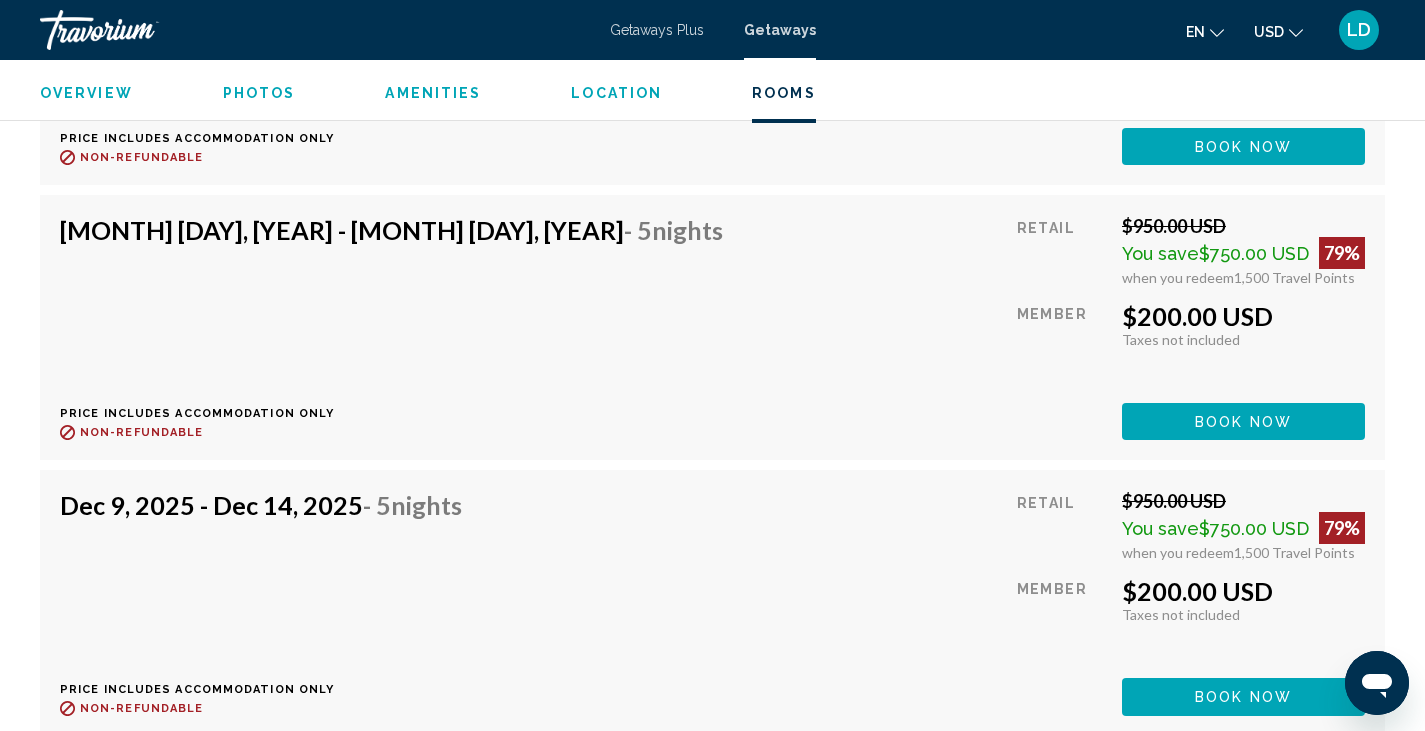 scroll, scrollTop: 9252, scrollLeft: 0, axis: vertical 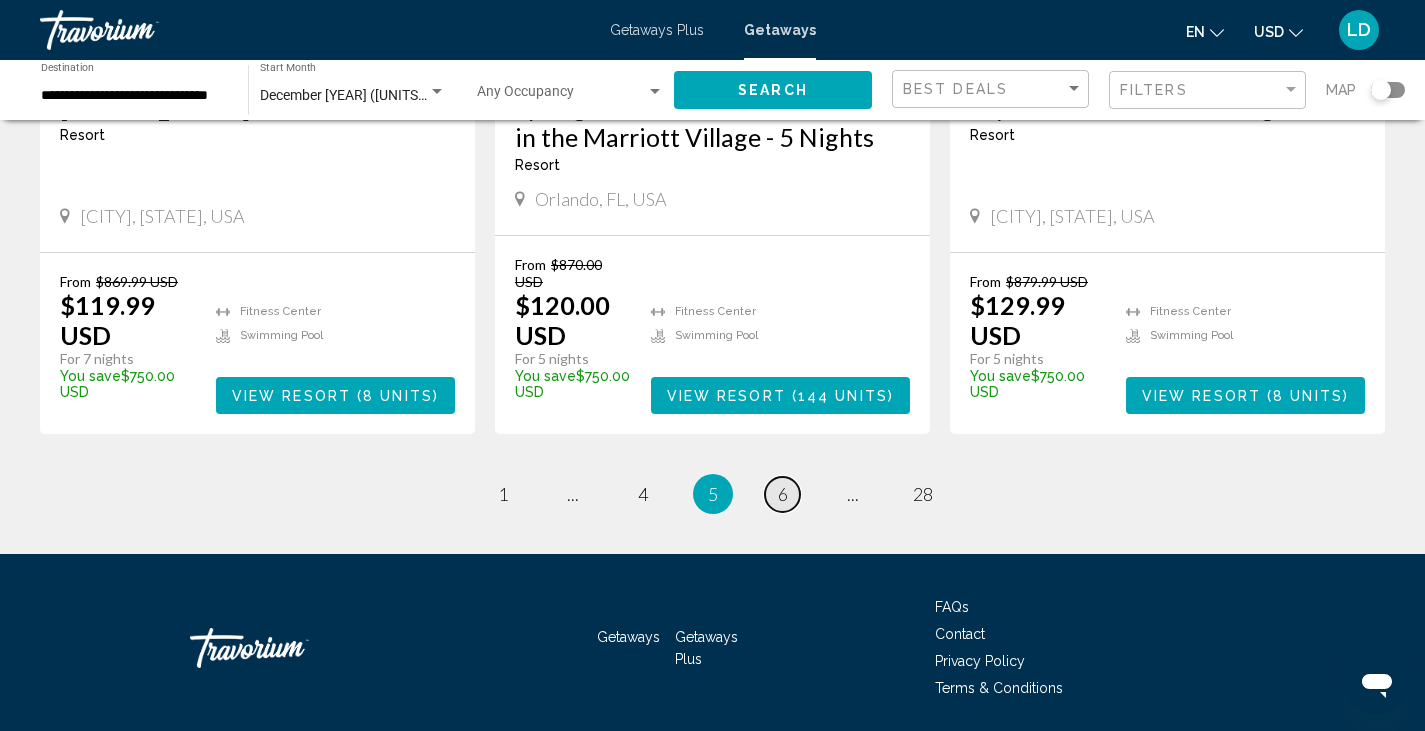 click on "6" at bounding box center (783, 494) 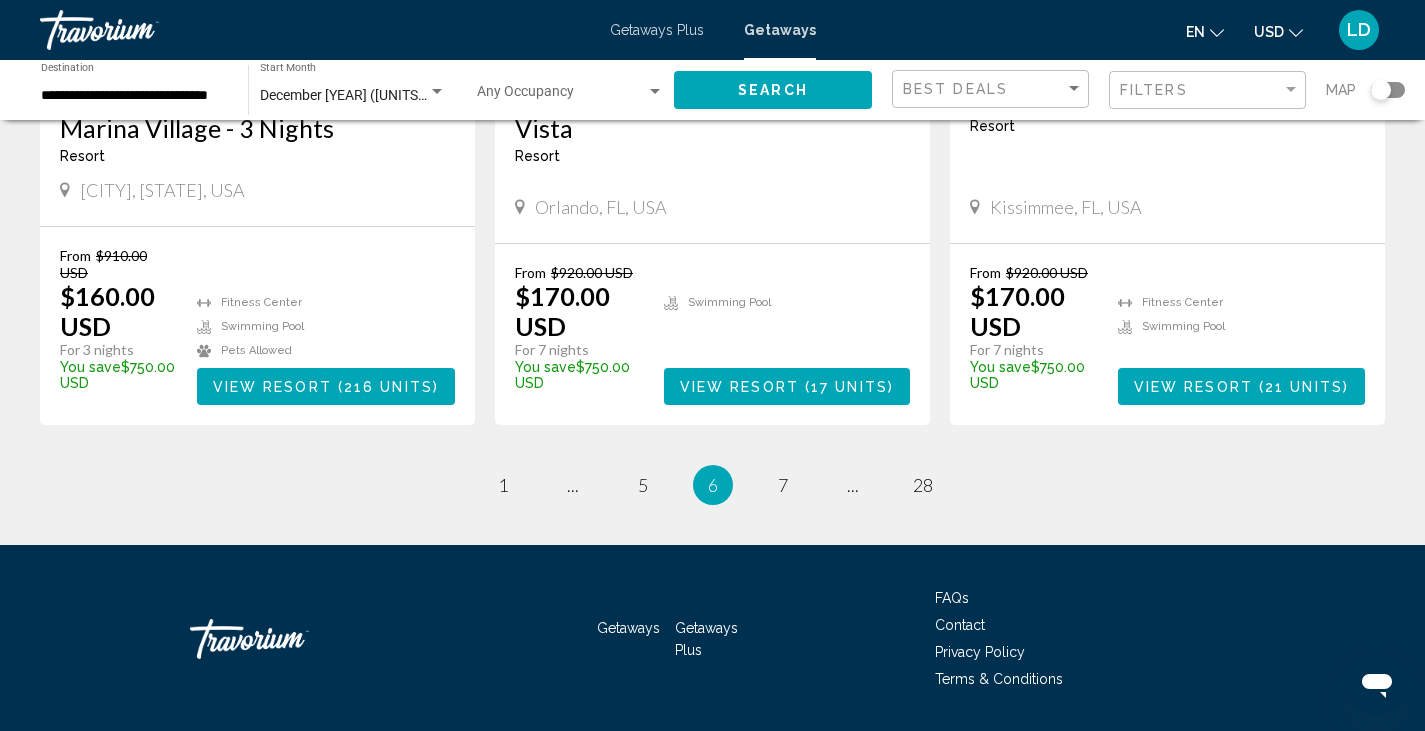 scroll, scrollTop: 2600, scrollLeft: 0, axis: vertical 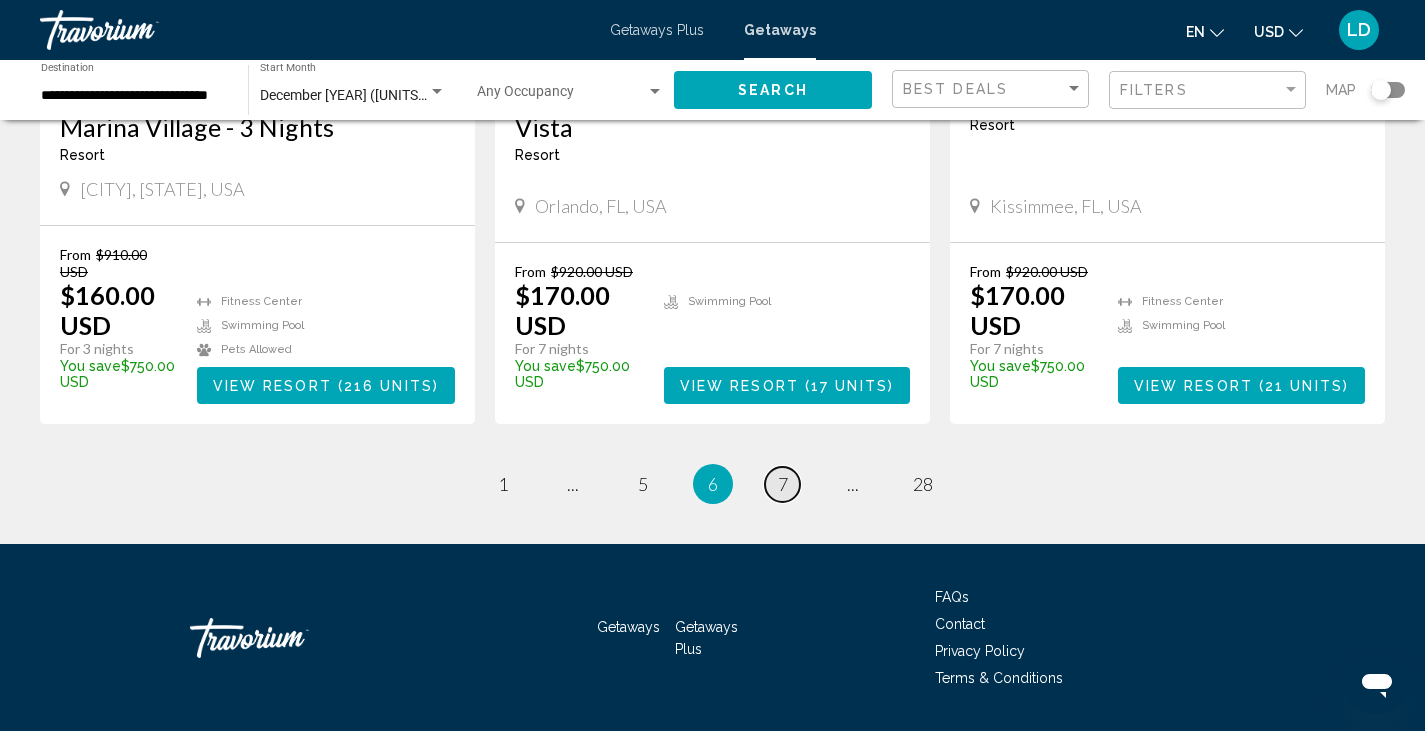 click on "7" at bounding box center (783, 484) 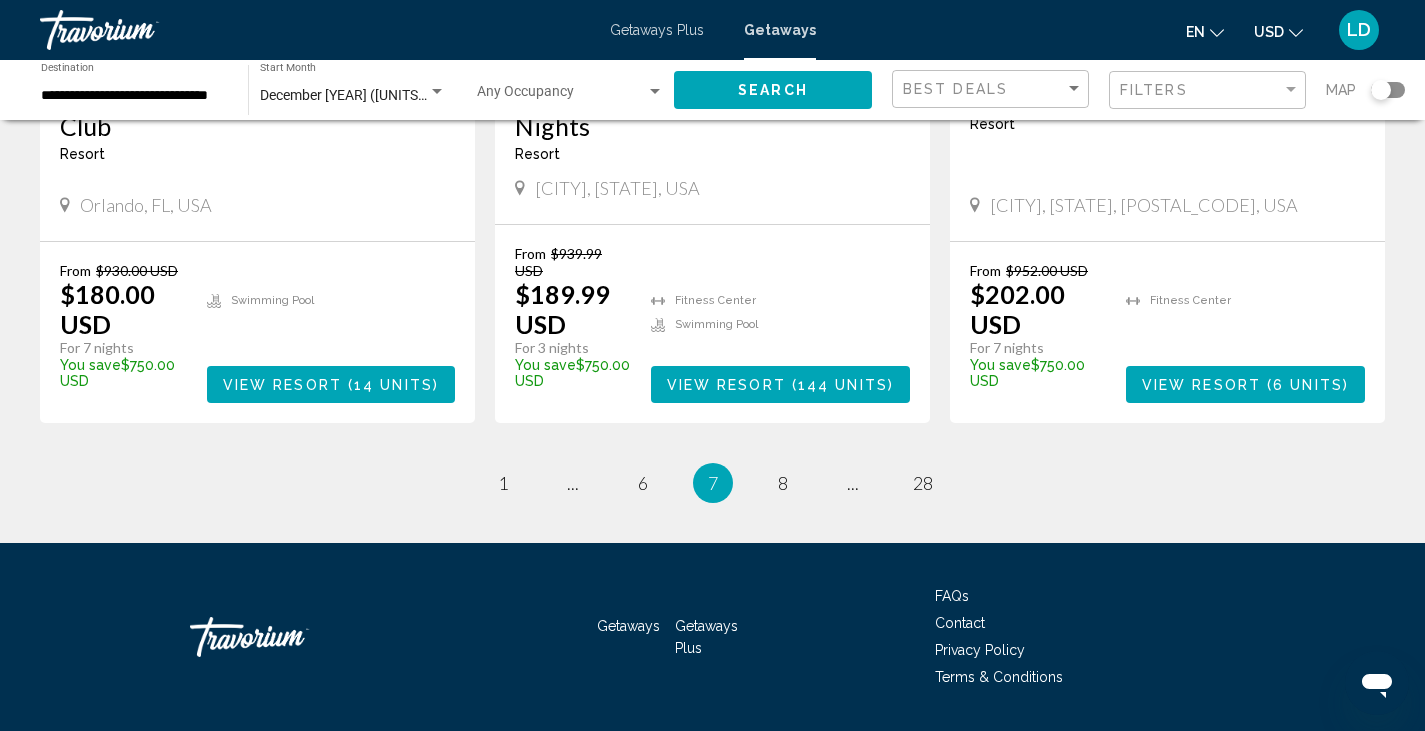 scroll, scrollTop: 2624, scrollLeft: 0, axis: vertical 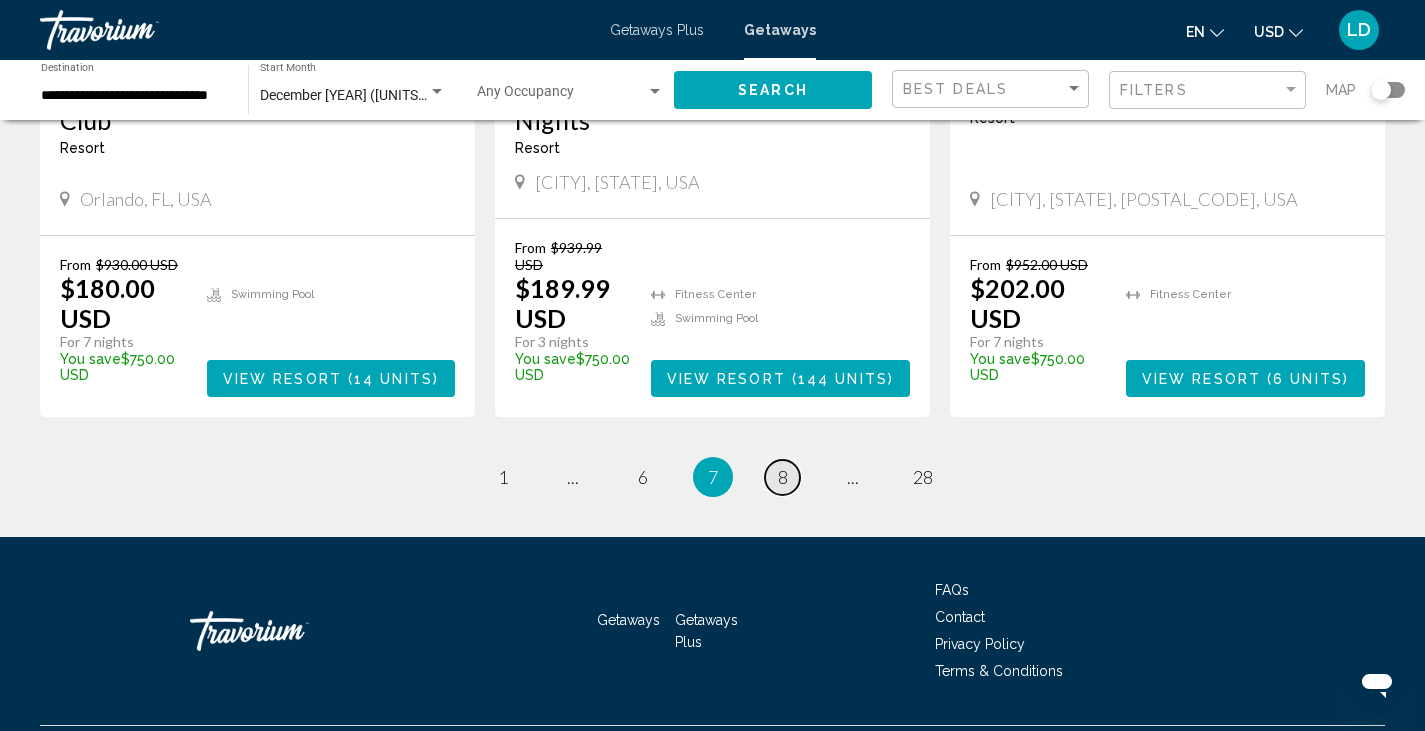 click on "page  8" at bounding box center [782, 477] 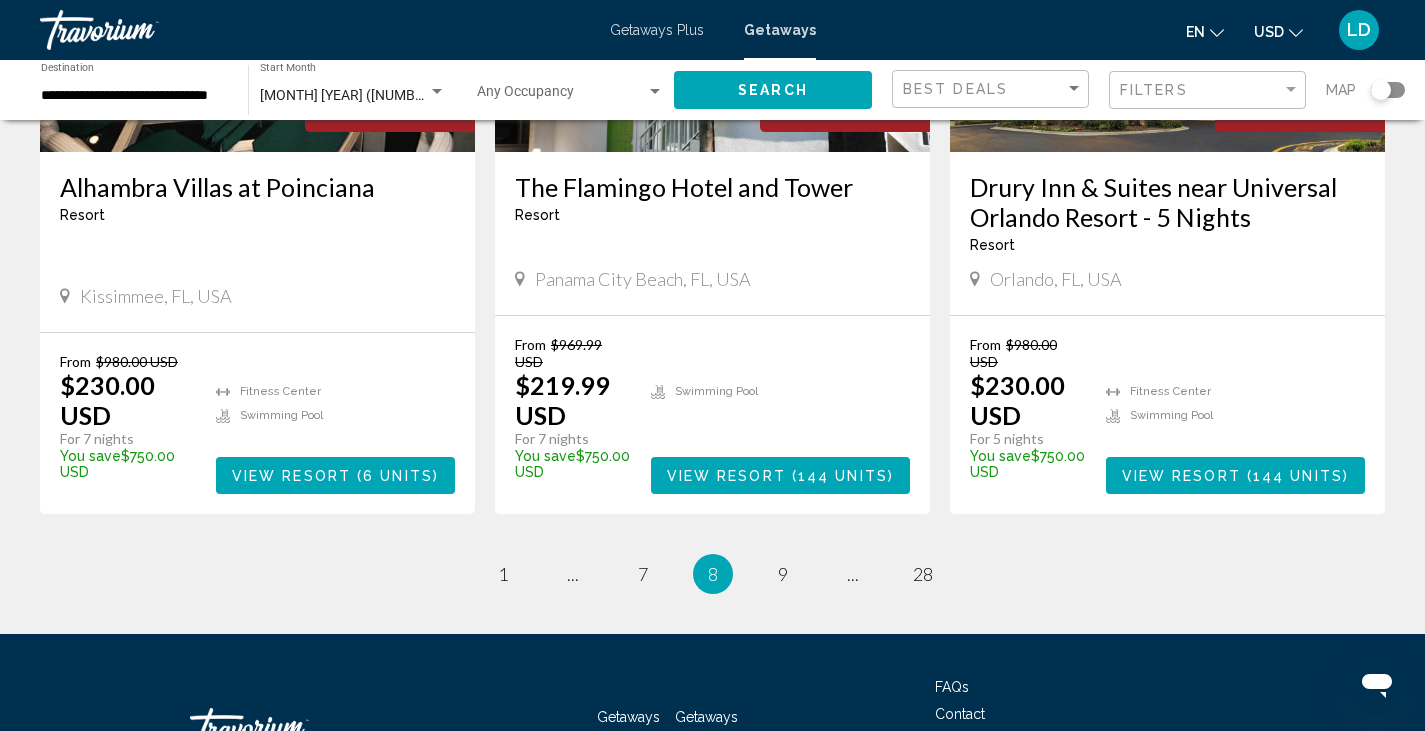 scroll, scrollTop: 2654, scrollLeft: 0, axis: vertical 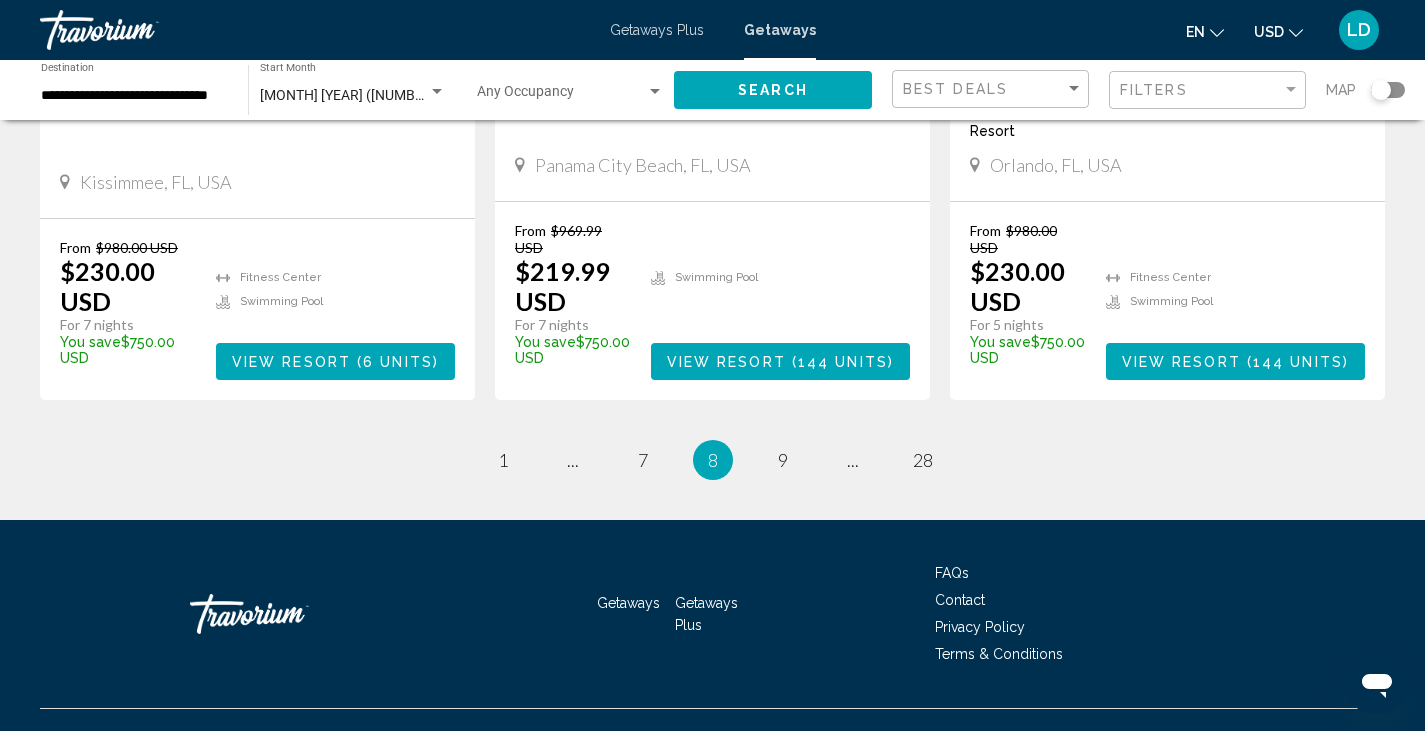 click on "page  9" at bounding box center [783, 460] 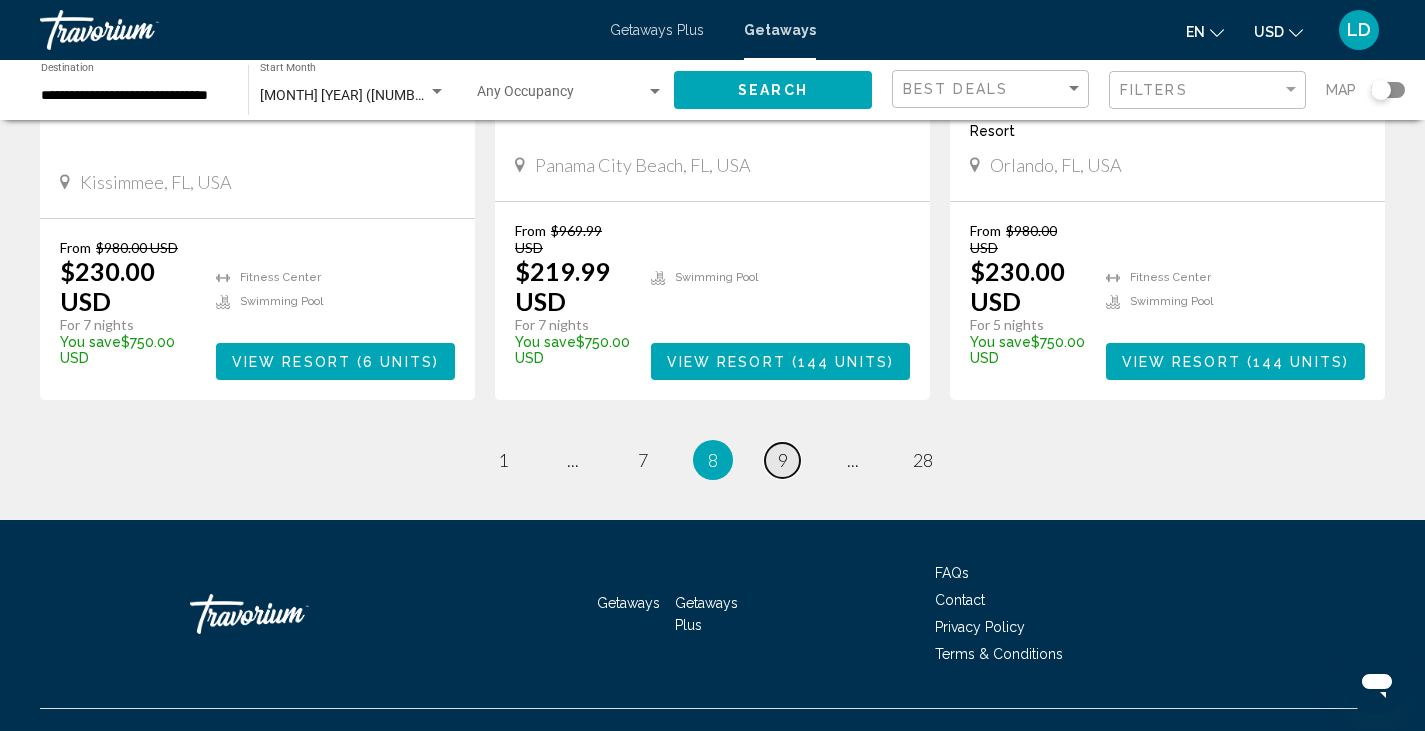 click on "9" at bounding box center (783, 460) 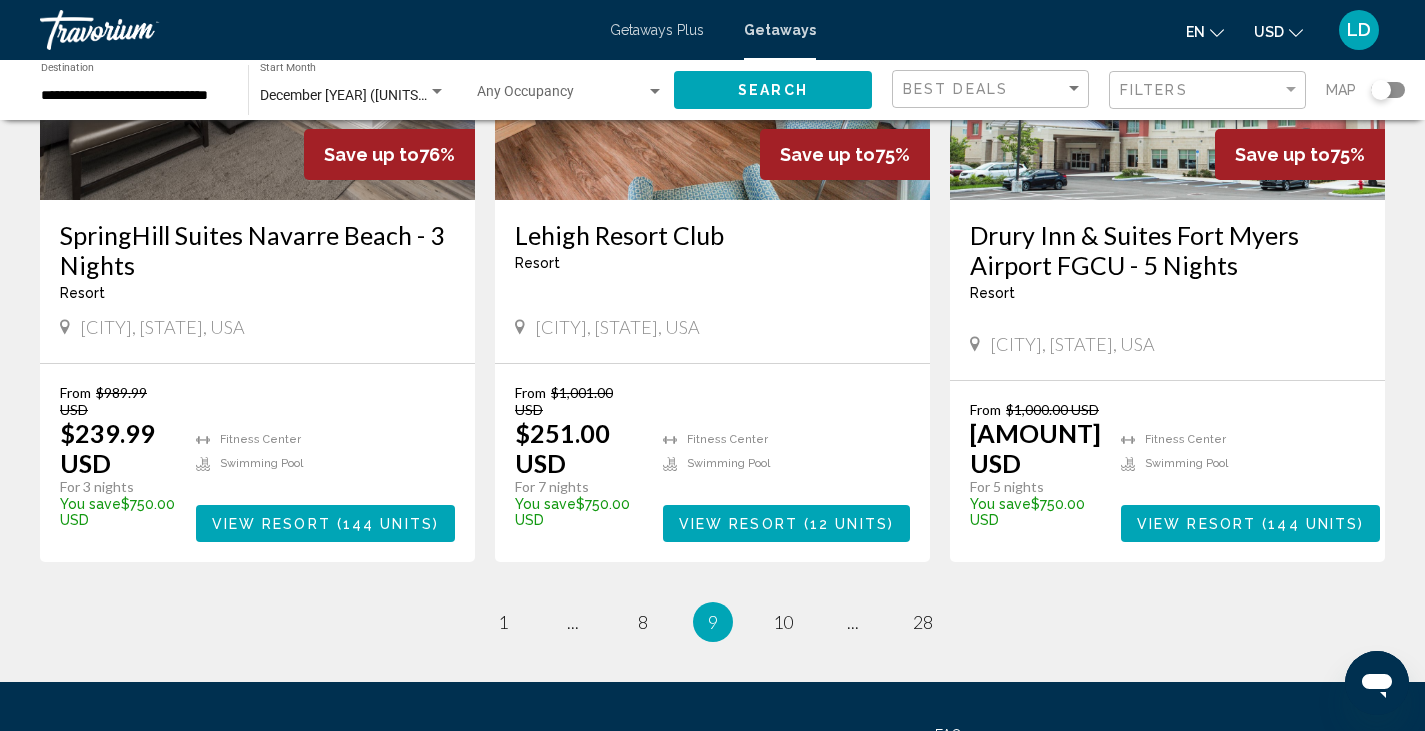 scroll, scrollTop: 2611, scrollLeft: 0, axis: vertical 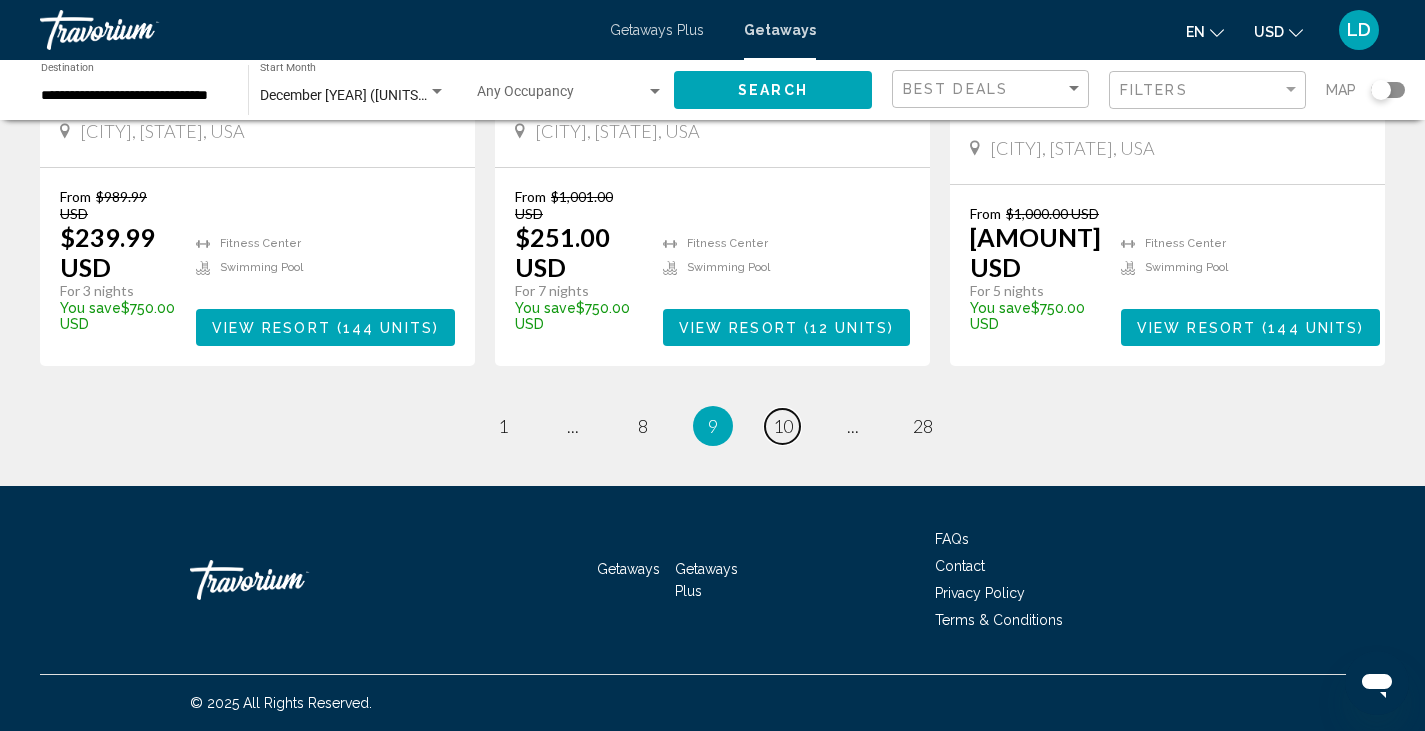 click on "page  10" at bounding box center (782, 426) 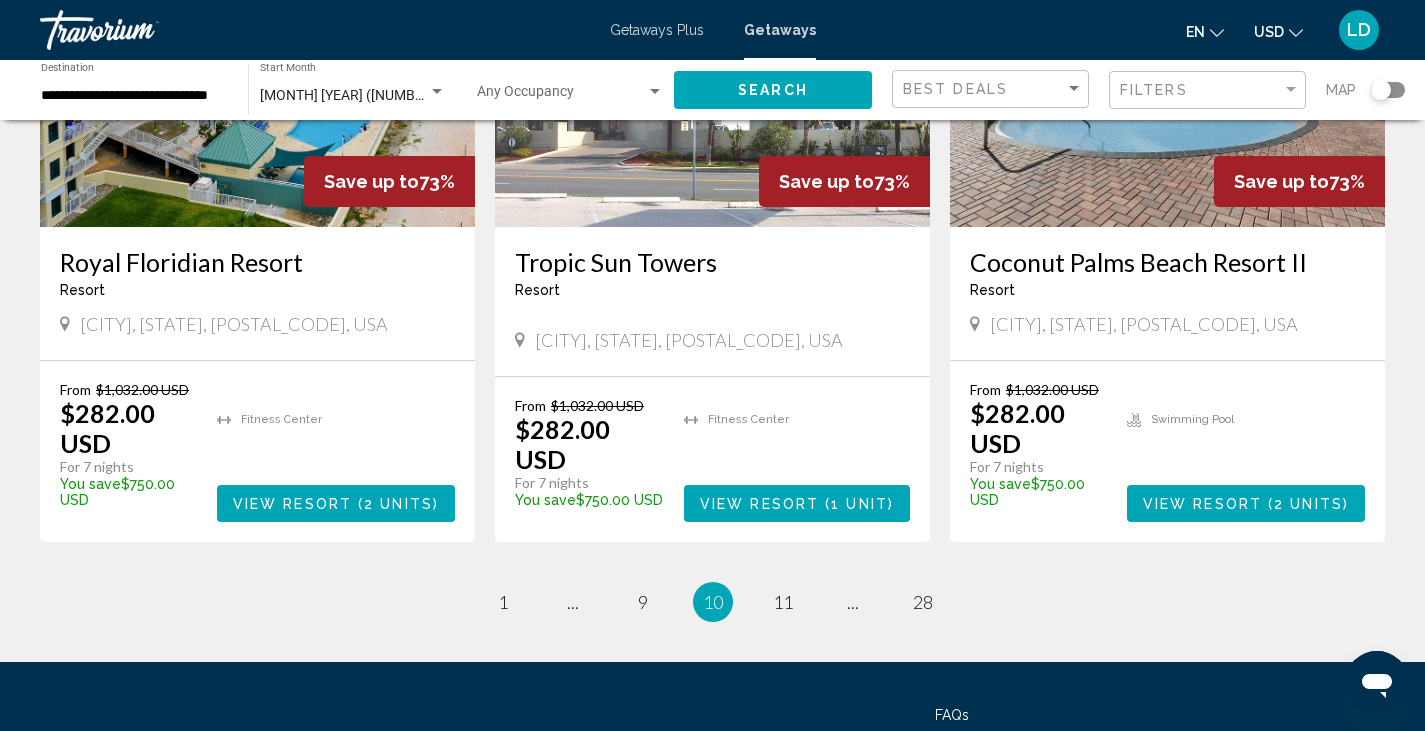 scroll, scrollTop: 2645, scrollLeft: 0, axis: vertical 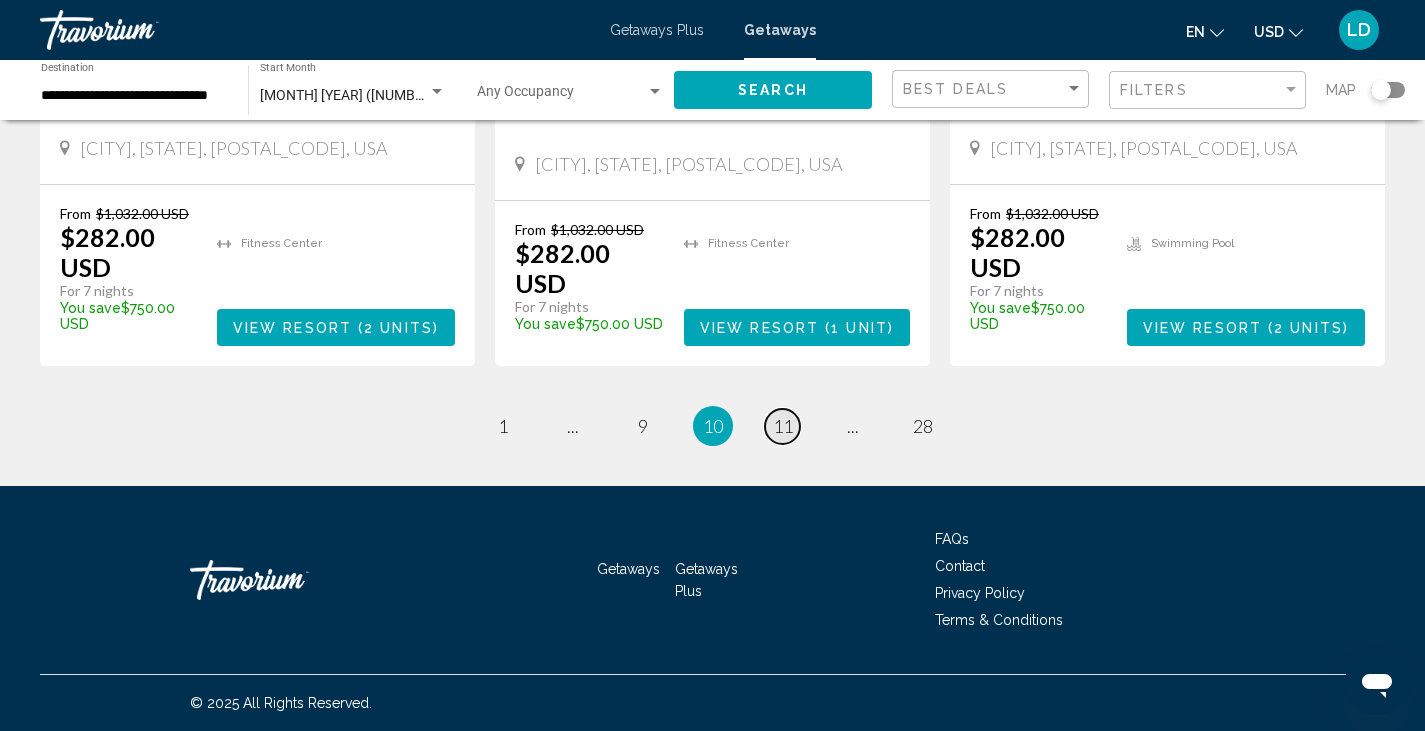 click on "page  11" at bounding box center (782, 426) 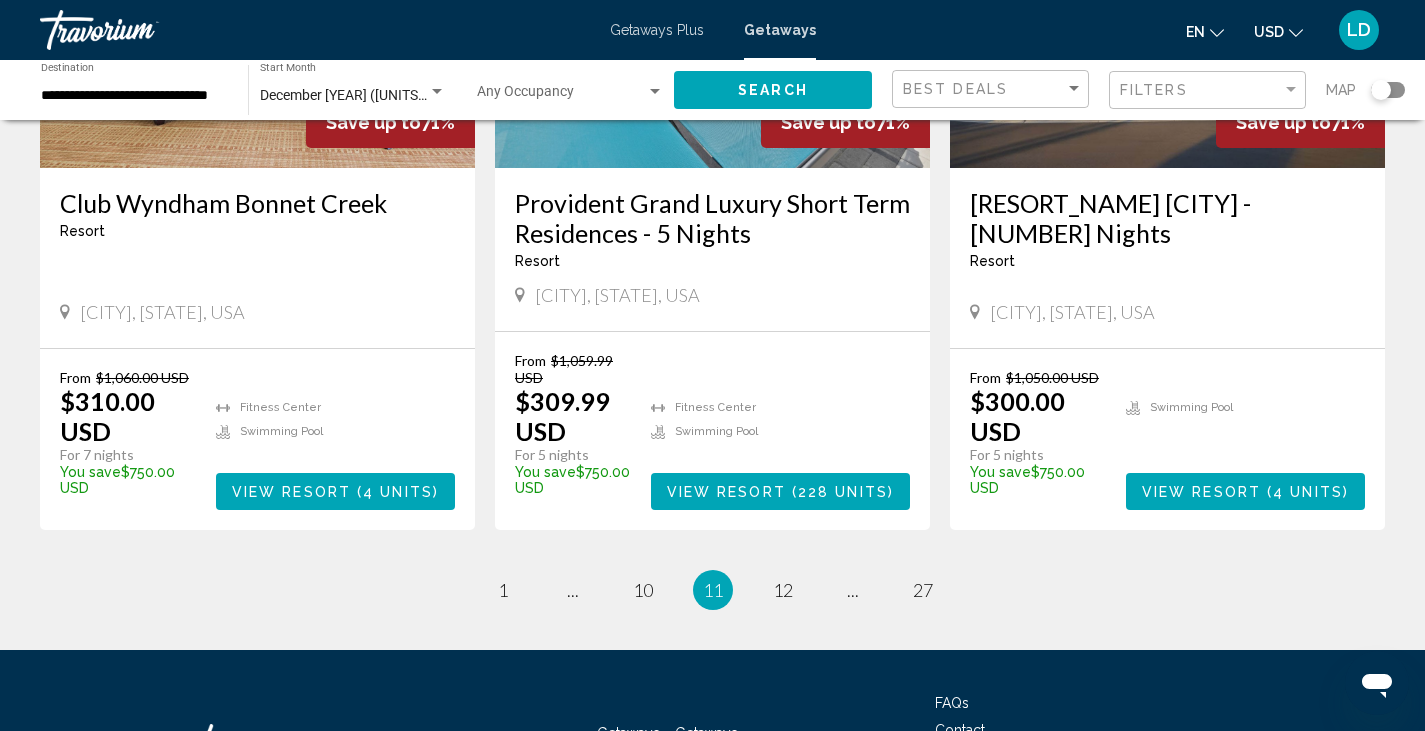 scroll, scrollTop: 2675, scrollLeft: 0, axis: vertical 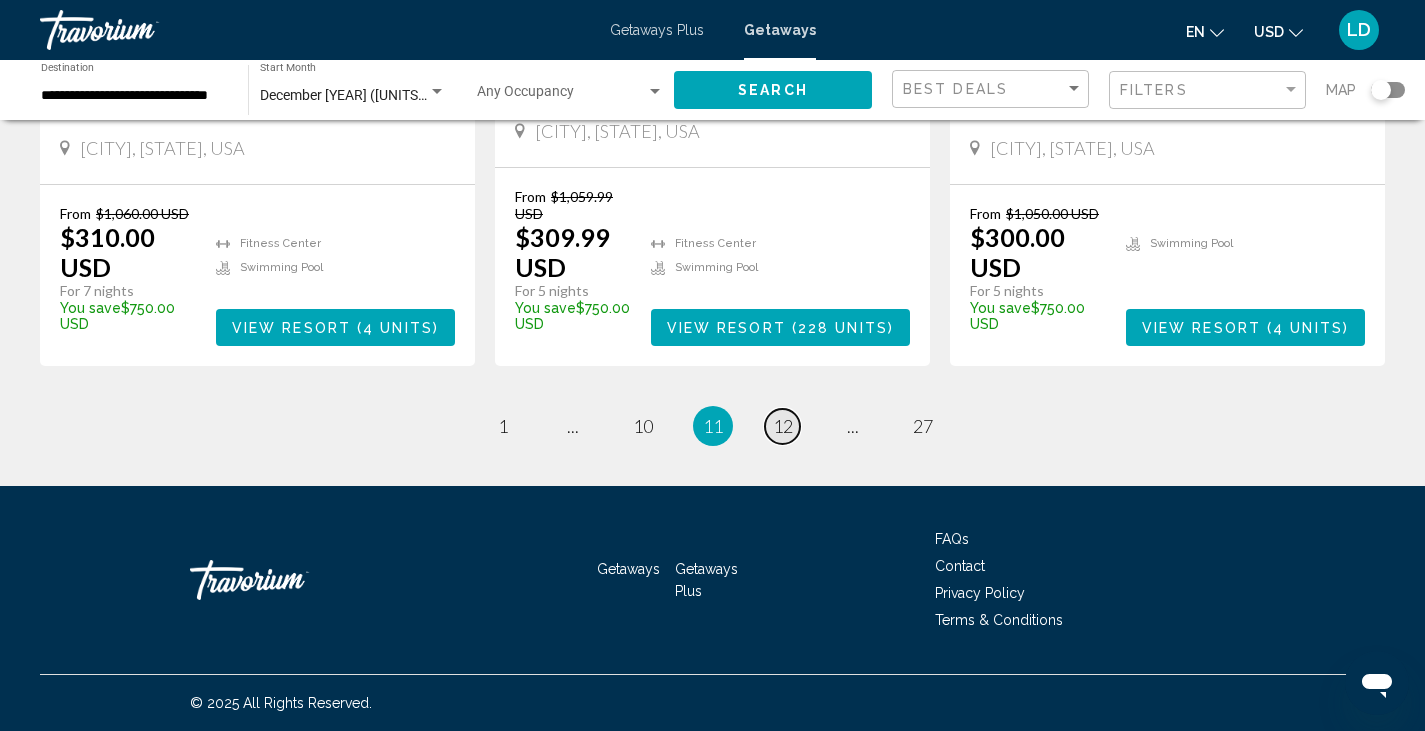 click on "12" at bounding box center [783, 426] 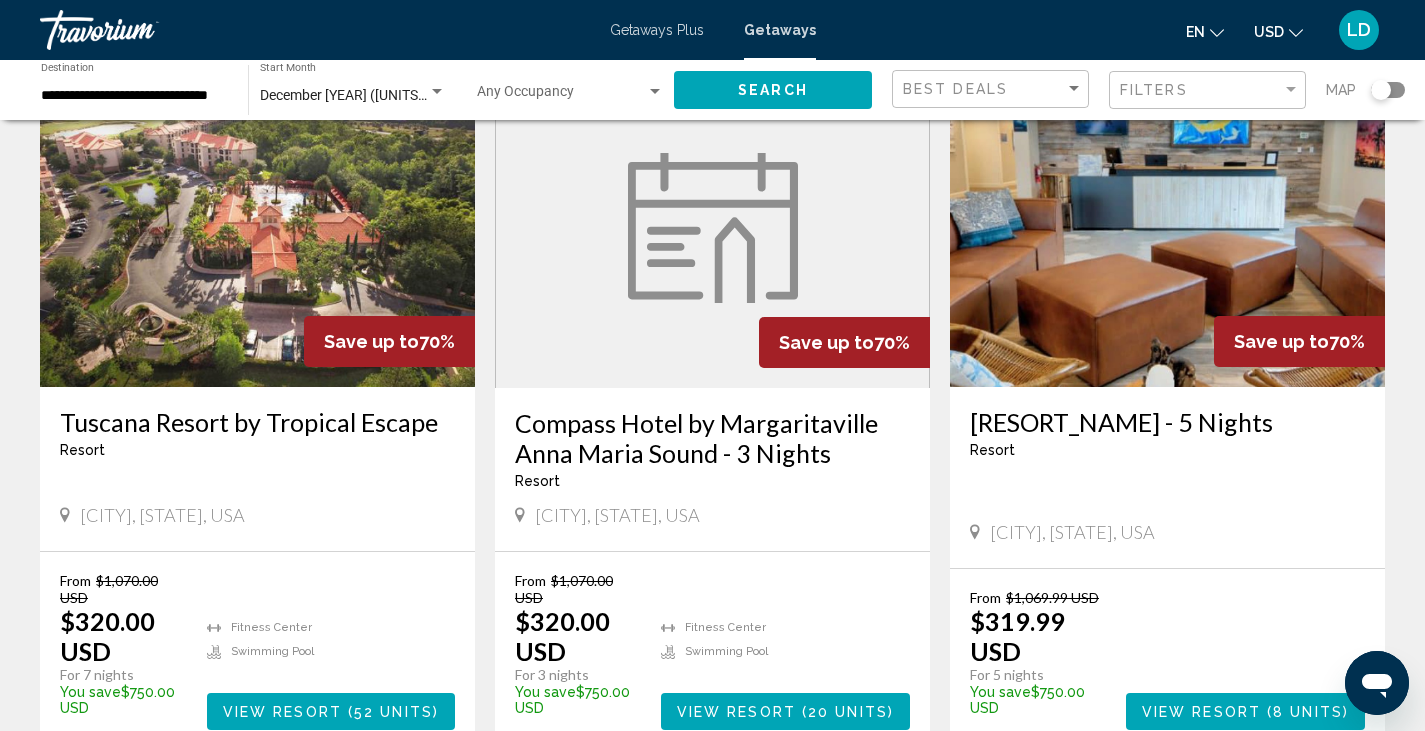 scroll, scrollTop: 900, scrollLeft: 0, axis: vertical 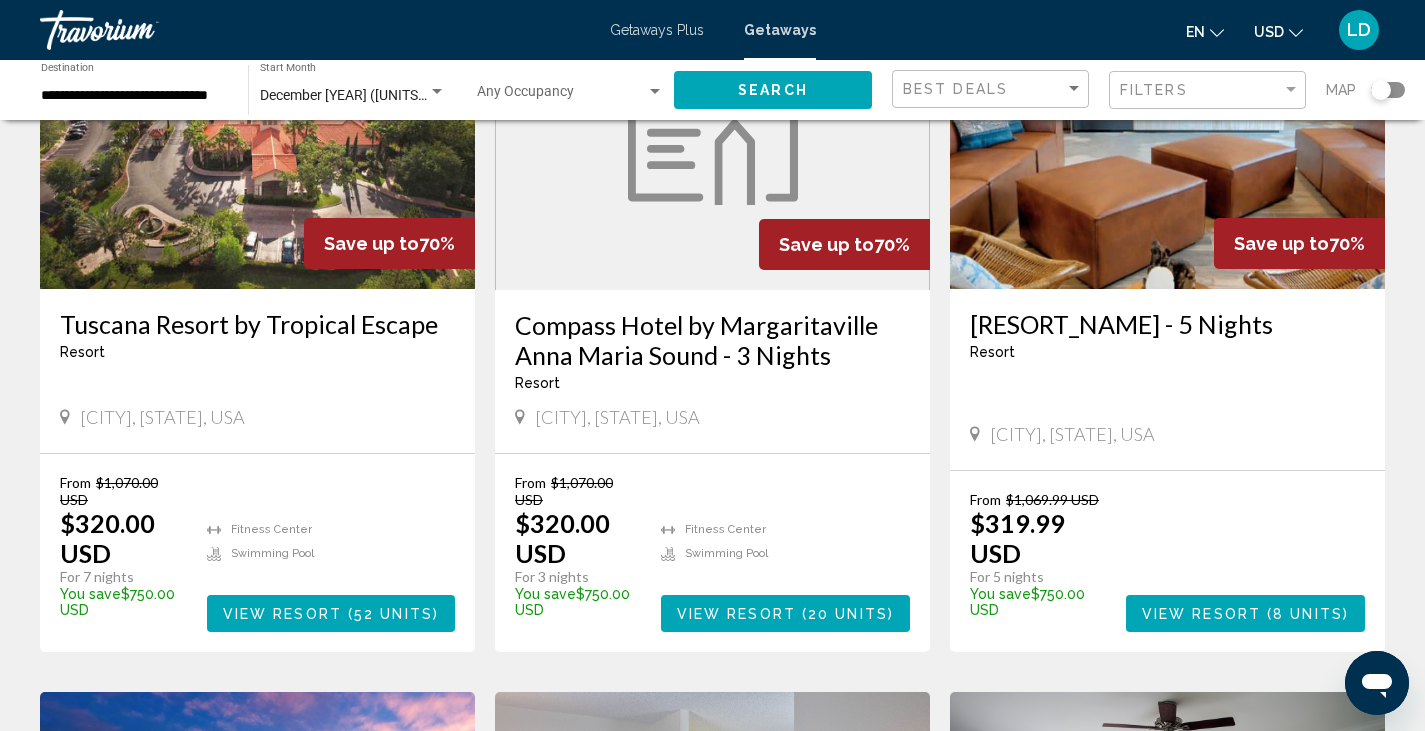 click on "Tuscana Resort by Tropical Escape" at bounding box center (257, 324) 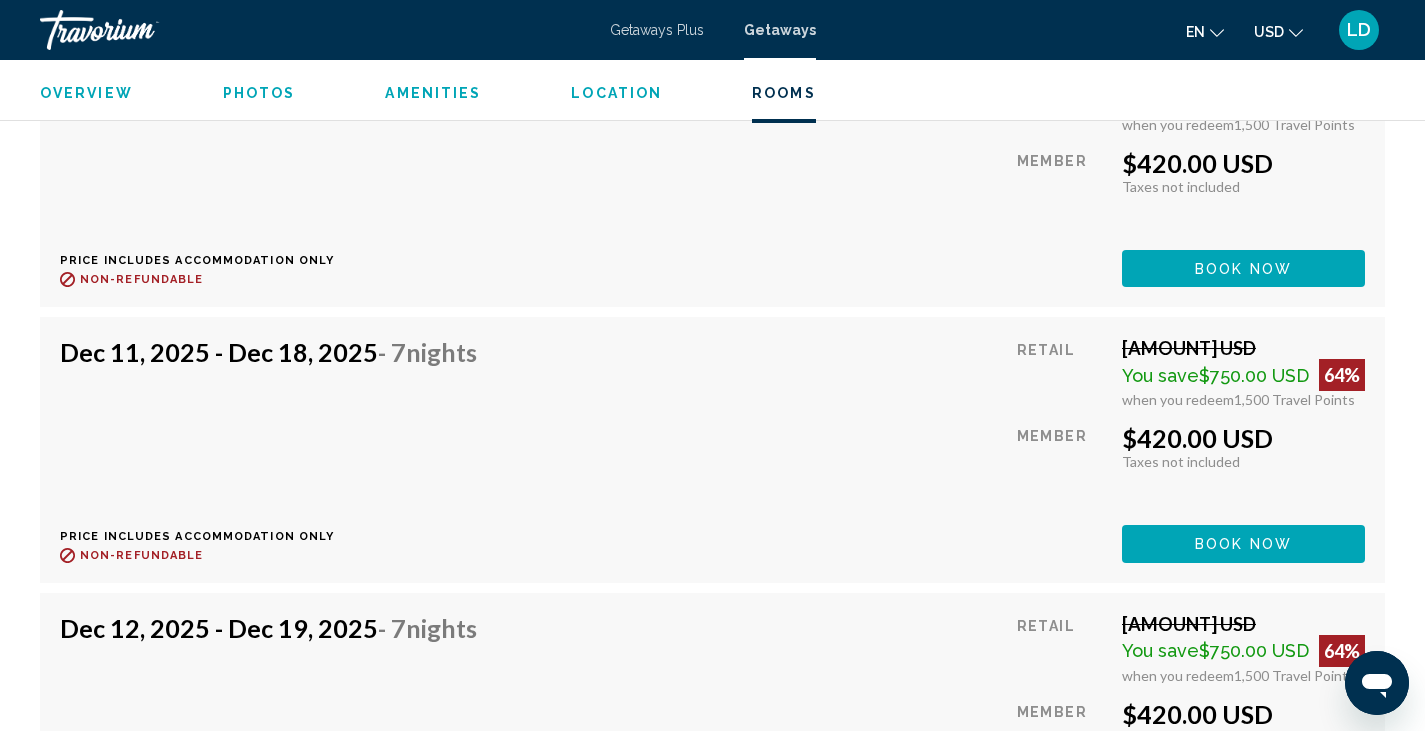 scroll, scrollTop: 10152, scrollLeft: 0, axis: vertical 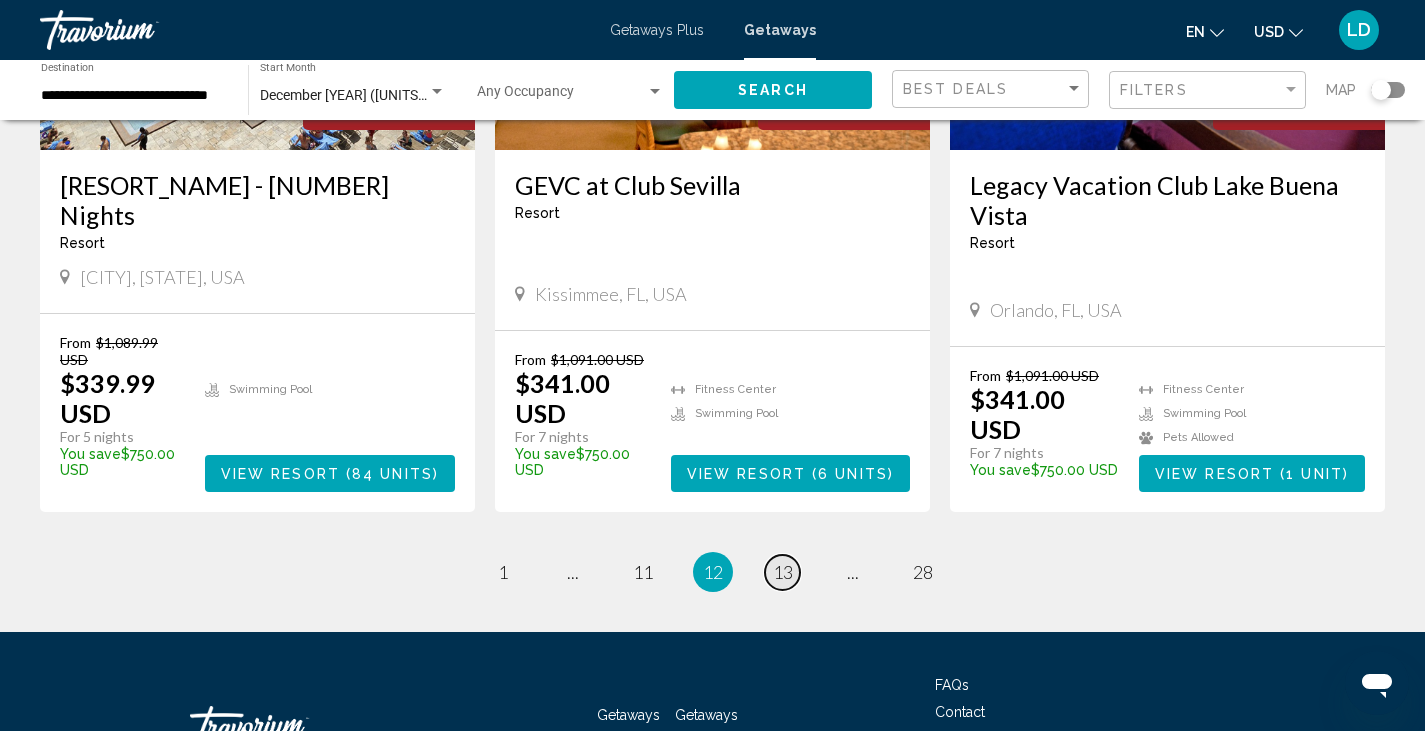 click on "13" at bounding box center (783, 572) 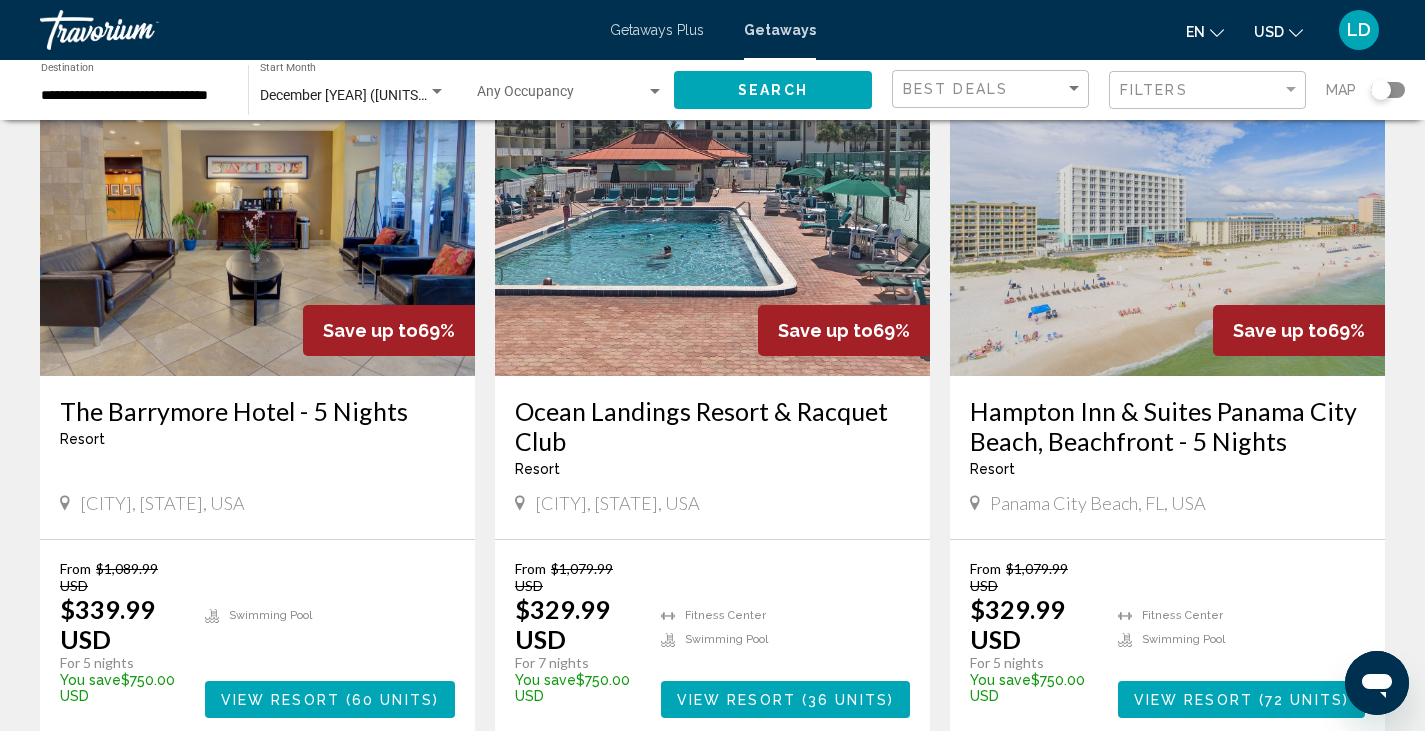 scroll, scrollTop: 200, scrollLeft: 0, axis: vertical 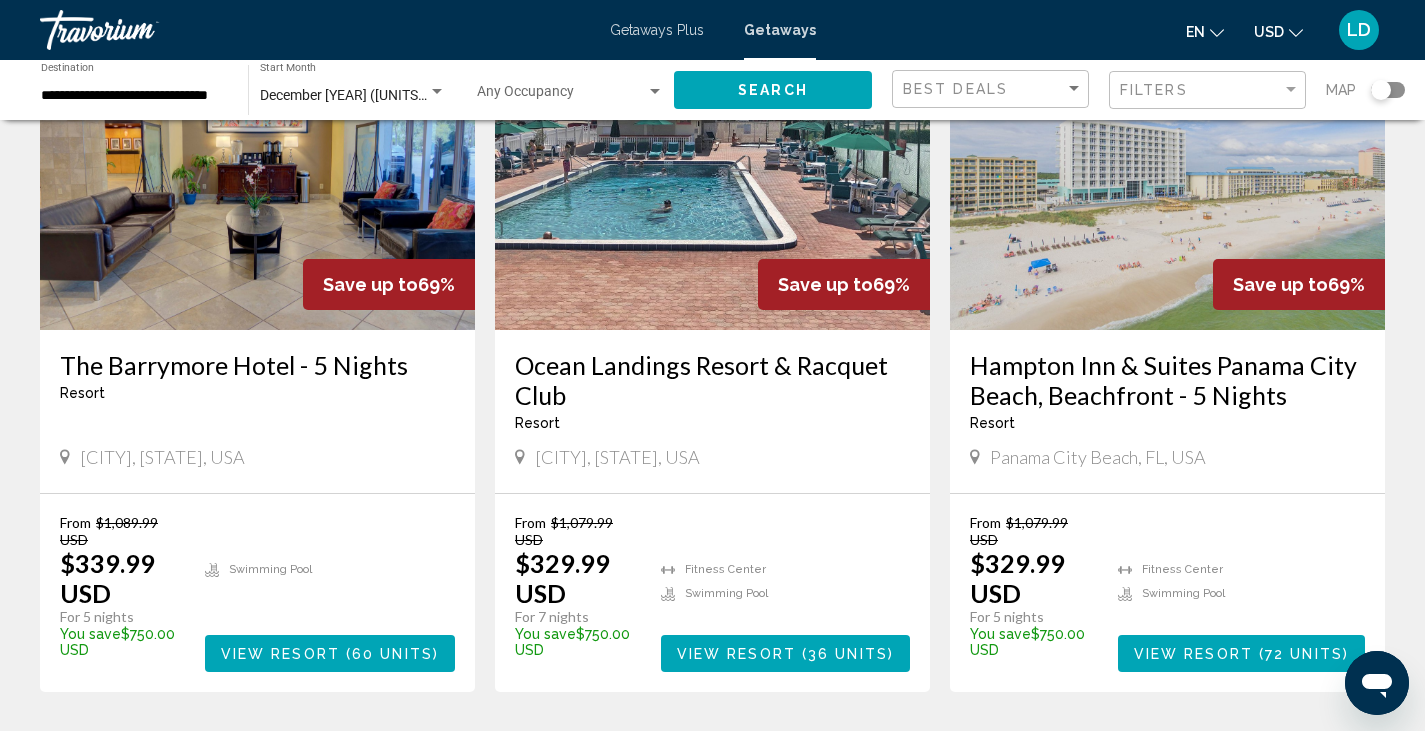 click on "Hampton Inn & Suites Panama City Beach, Beachfront - 5 Nights" at bounding box center (1167, 380) 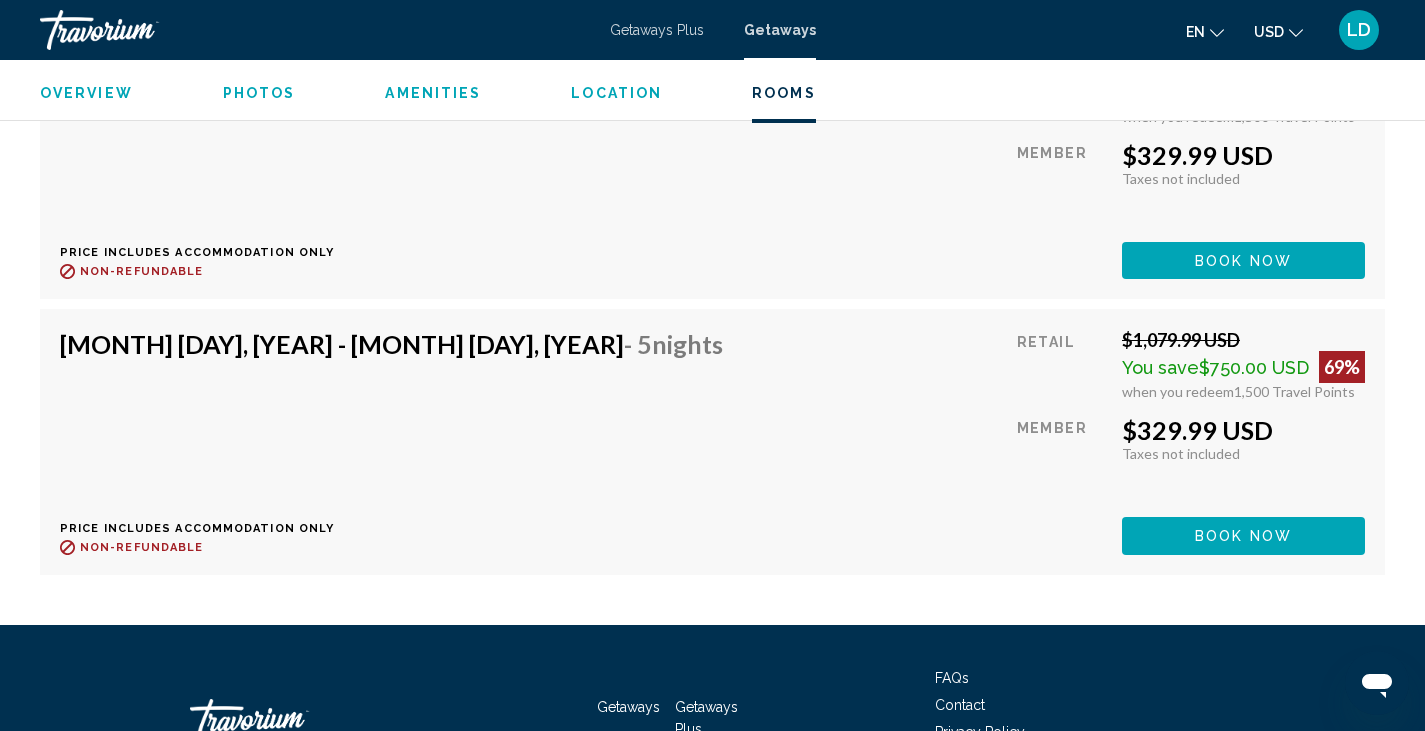 scroll, scrollTop: 11339, scrollLeft: 0, axis: vertical 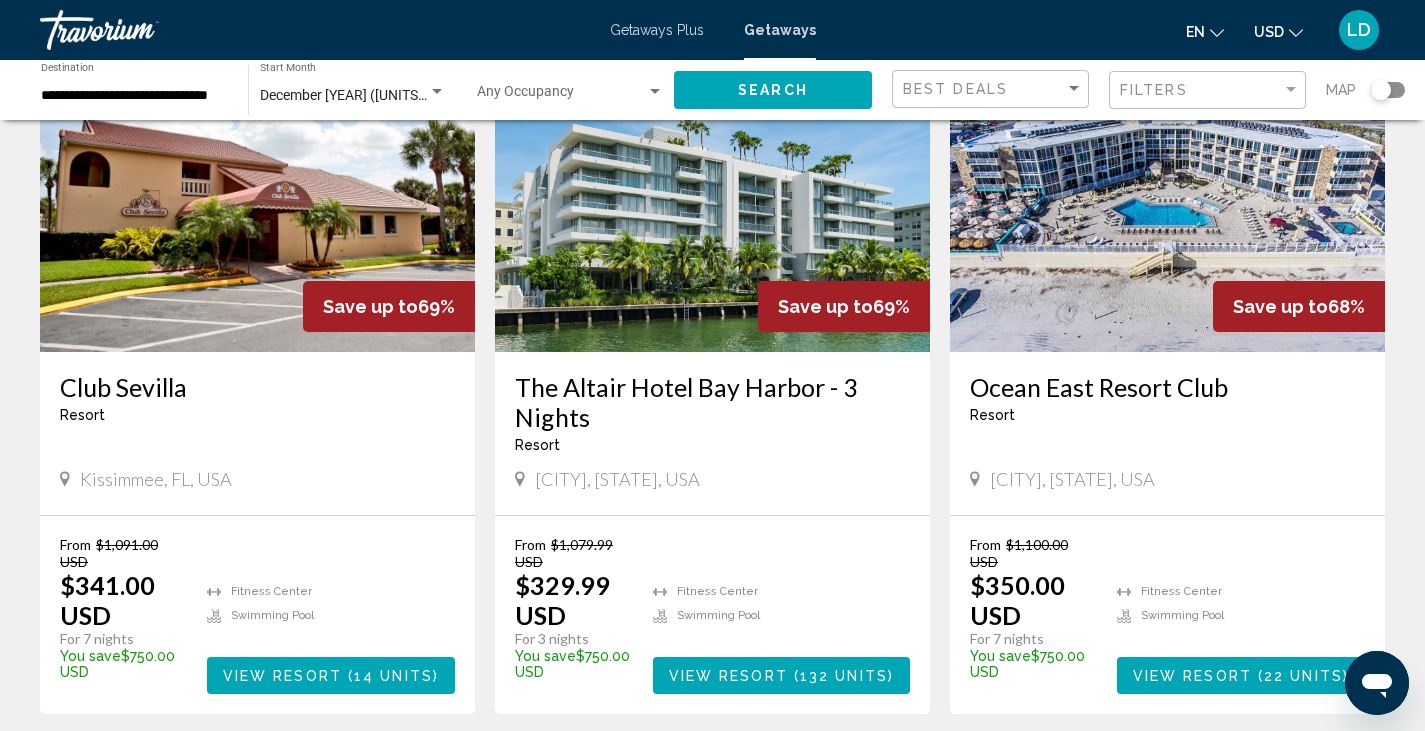 click at bounding box center [1167, 192] 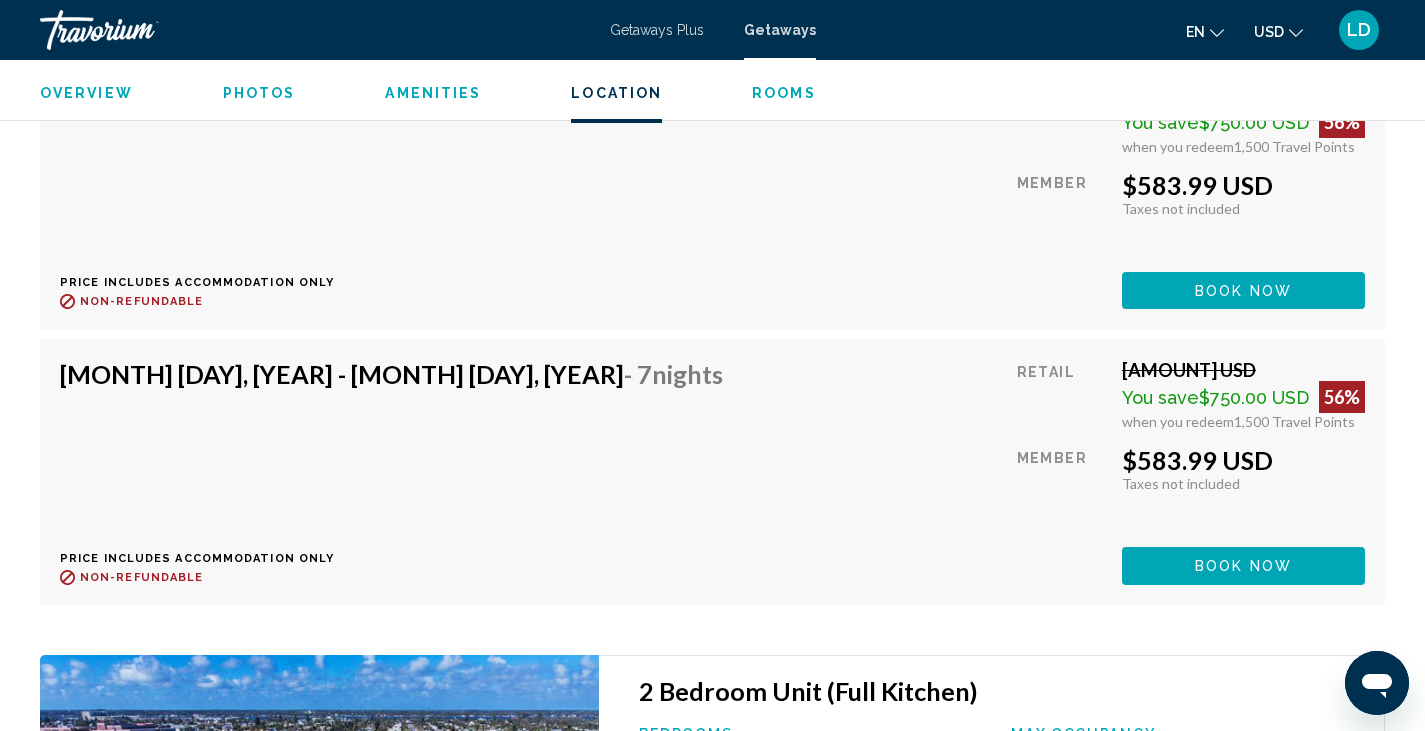 scroll, scrollTop: 4879, scrollLeft: 0, axis: vertical 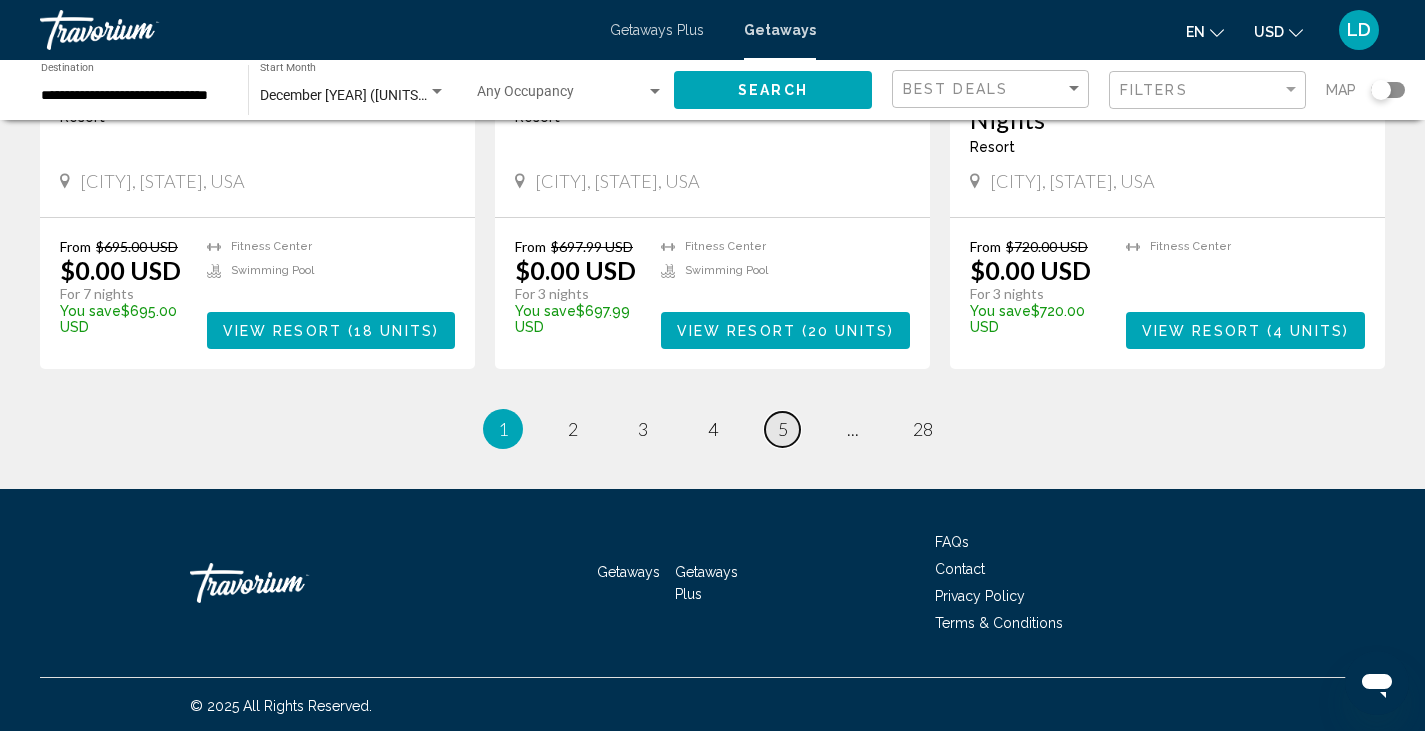 click on "5" at bounding box center (783, 429) 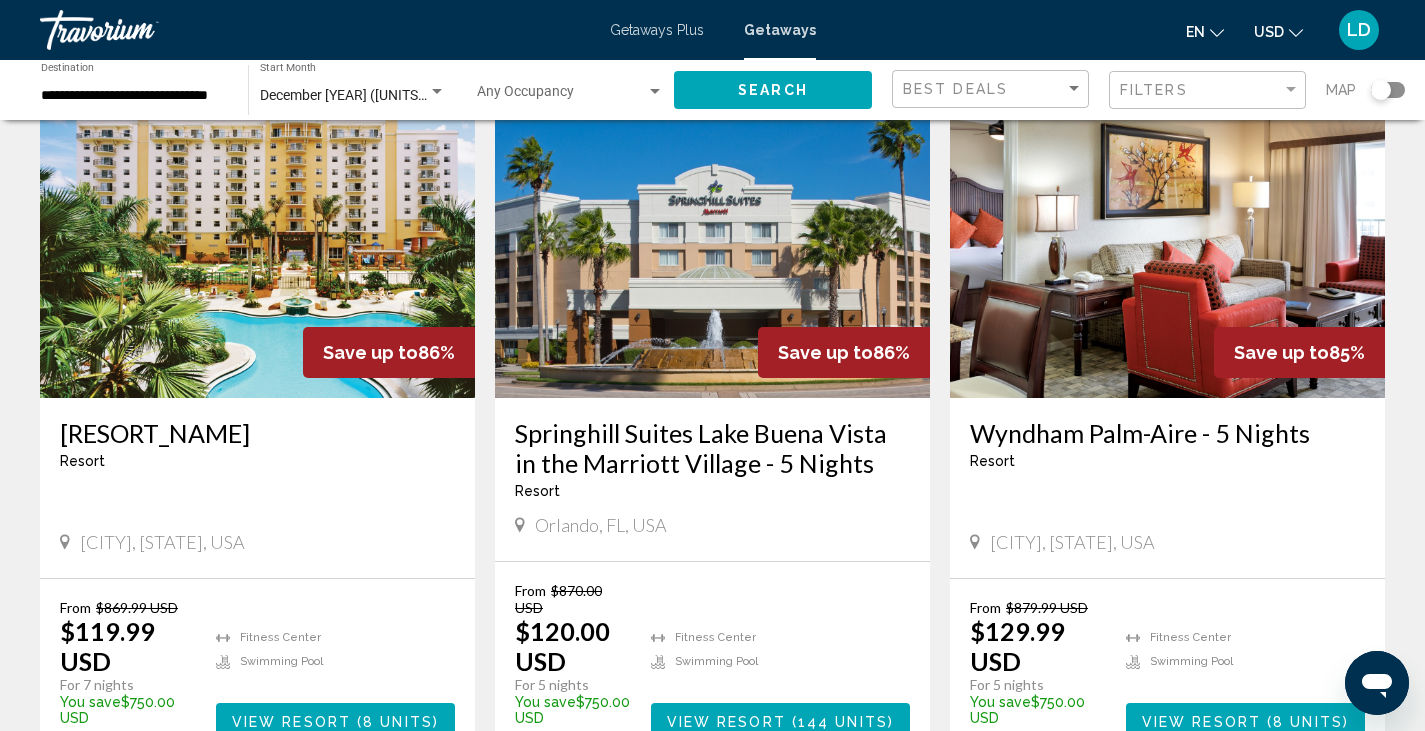 scroll, scrollTop: 2624, scrollLeft: 0, axis: vertical 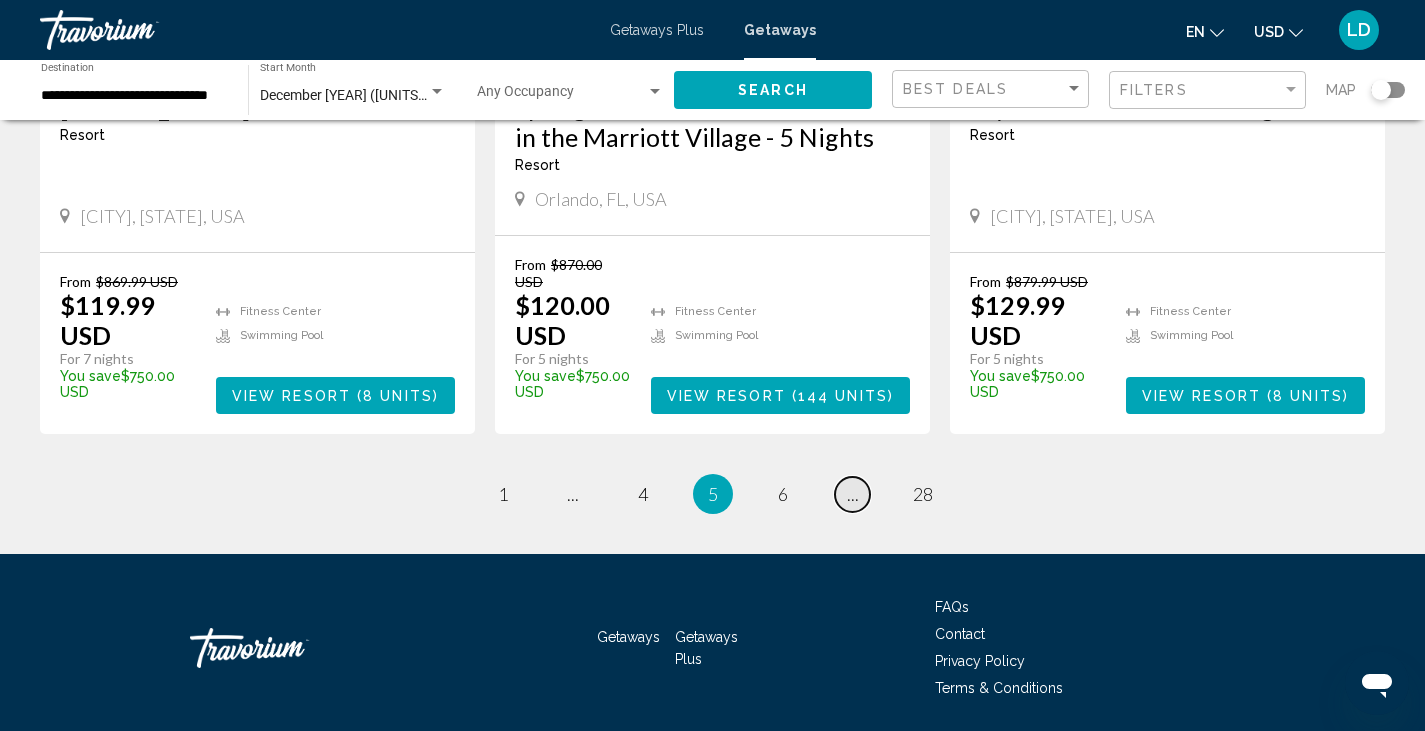 click on "page  ..." at bounding box center (852, 494) 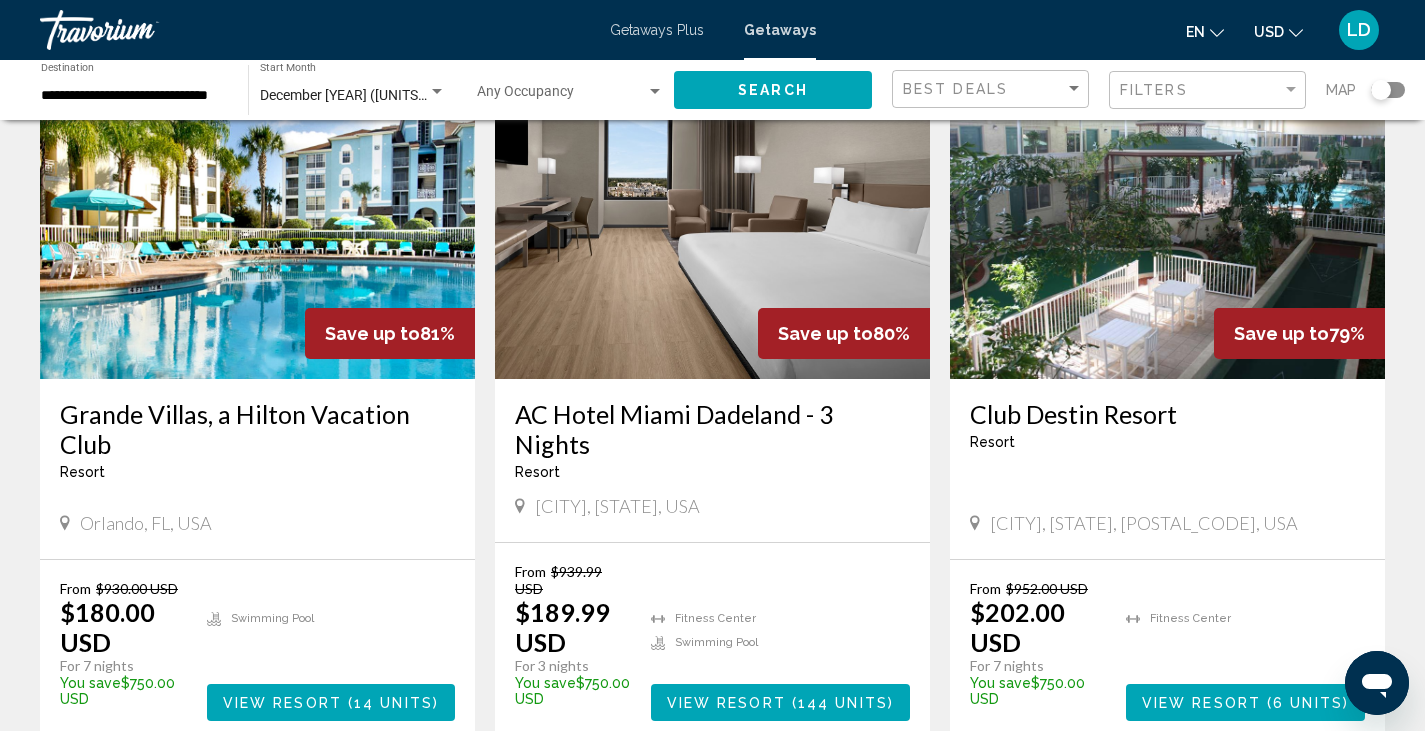 scroll, scrollTop: 2624, scrollLeft: 0, axis: vertical 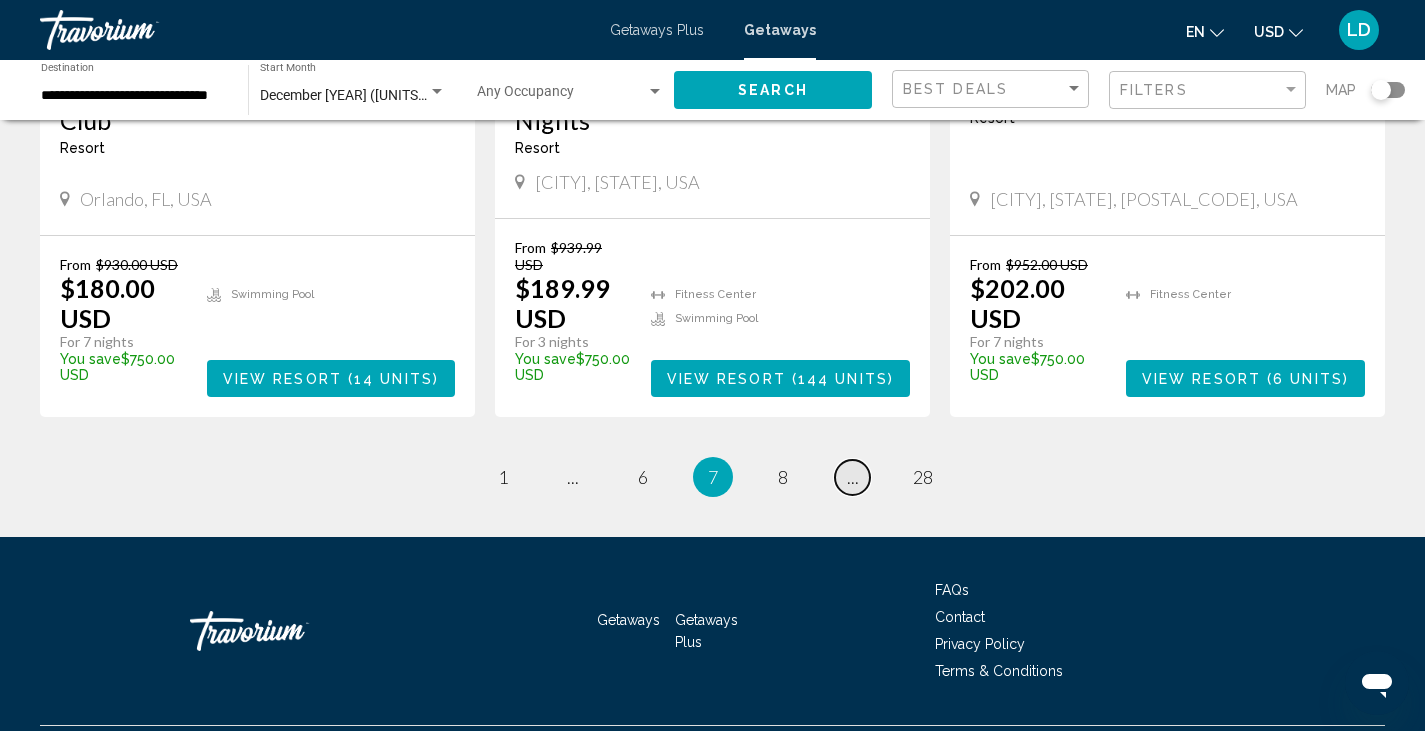click on "..." at bounding box center (853, 477) 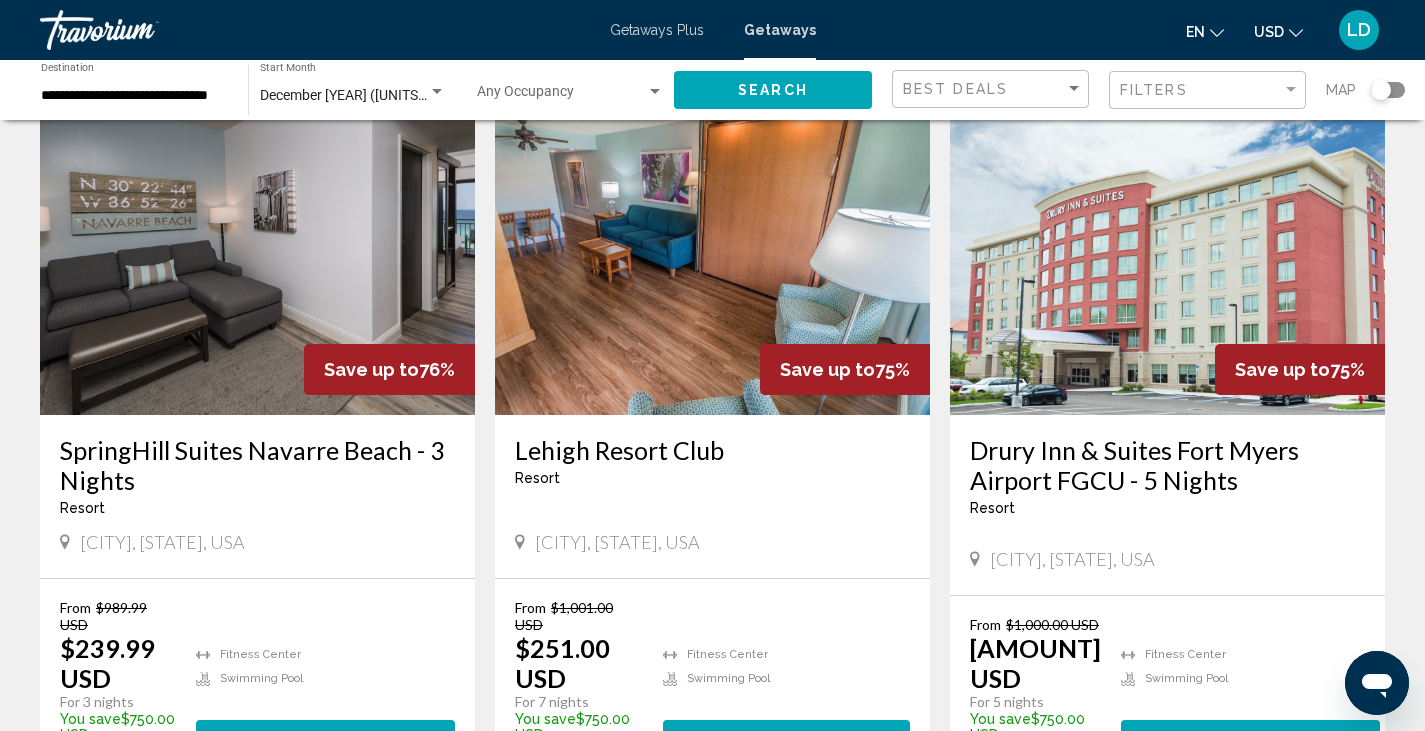 scroll, scrollTop: 2611, scrollLeft: 0, axis: vertical 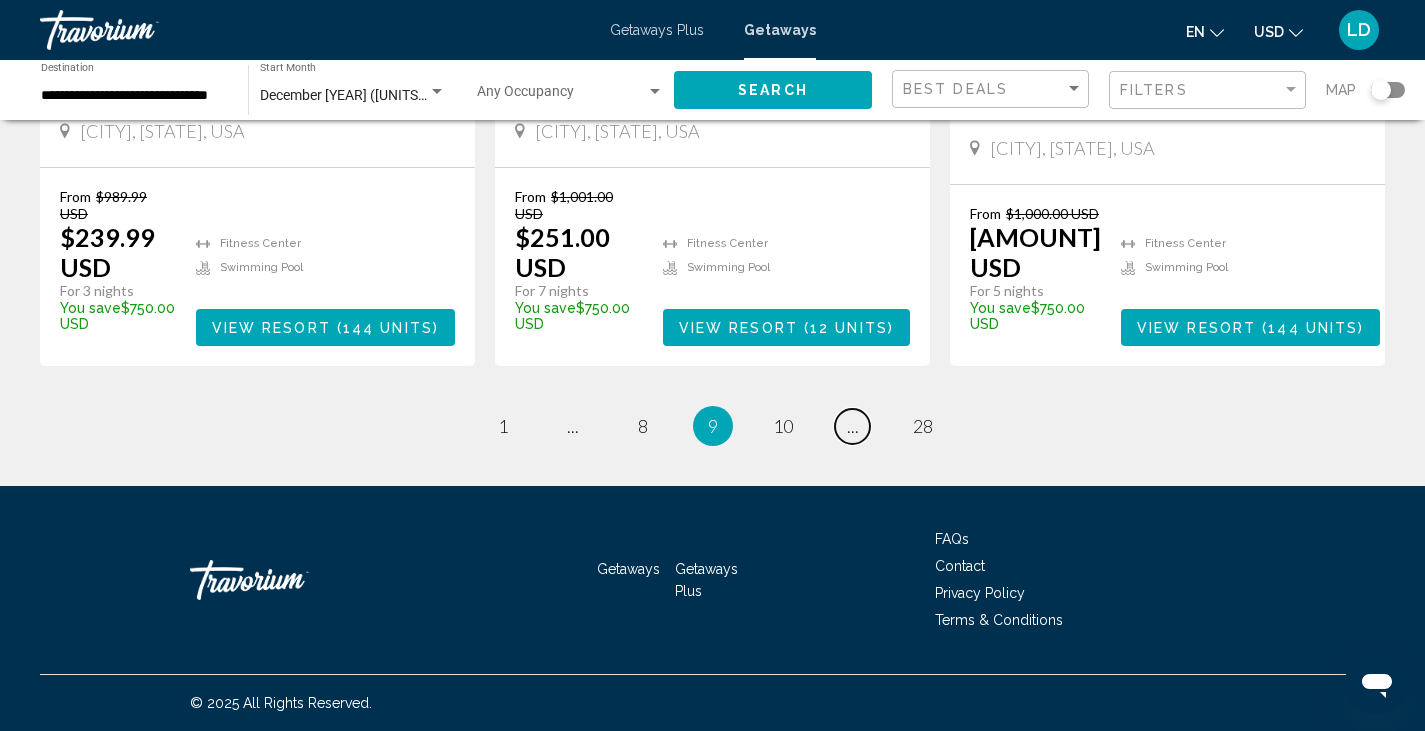 click on "..." at bounding box center [853, 426] 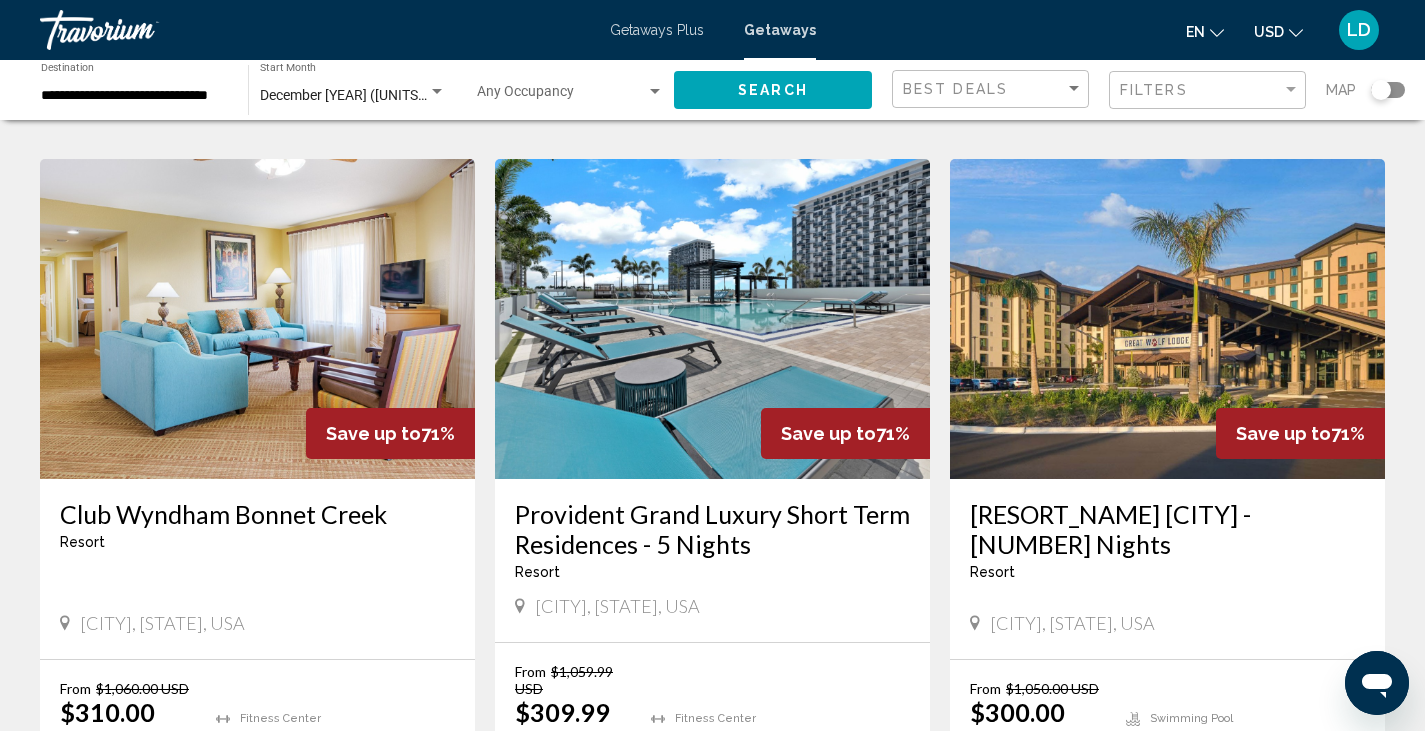 scroll, scrollTop: 2675, scrollLeft: 0, axis: vertical 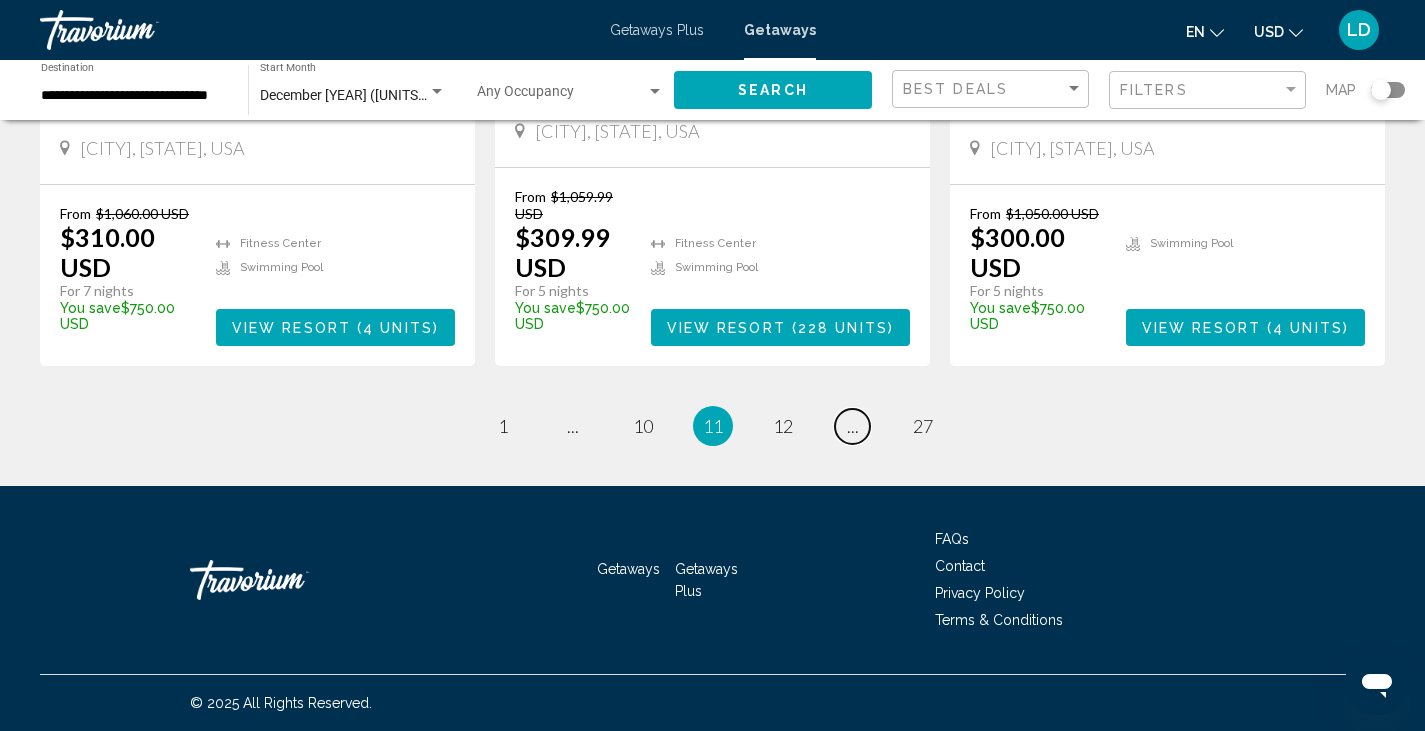 click on "..." at bounding box center (853, 426) 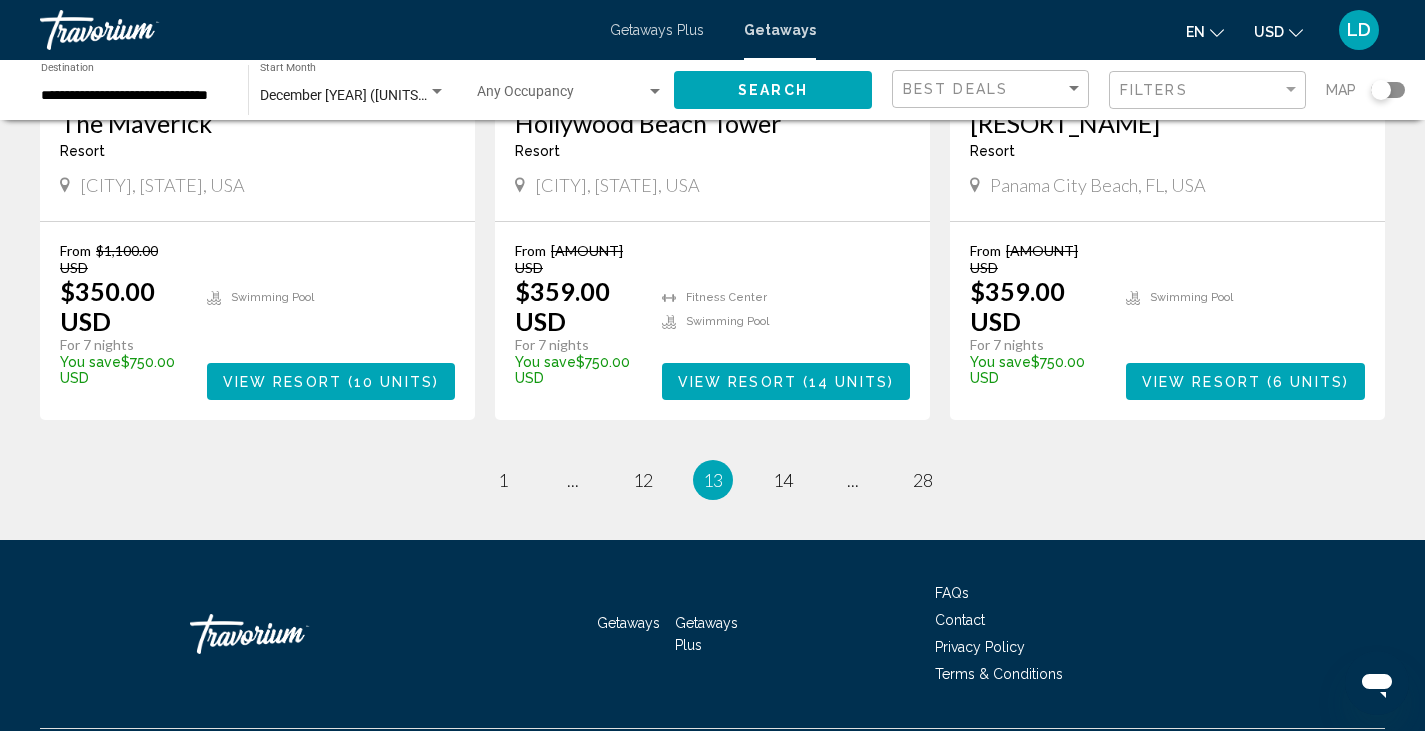 scroll, scrollTop: 2632, scrollLeft: 0, axis: vertical 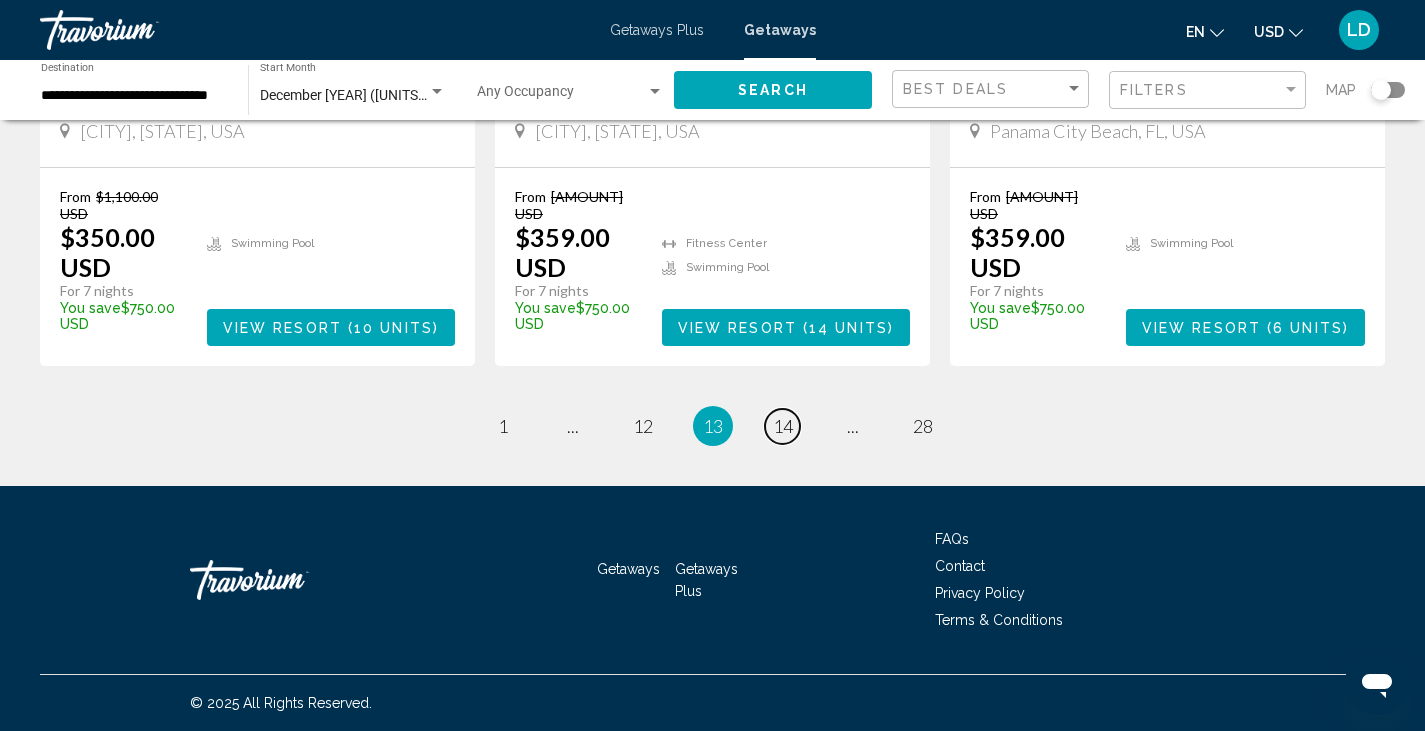 click on "14" at bounding box center (783, 426) 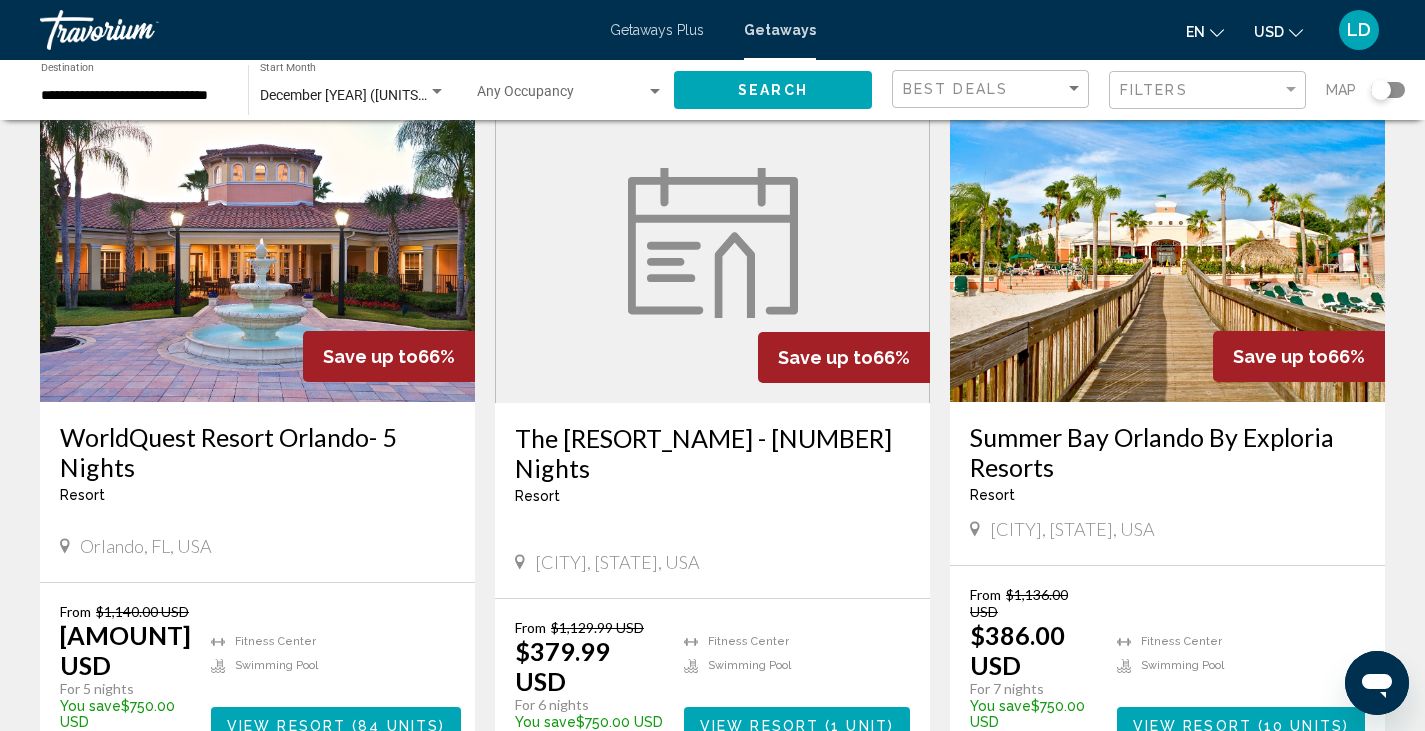 scroll, scrollTop: 2300, scrollLeft: 0, axis: vertical 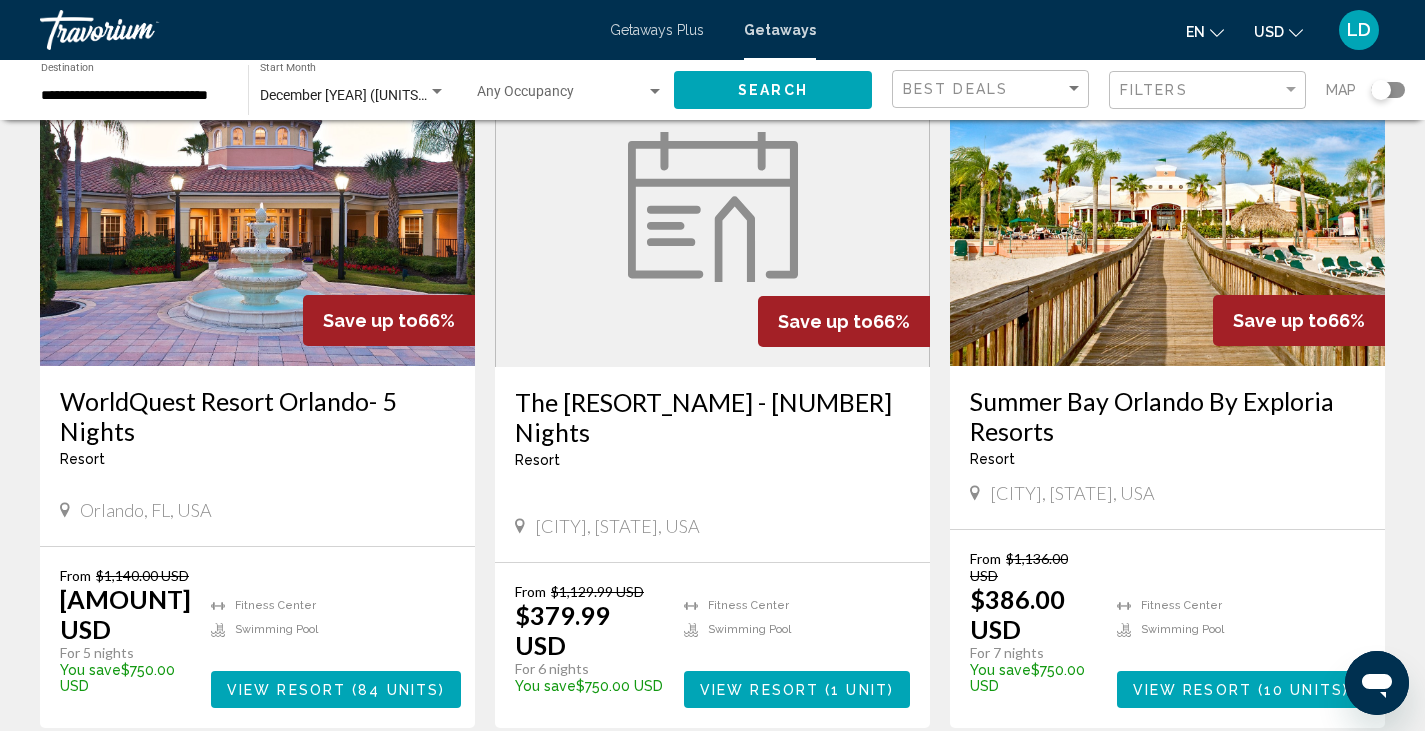 click on "Summer Bay Orlando By Exploria Resorts" at bounding box center [1167, 416] 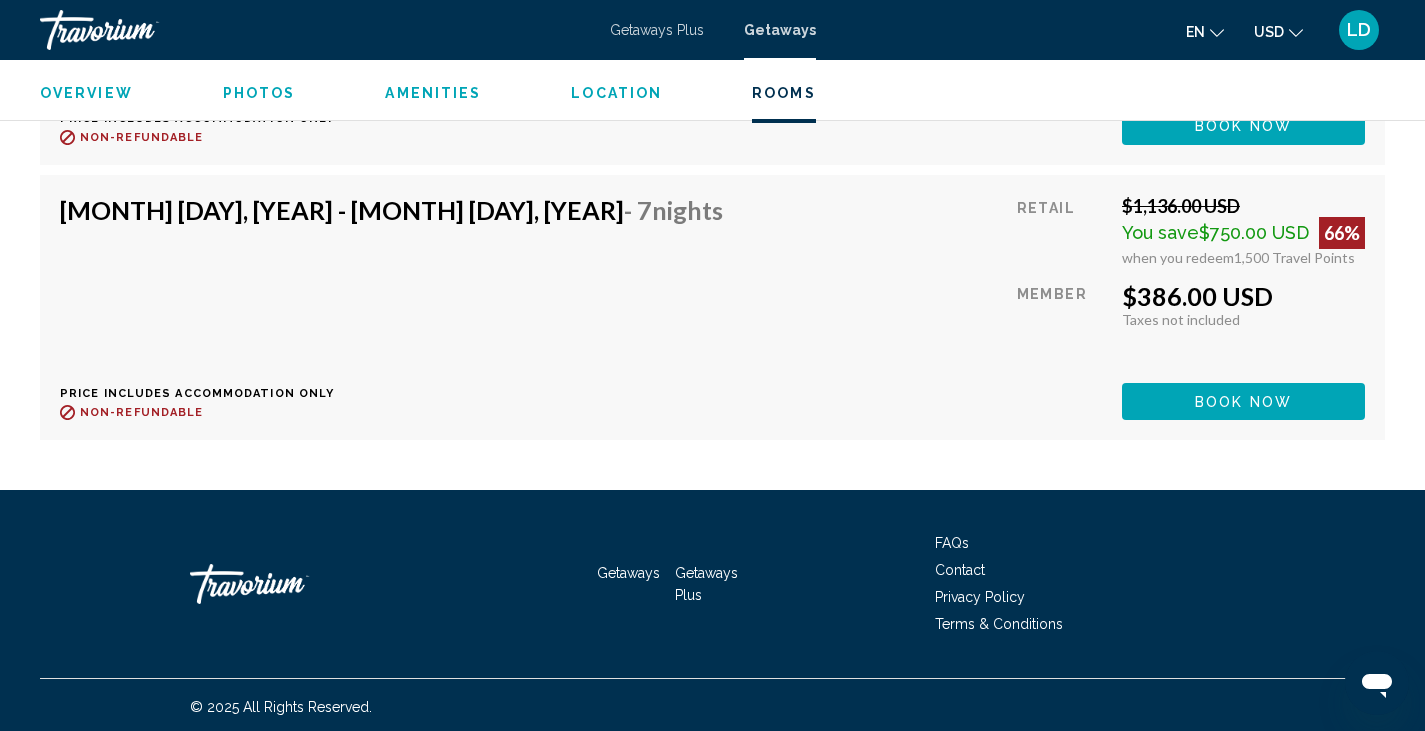 scroll, scrollTop: 5104, scrollLeft: 0, axis: vertical 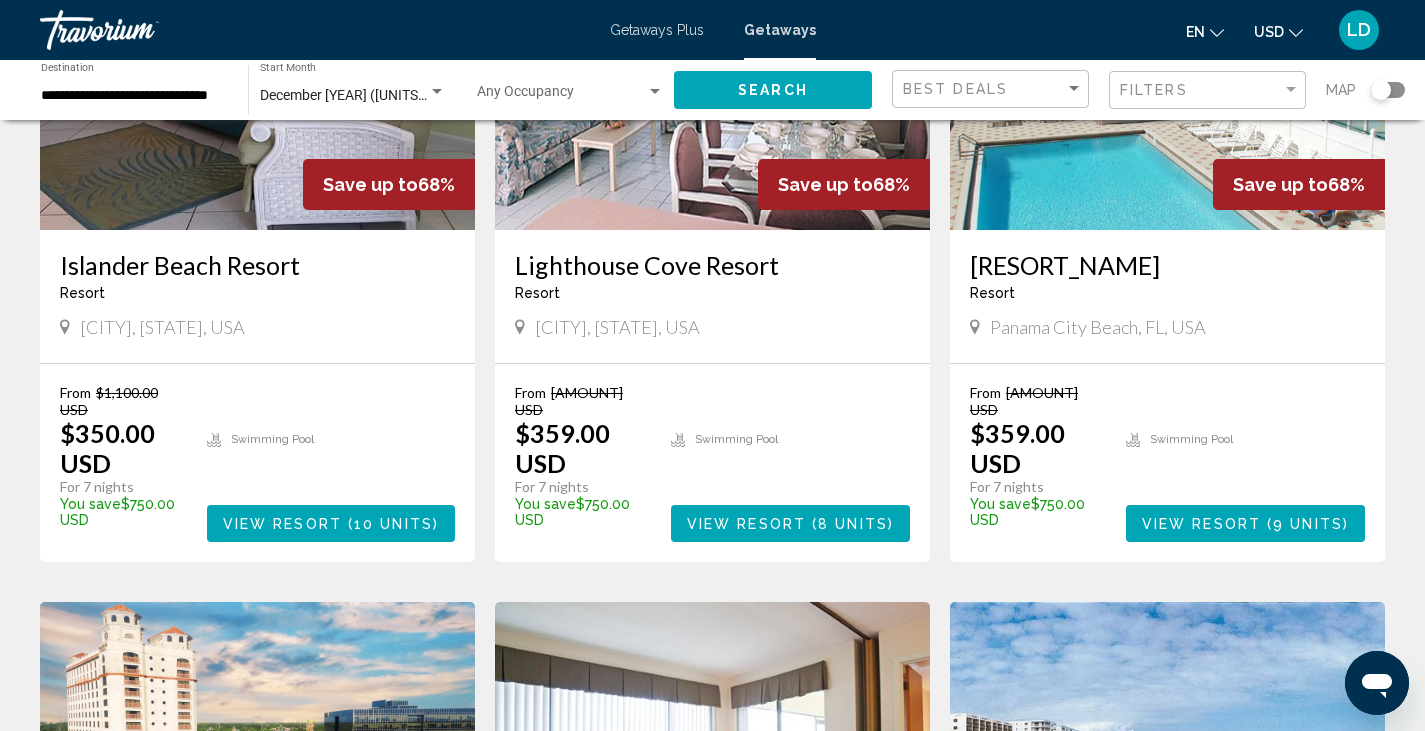 click on "[RESORT_NAME]" at bounding box center (1167, 265) 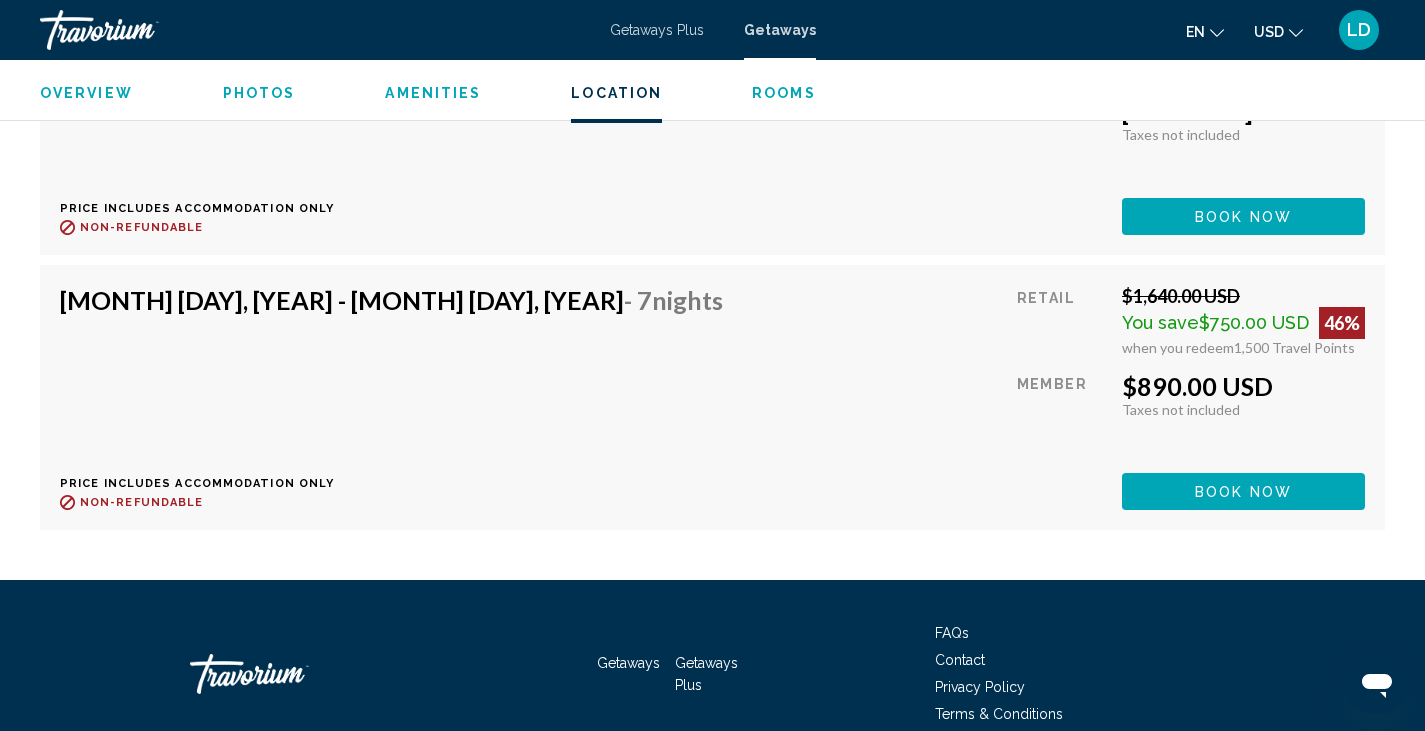 scroll, scrollTop: 5700, scrollLeft: 0, axis: vertical 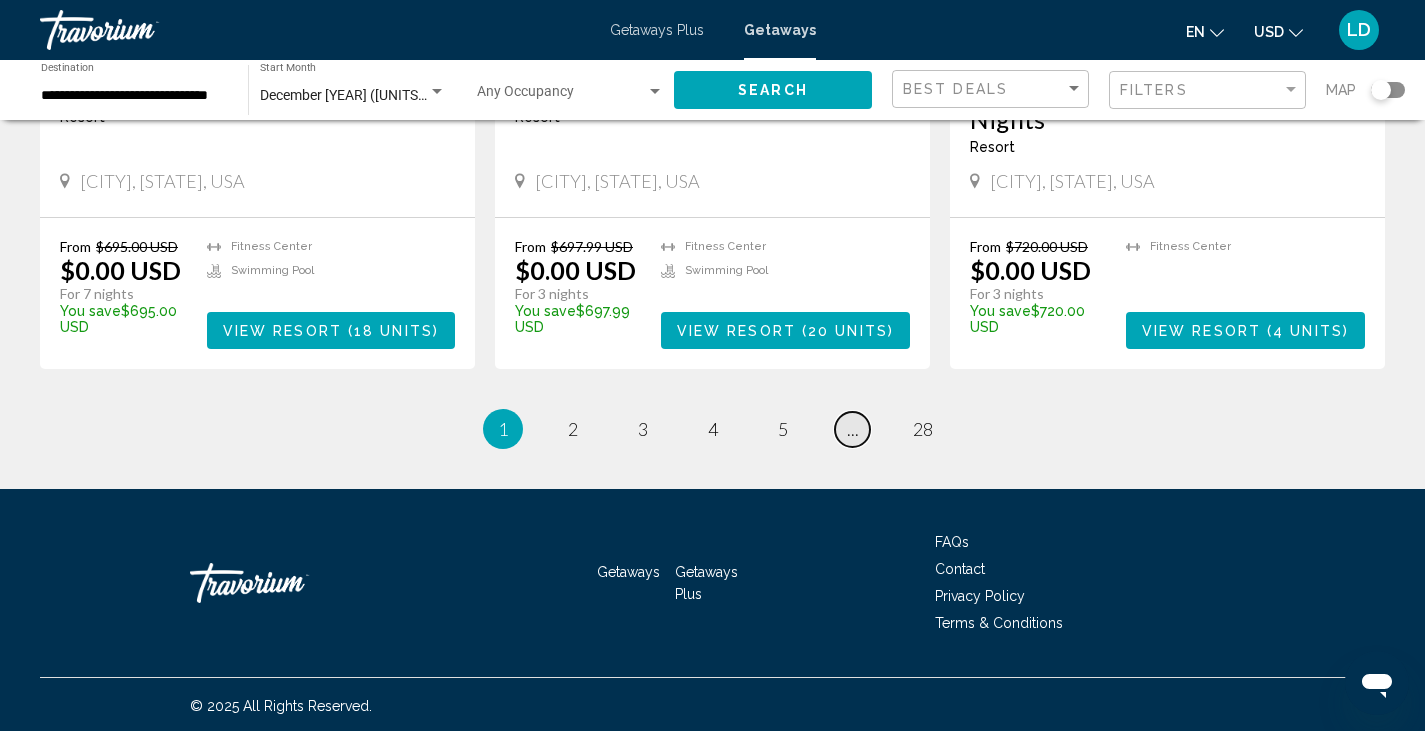 click on "page  ..." at bounding box center [852, 429] 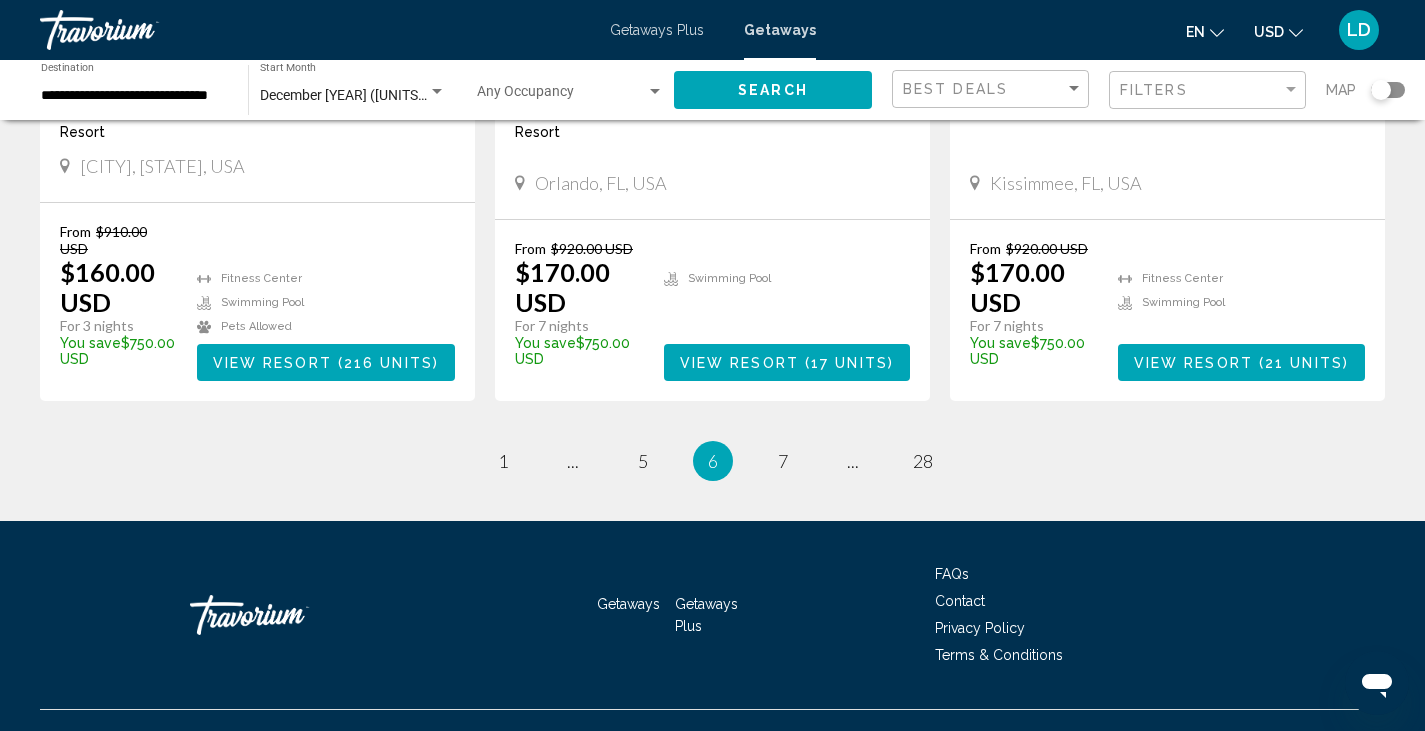 scroll, scrollTop: 2624, scrollLeft: 0, axis: vertical 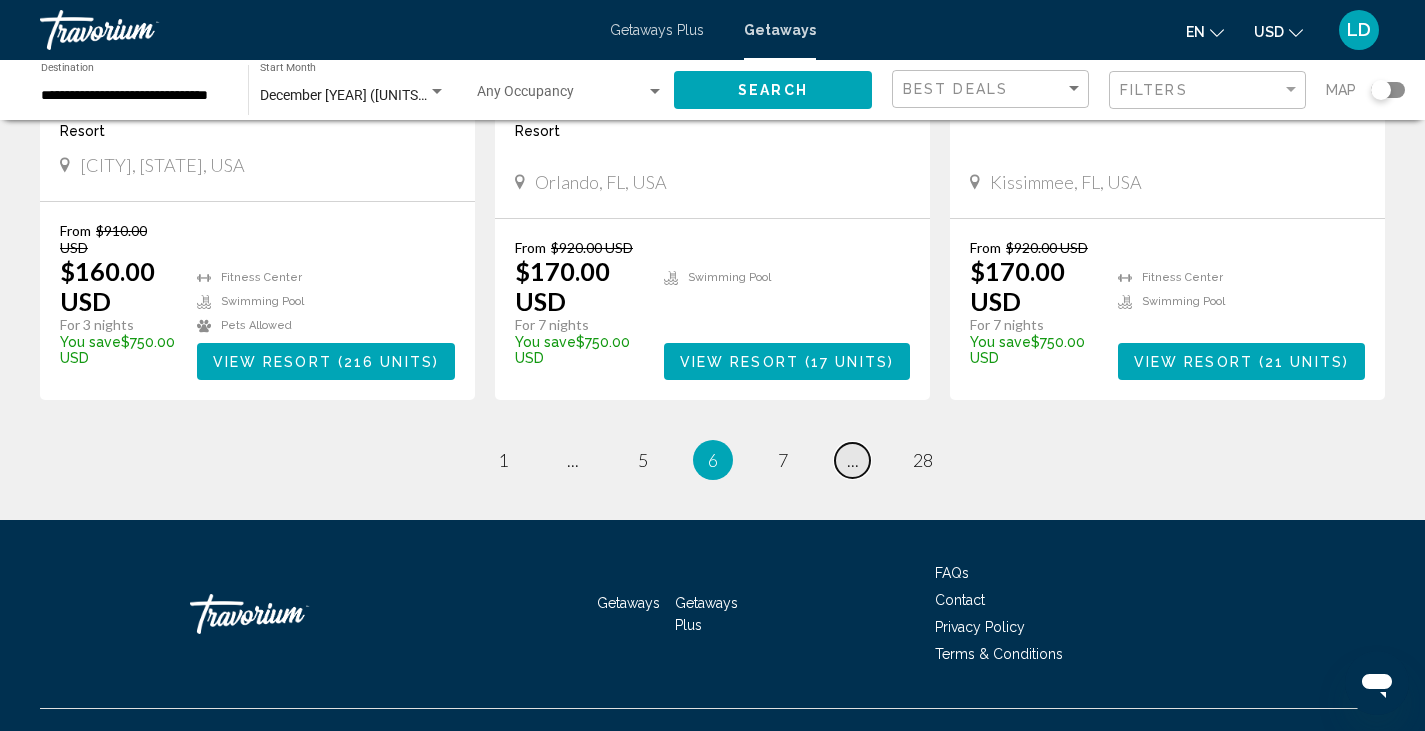 click on "..." at bounding box center [853, 460] 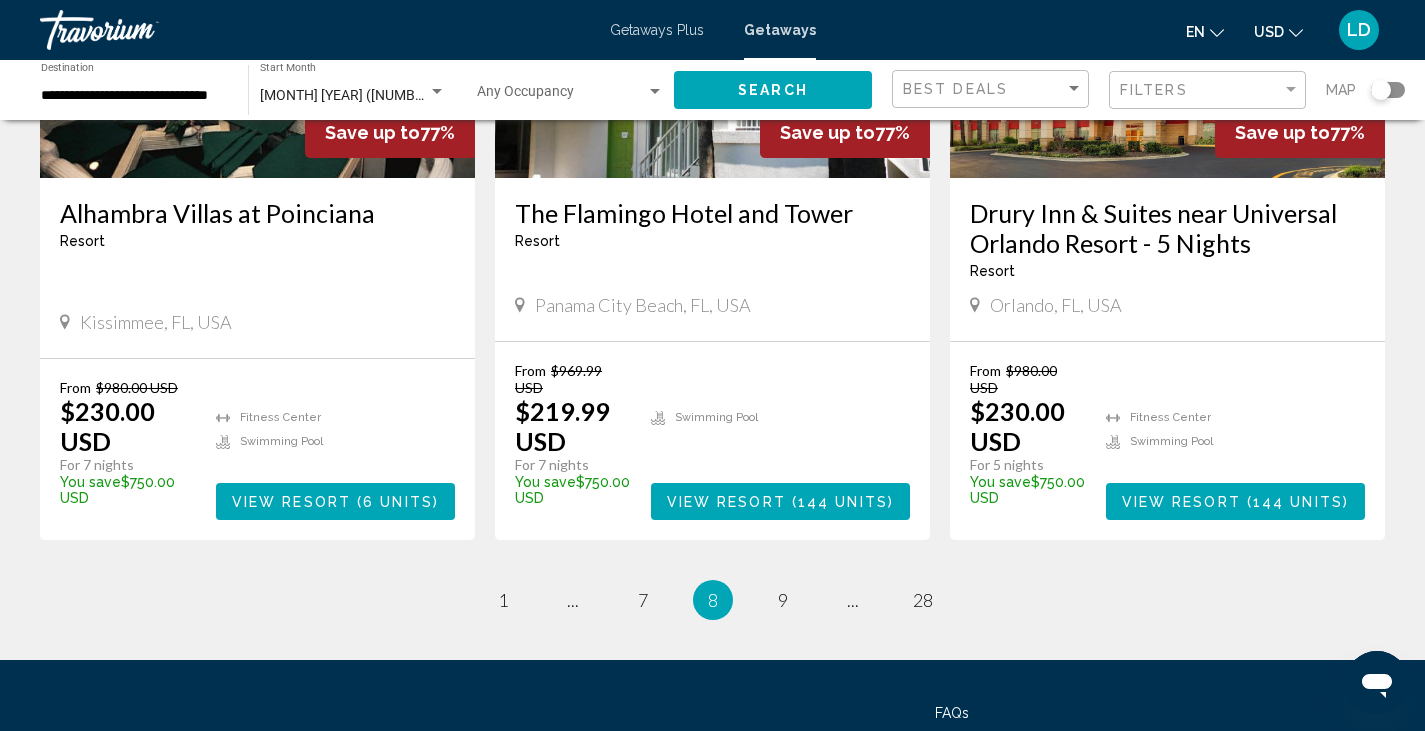 scroll, scrollTop: 2654, scrollLeft: 0, axis: vertical 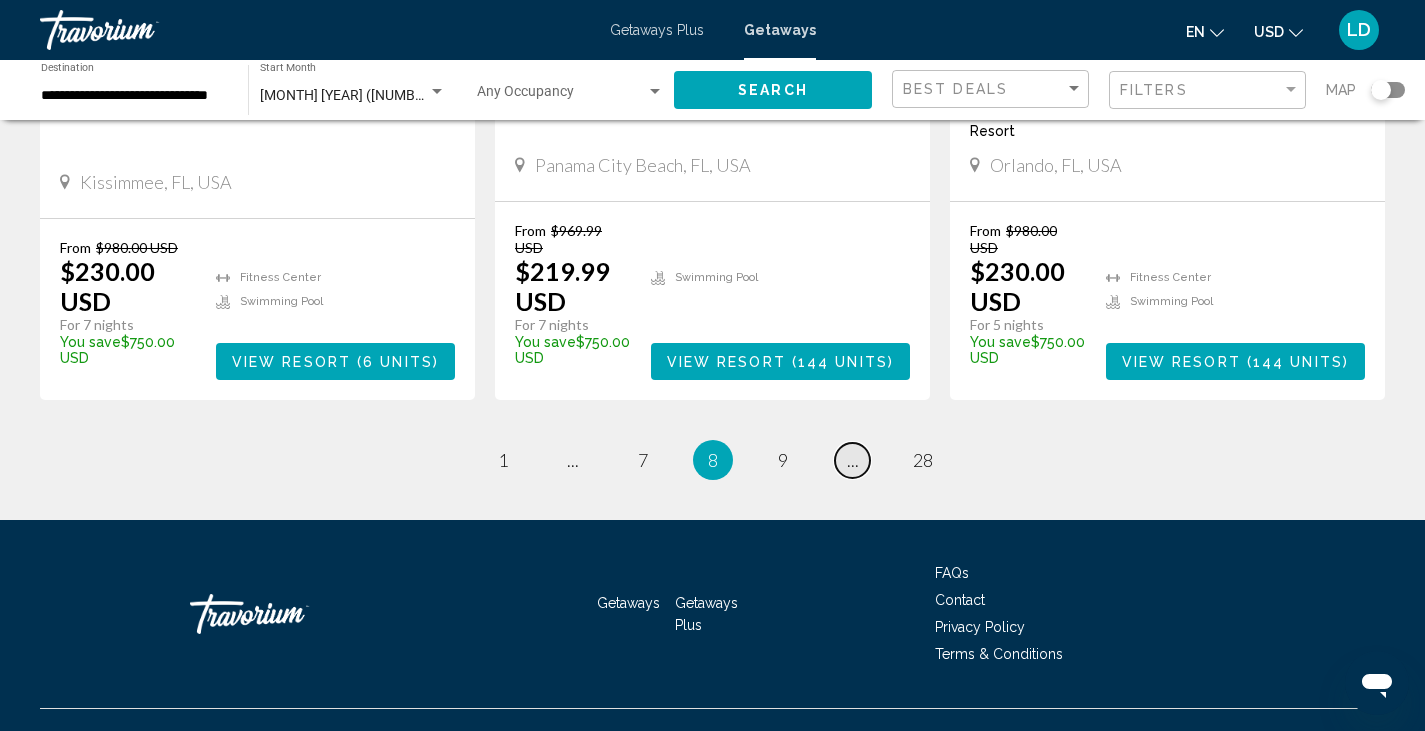 click on "..." at bounding box center [853, 460] 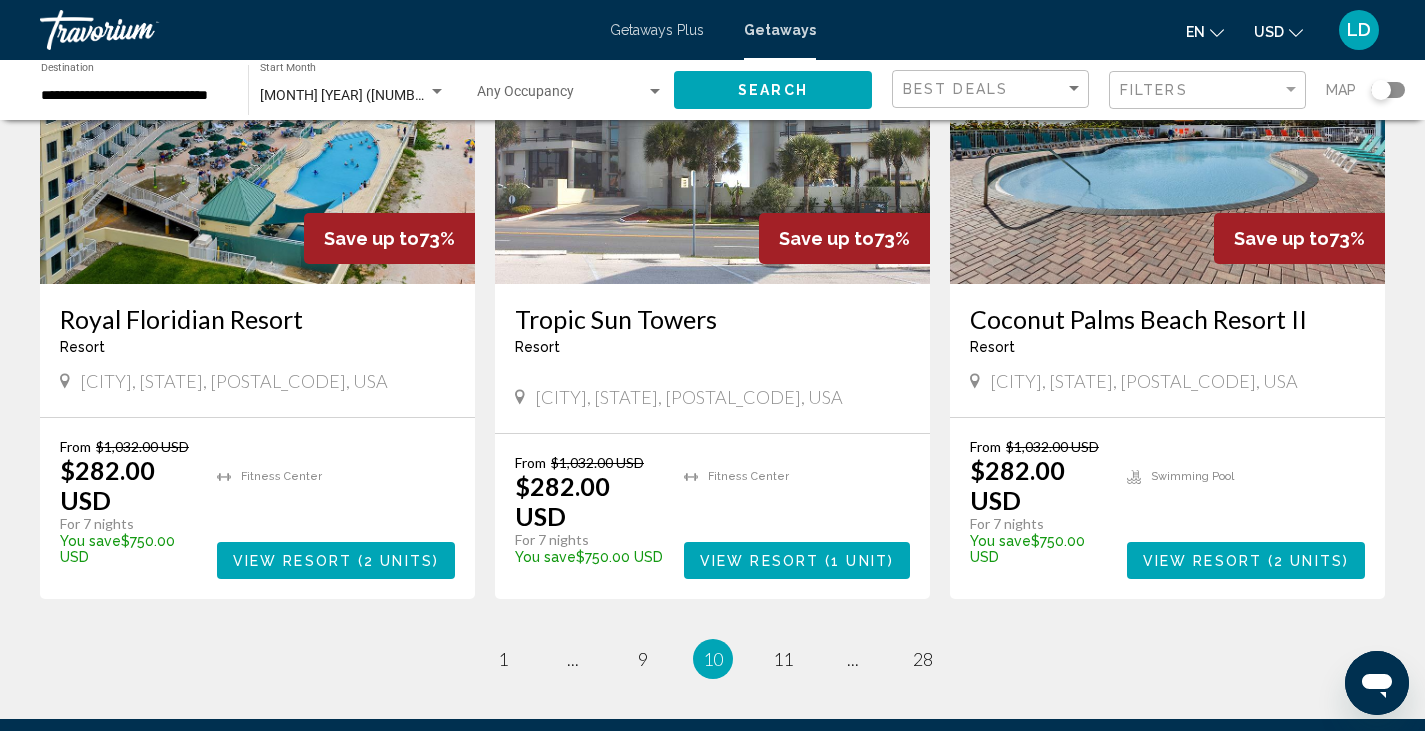 scroll, scrollTop: 2645, scrollLeft: 0, axis: vertical 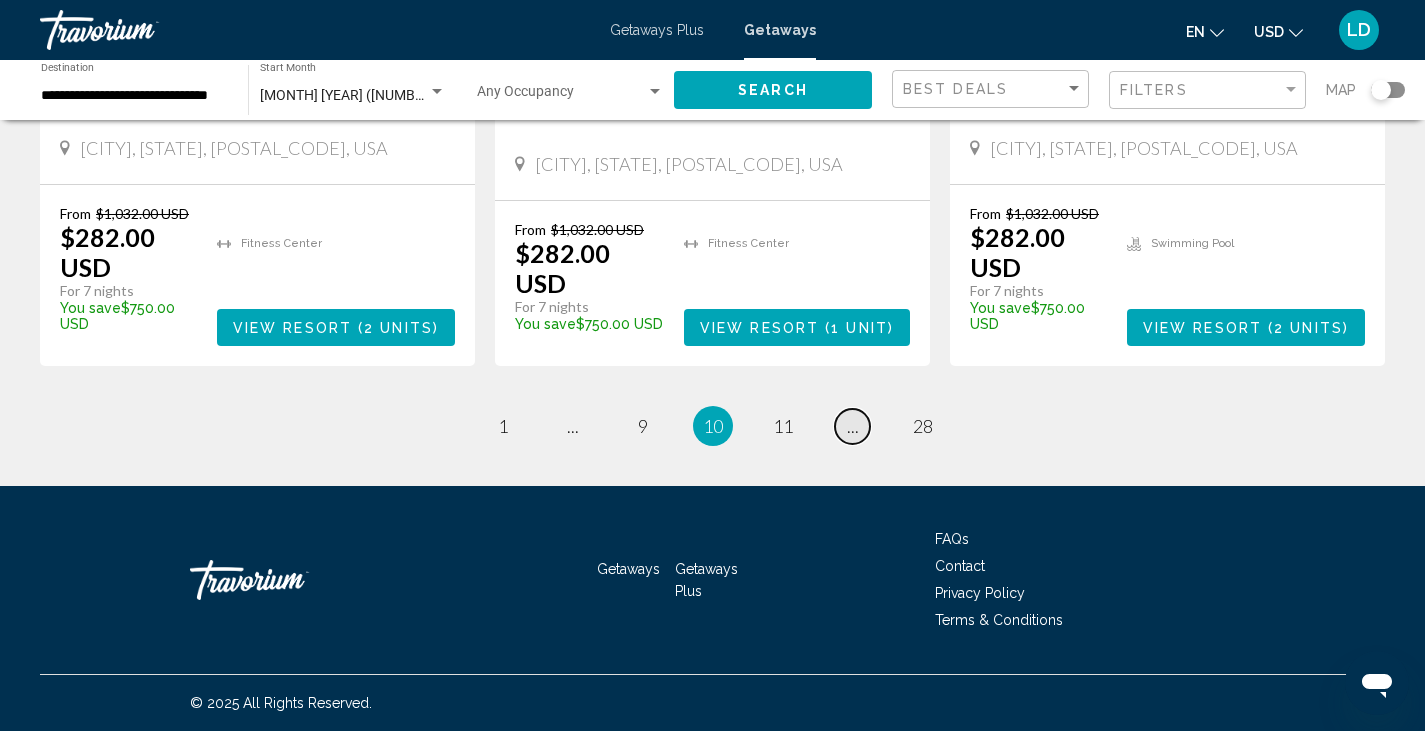 click on "page  ..." at bounding box center (852, 426) 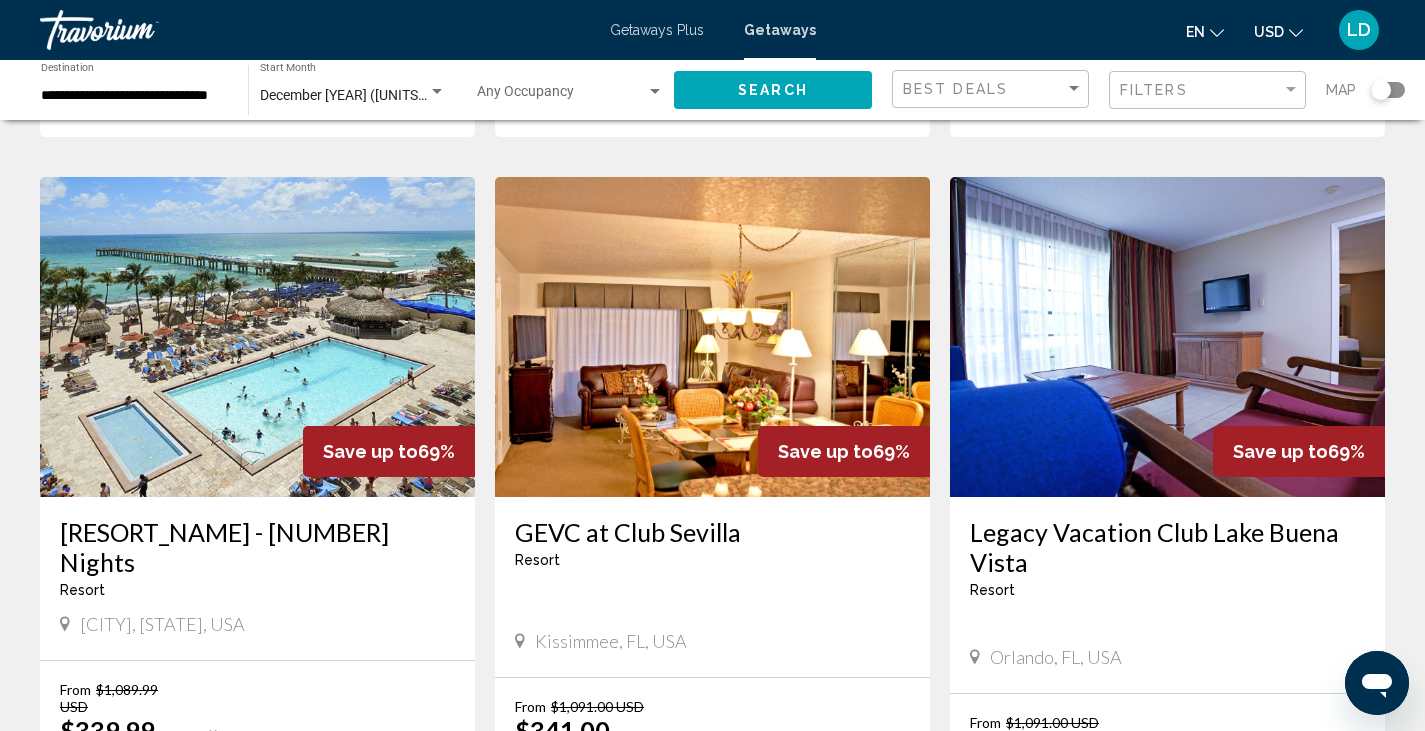 scroll, scrollTop: 2500, scrollLeft: 0, axis: vertical 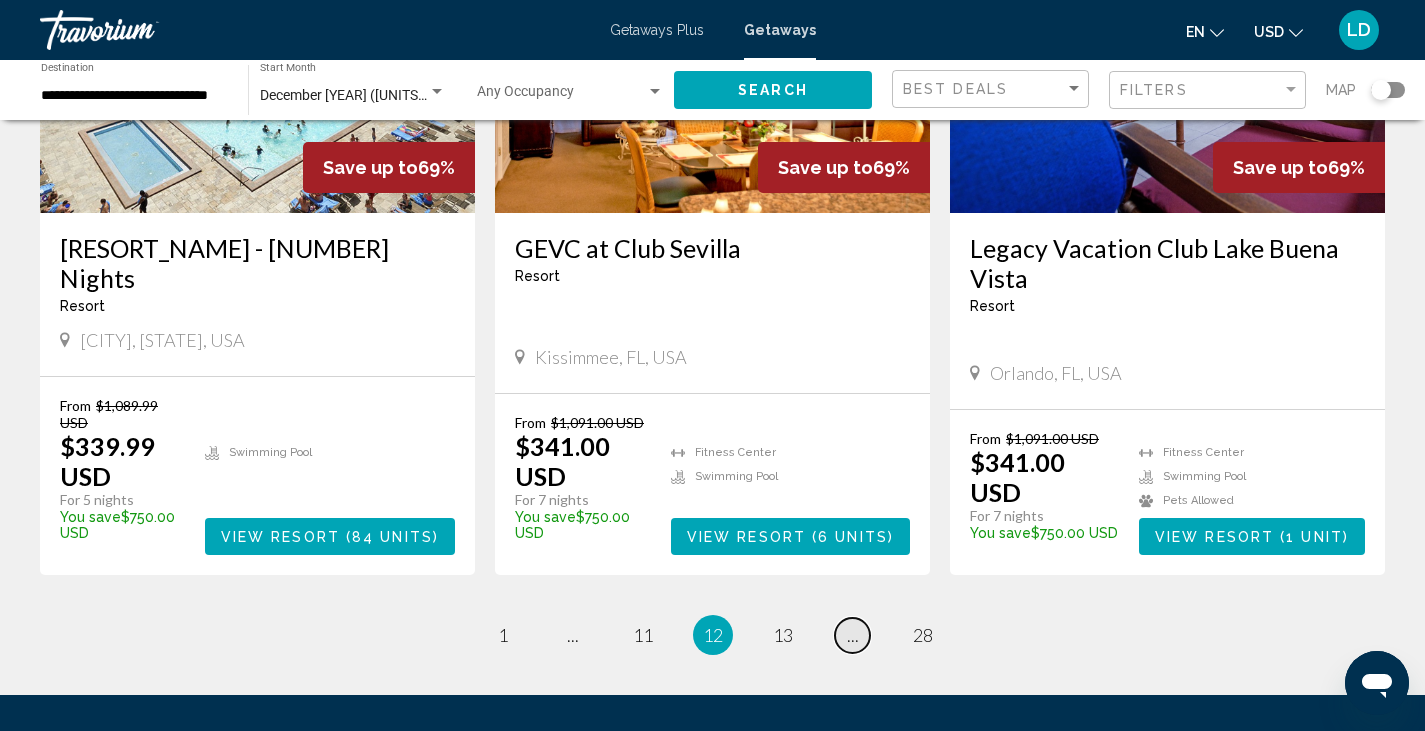 click on "..." at bounding box center [853, 635] 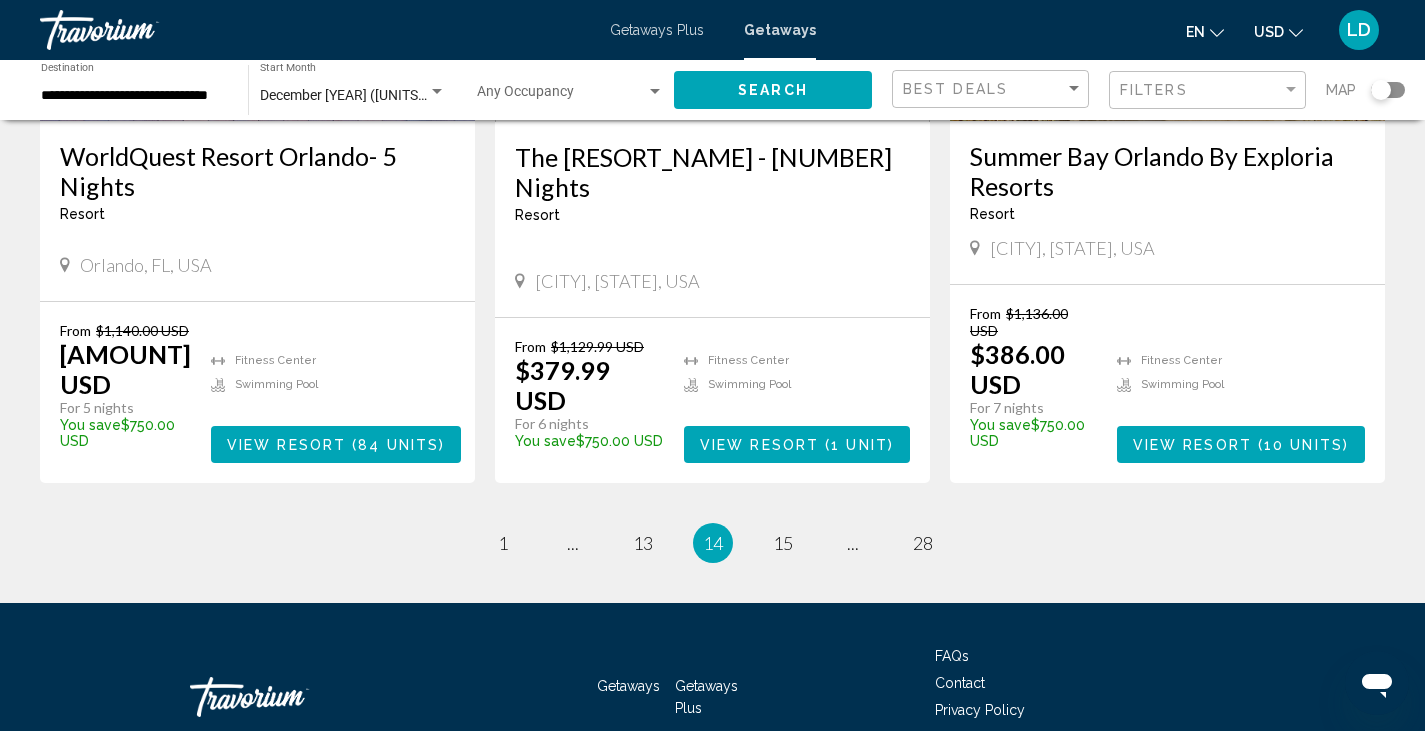 scroll, scrollTop: 2600, scrollLeft: 0, axis: vertical 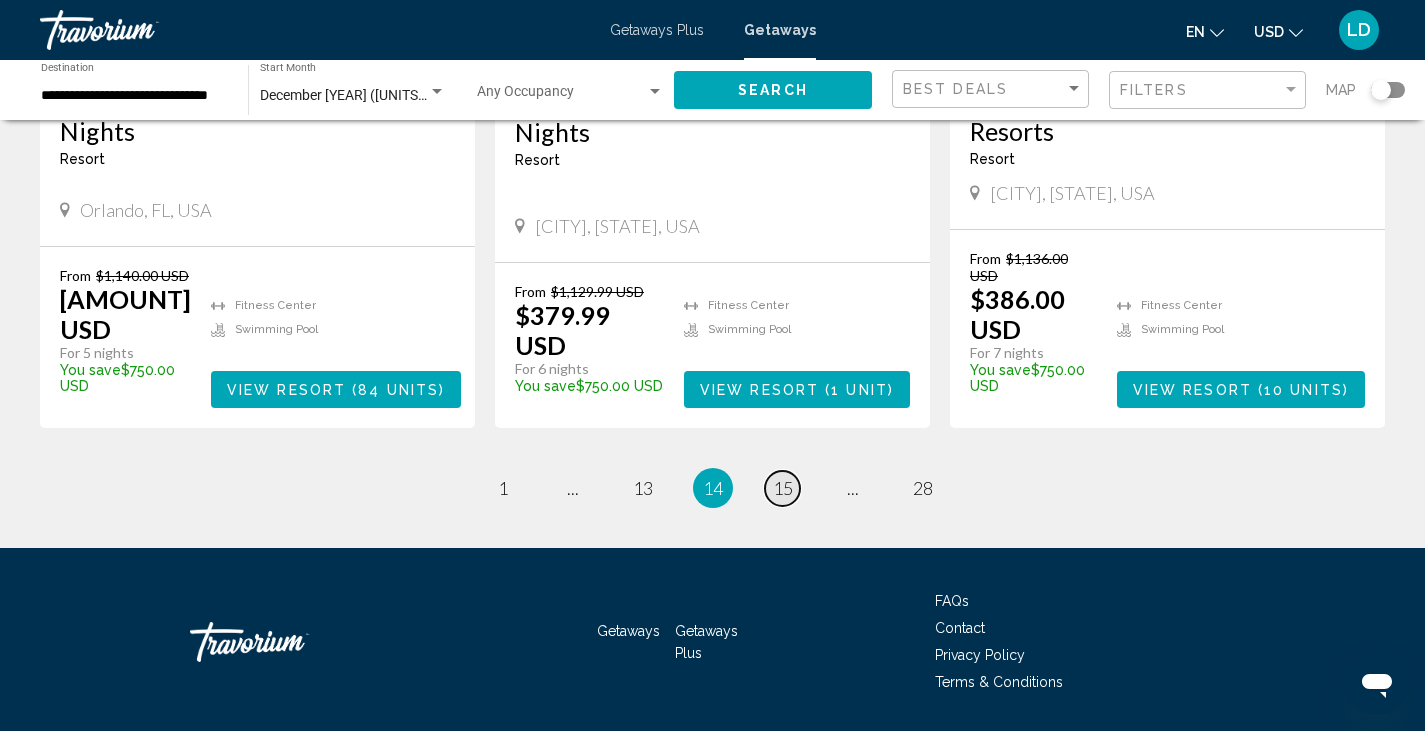 click on "15" at bounding box center (783, 488) 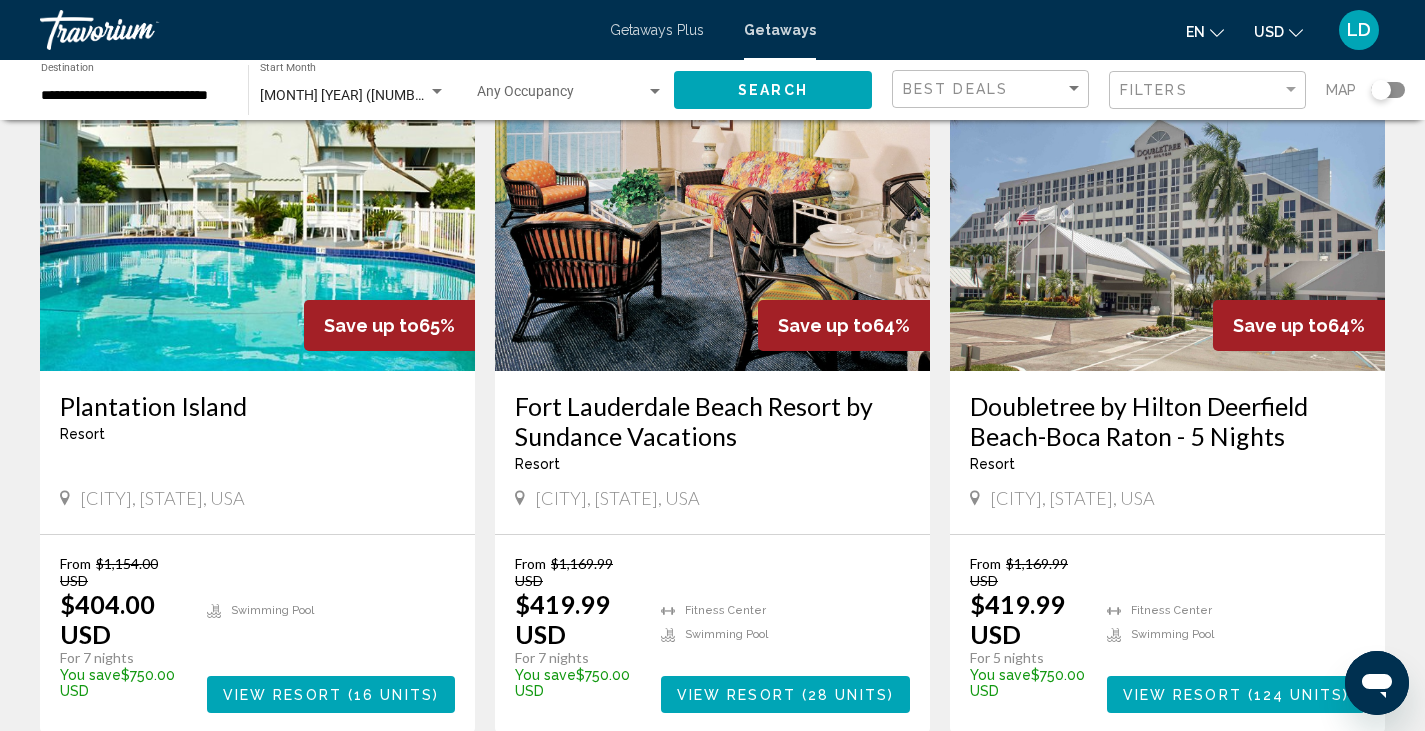 scroll, scrollTop: 2598, scrollLeft: 0, axis: vertical 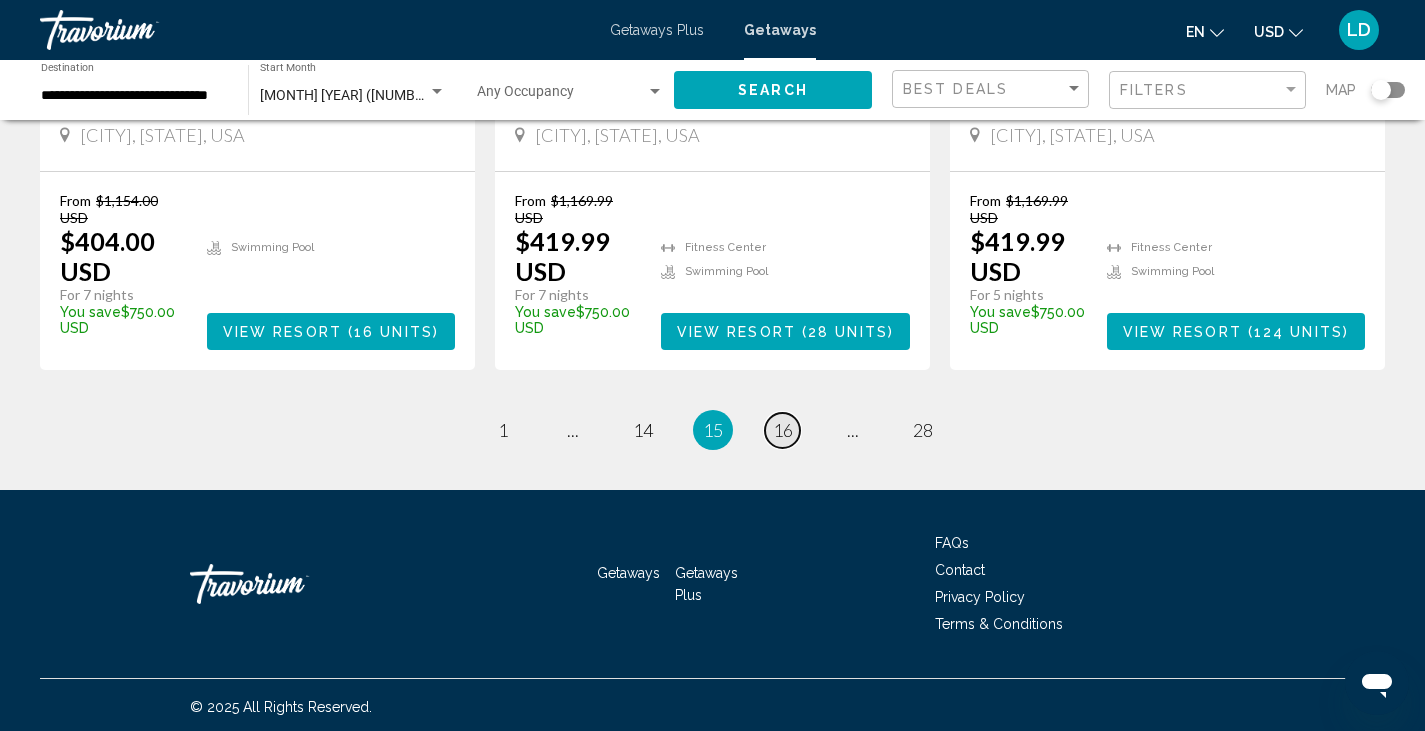 click on "16" at bounding box center [783, 430] 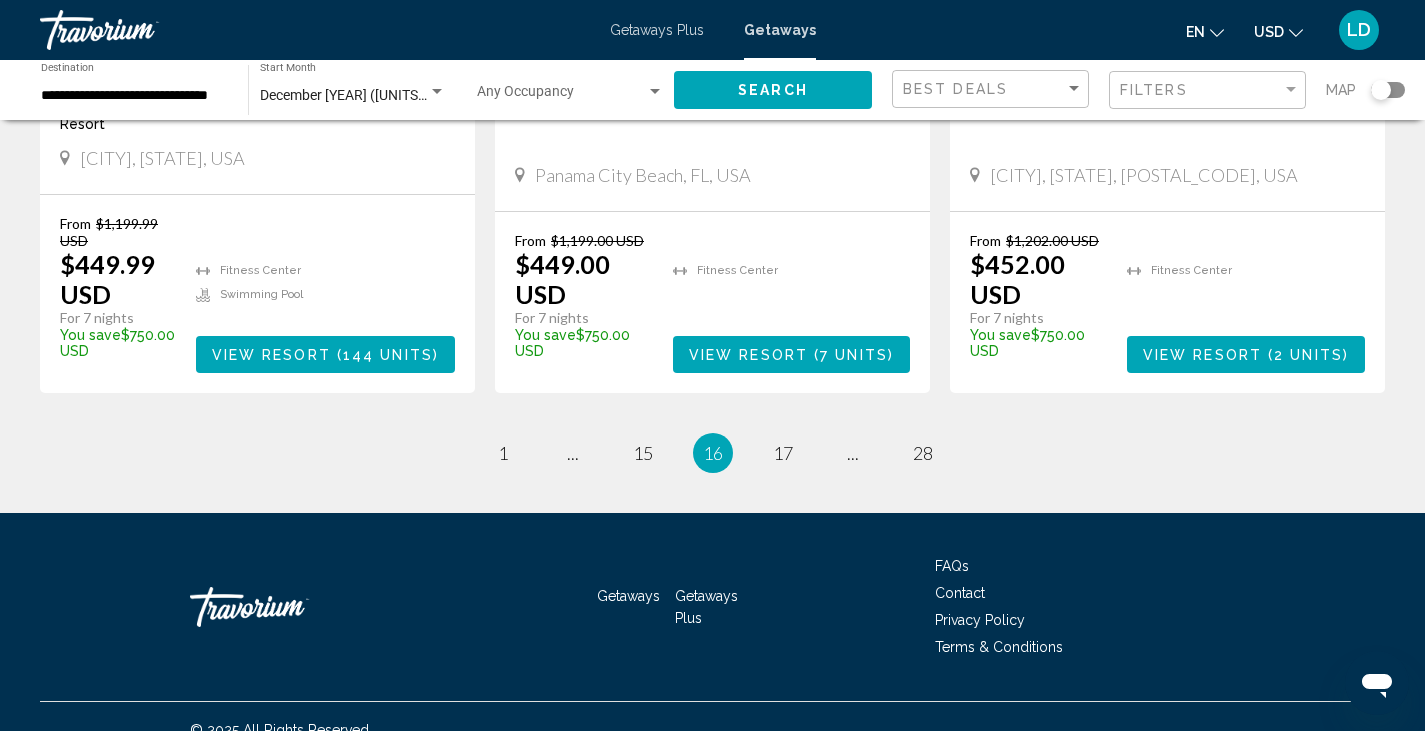 scroll, scrollTop: 2615, scrollLeft: 0, axis: vertical 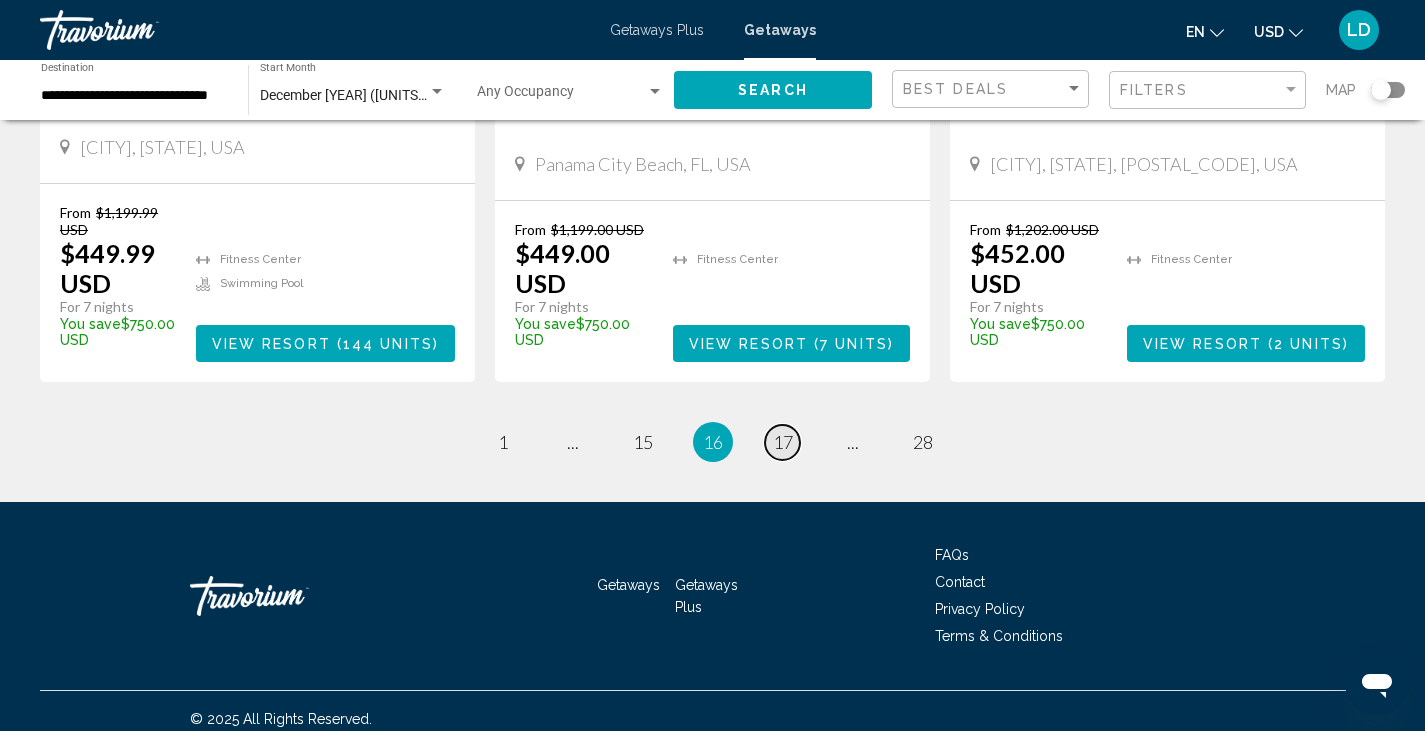 click on "17" at bounding box center [783, 442] 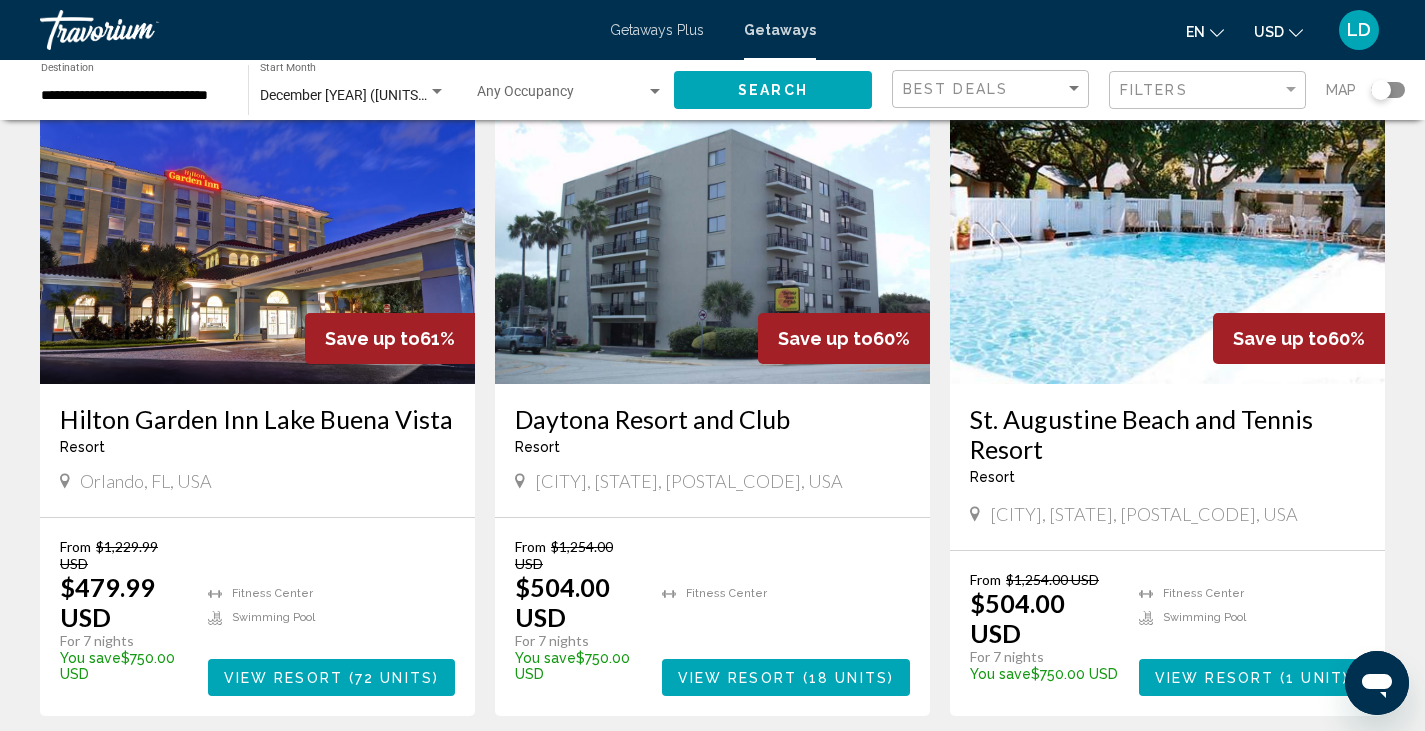 scroll, scrollTop: 2300, scrollLeft: 0, axis: vertical 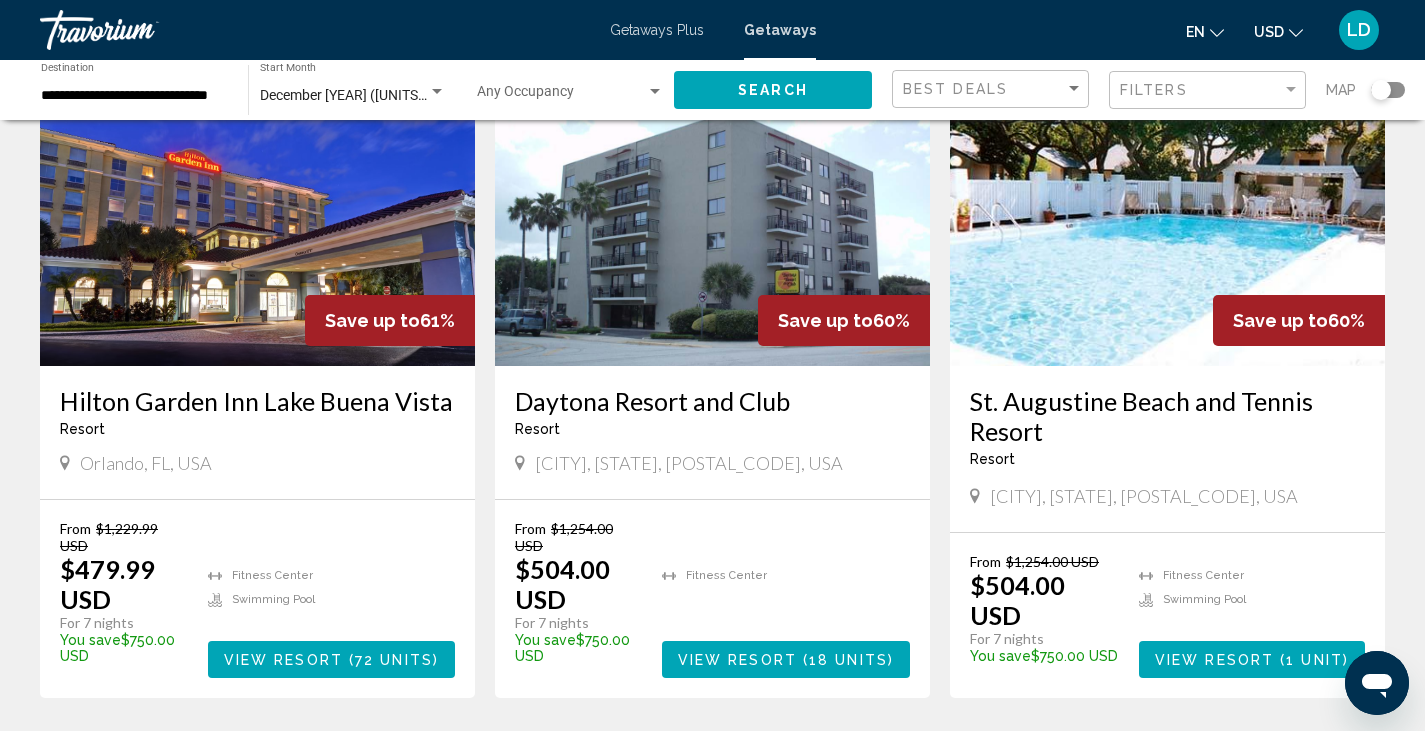 click on "St. Augustine Beach and Tennis Resort" at bounding box center [1167, 416] 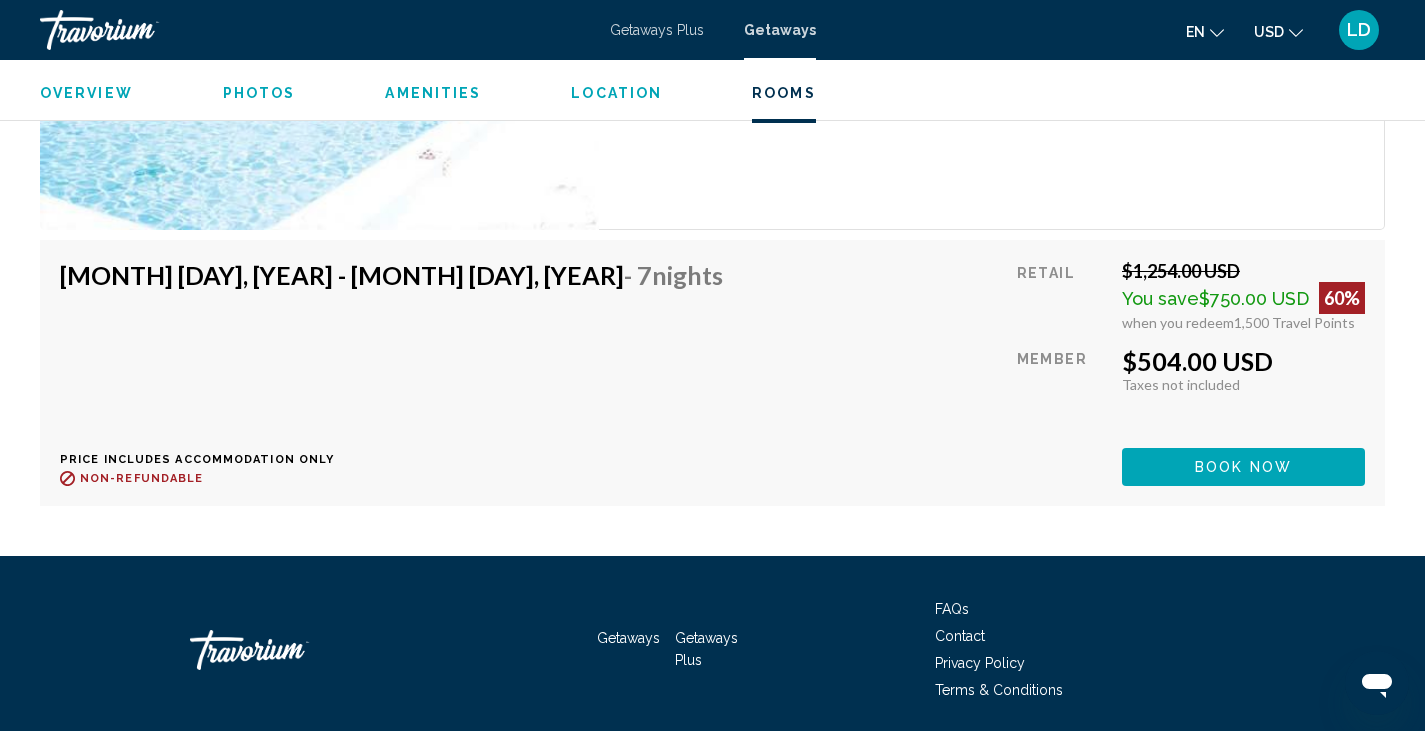 scroll, scrollTop: 3100, scrollLeft: 0, axis: vertical 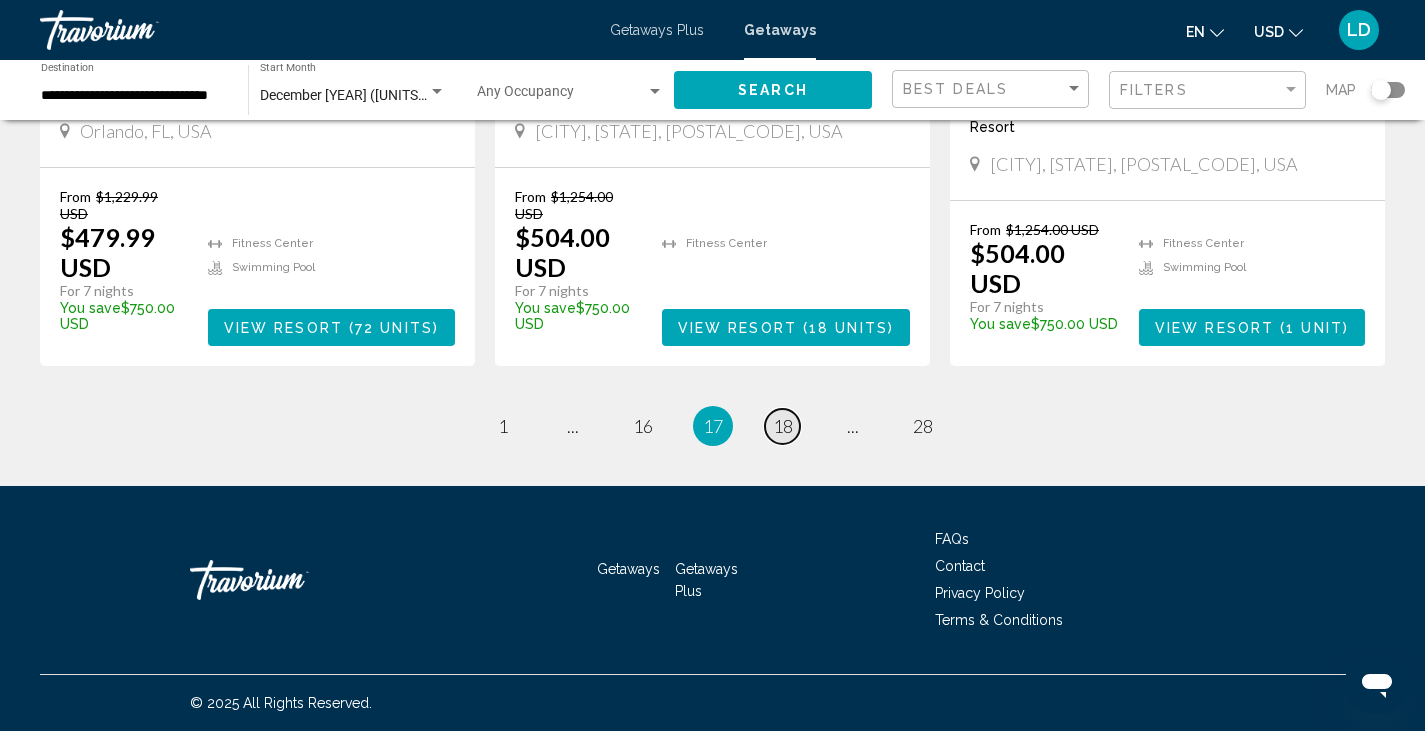 click on "18" at bounding box center (783, 426) 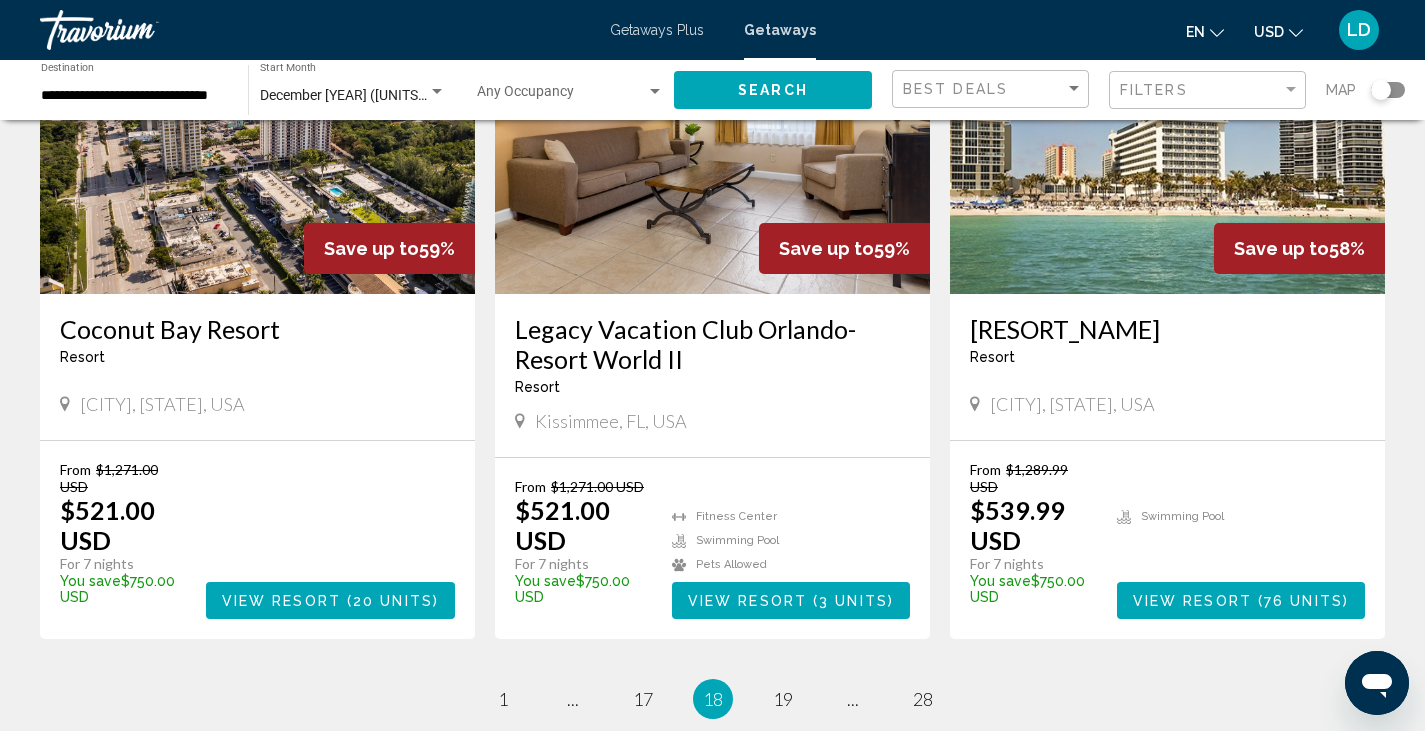 scroll, scrollTop: 2675, scrollLeft: 0, axis: vertical 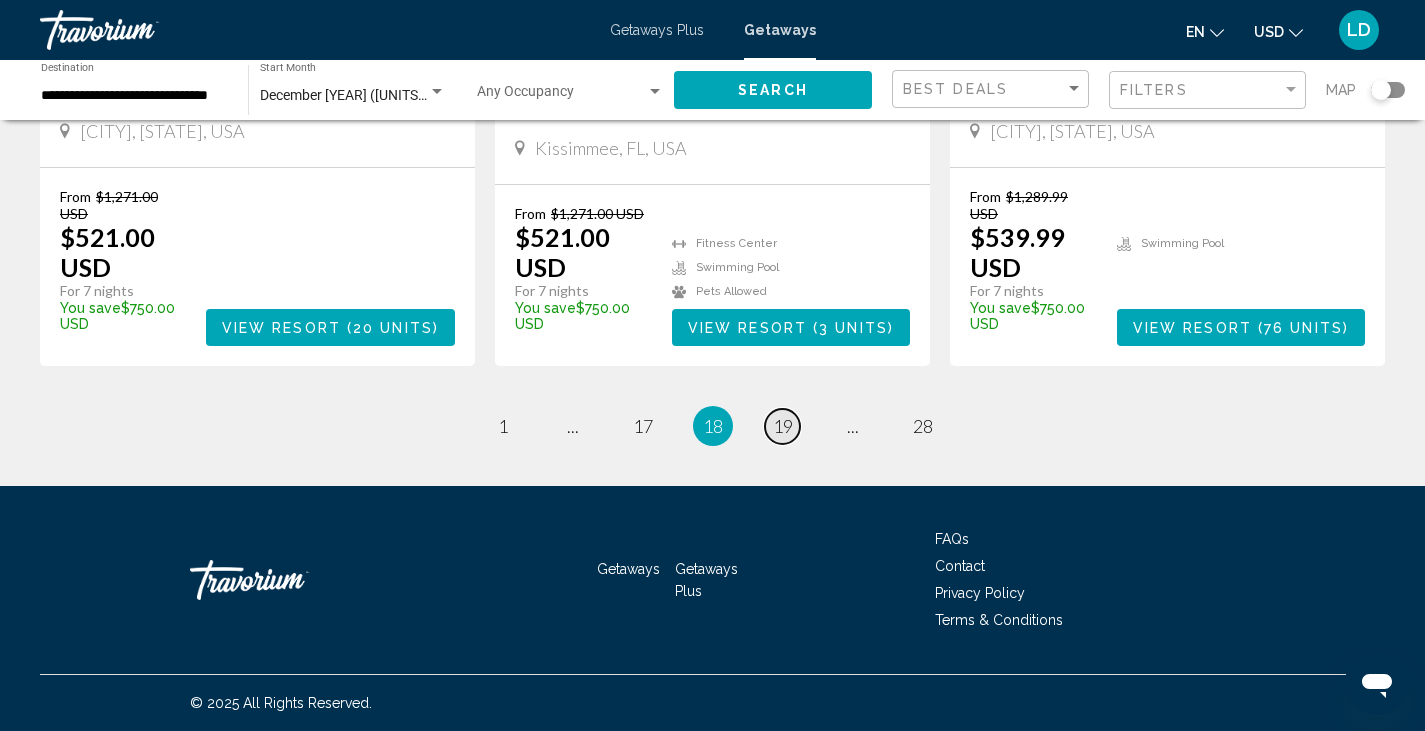 click on "19" at bounding box center [783, 426] 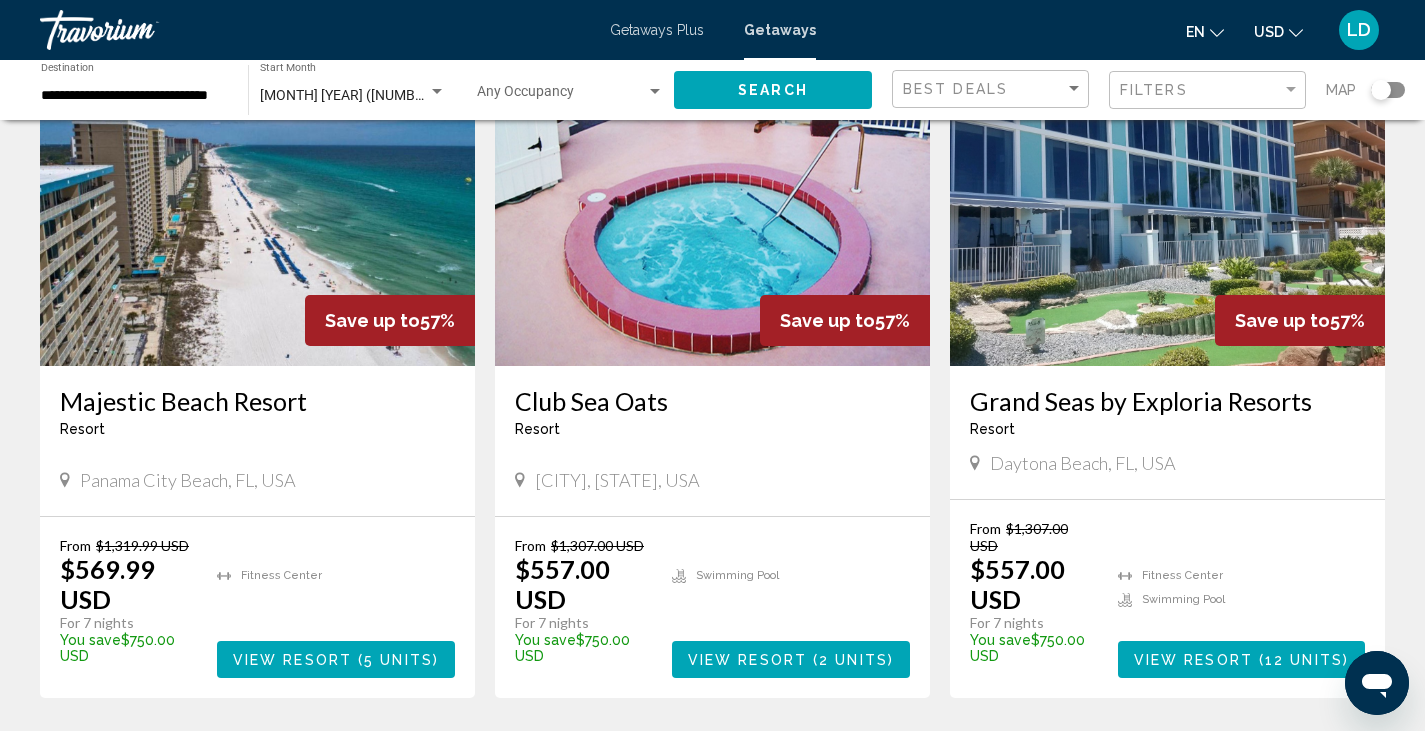 scroll, scrollTop: 2585, scrollLeft: 0, axis: vertical 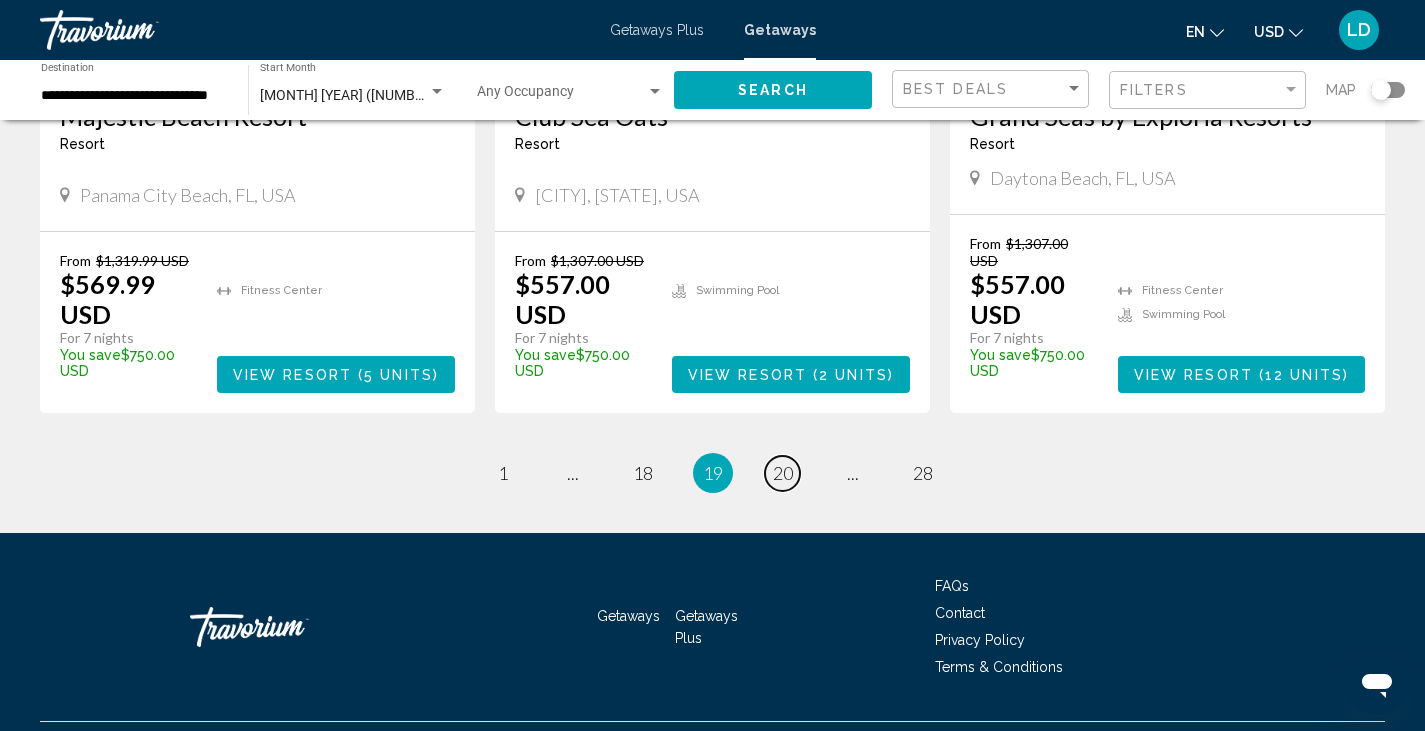 click on "page  20" at bounding box center (782, 473) 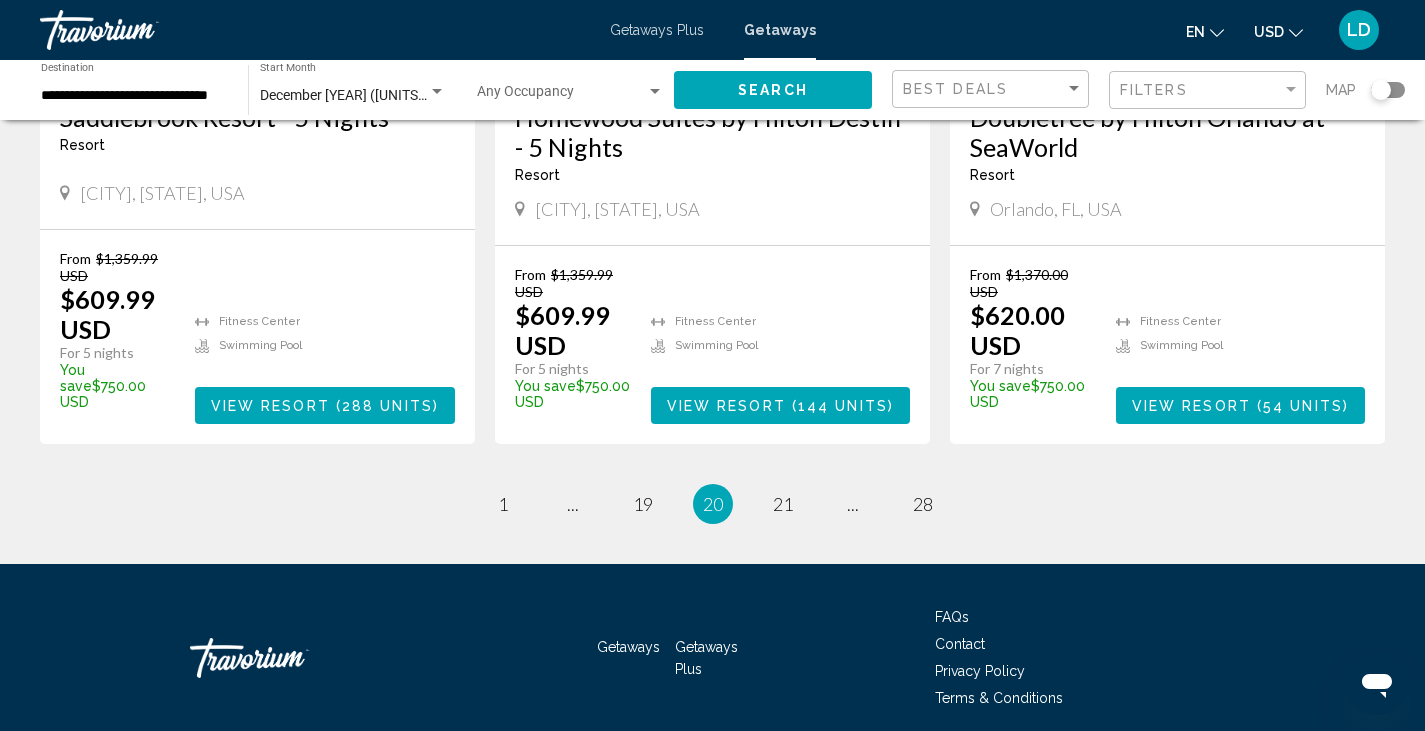 scroll, scrollTop: 2692, scrollLeft: 0, axis: vertical 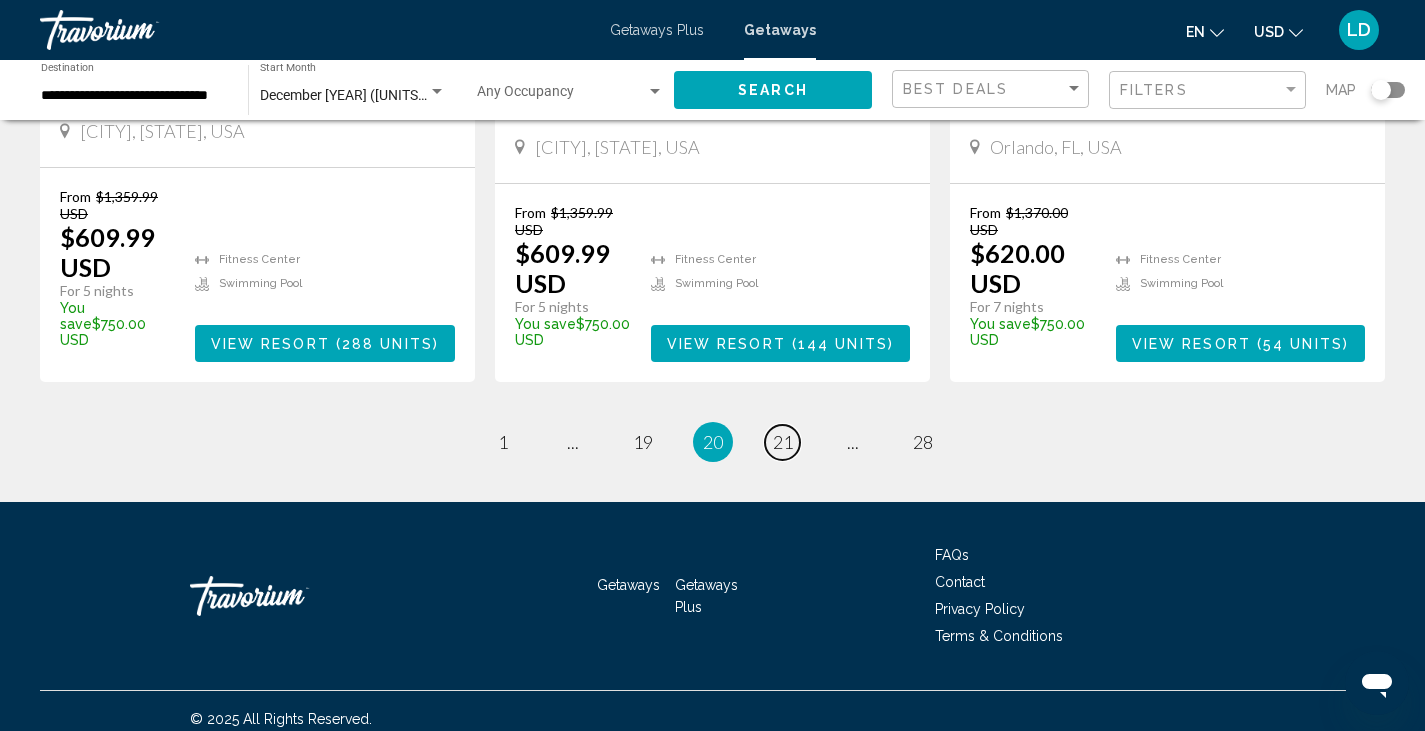 click on "page  21" at bounding box center (782, 442) 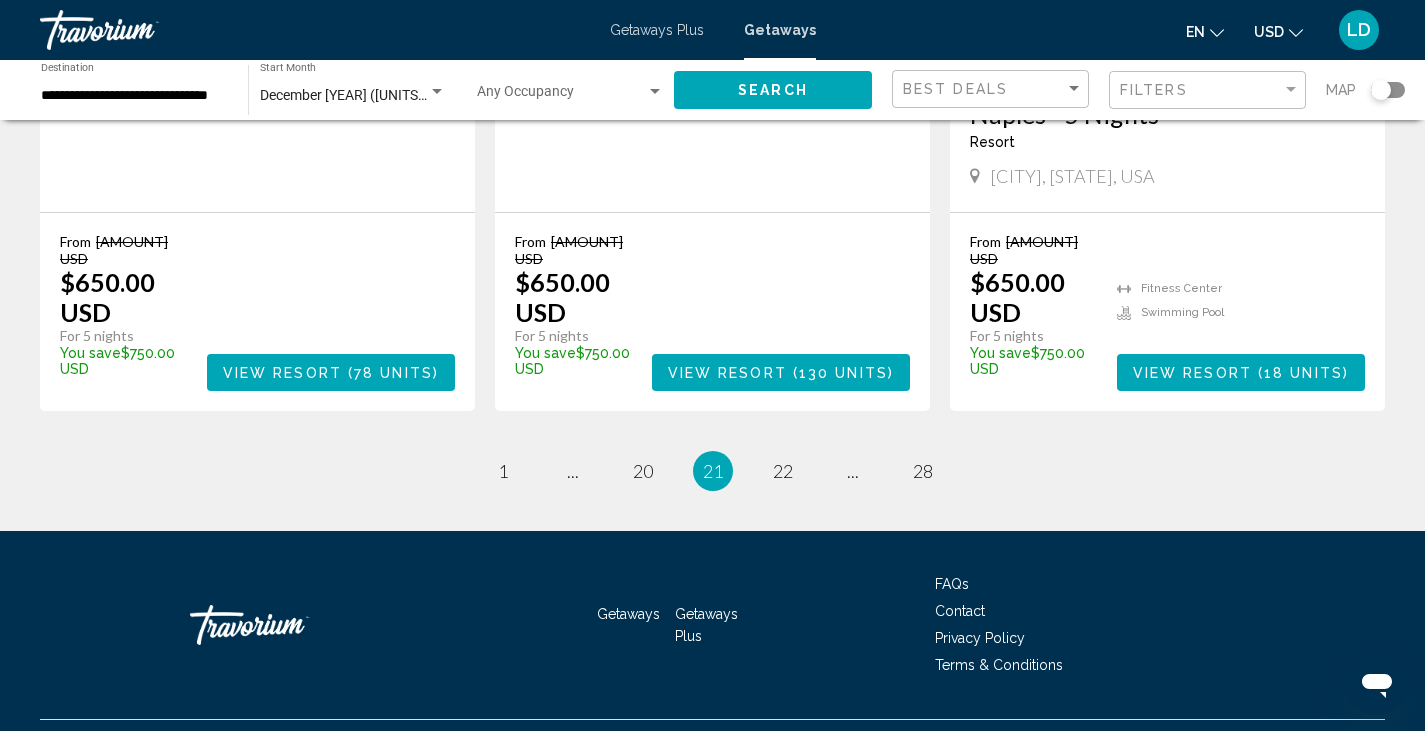 scroll, scrollTop: 2658, scrollLeft: 0, axis: vertical 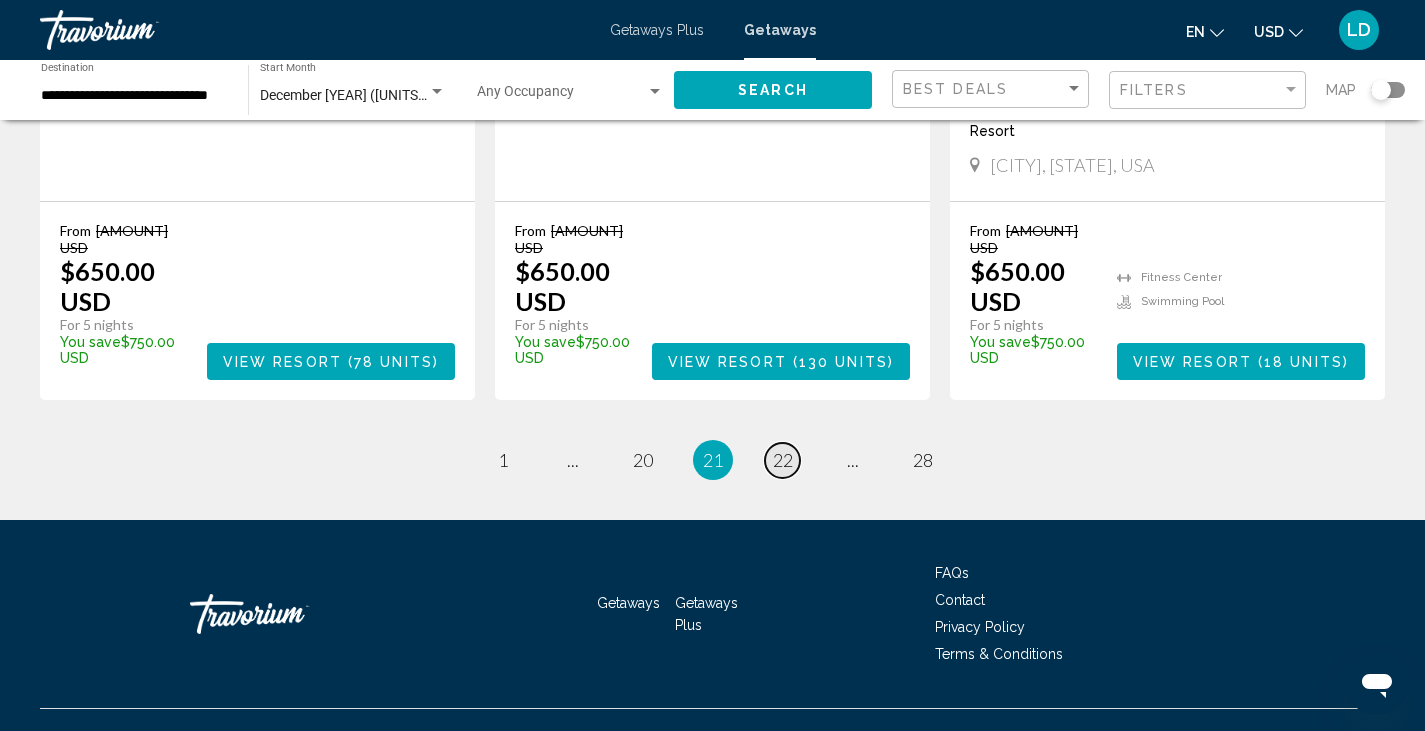 click on "22" at bounding box center [783, 460] 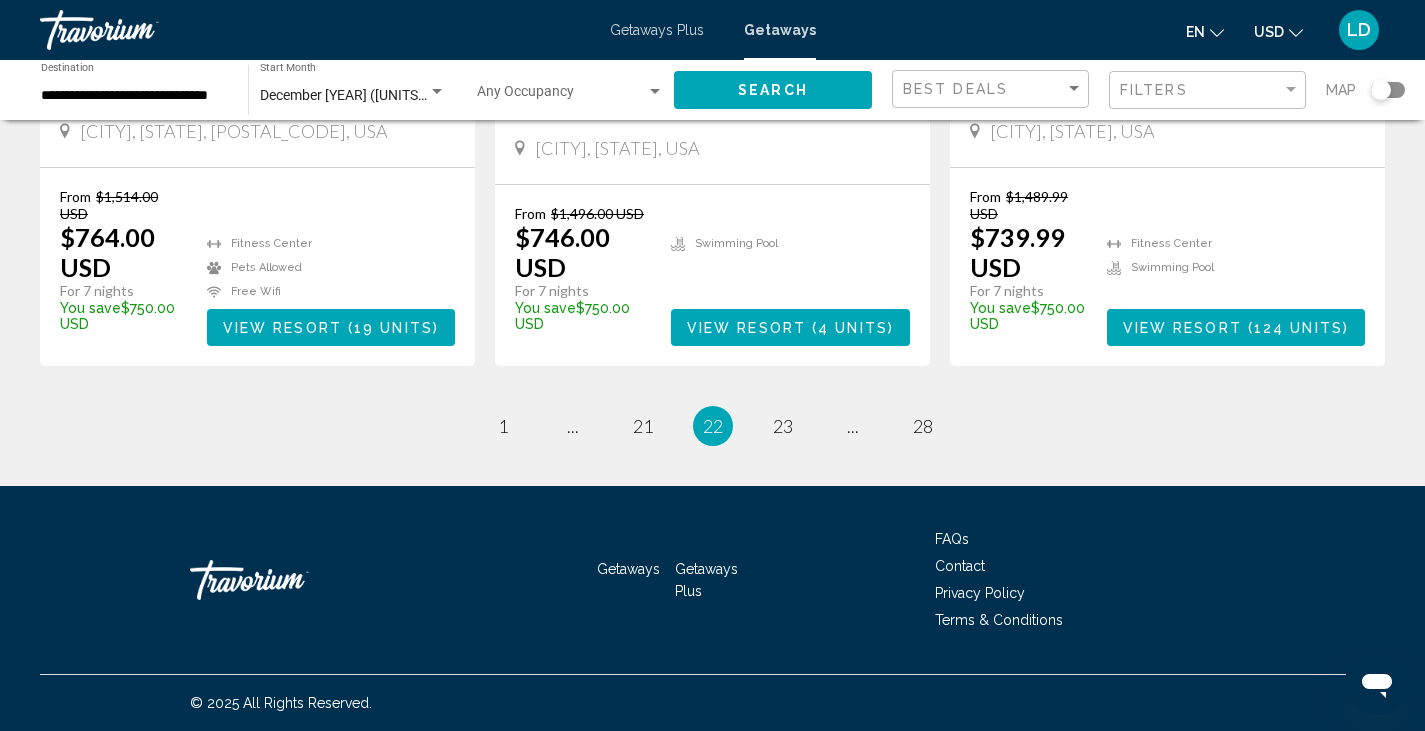 scroll, scrollTop: 2693, scrollLeft: 0, axis: vertical 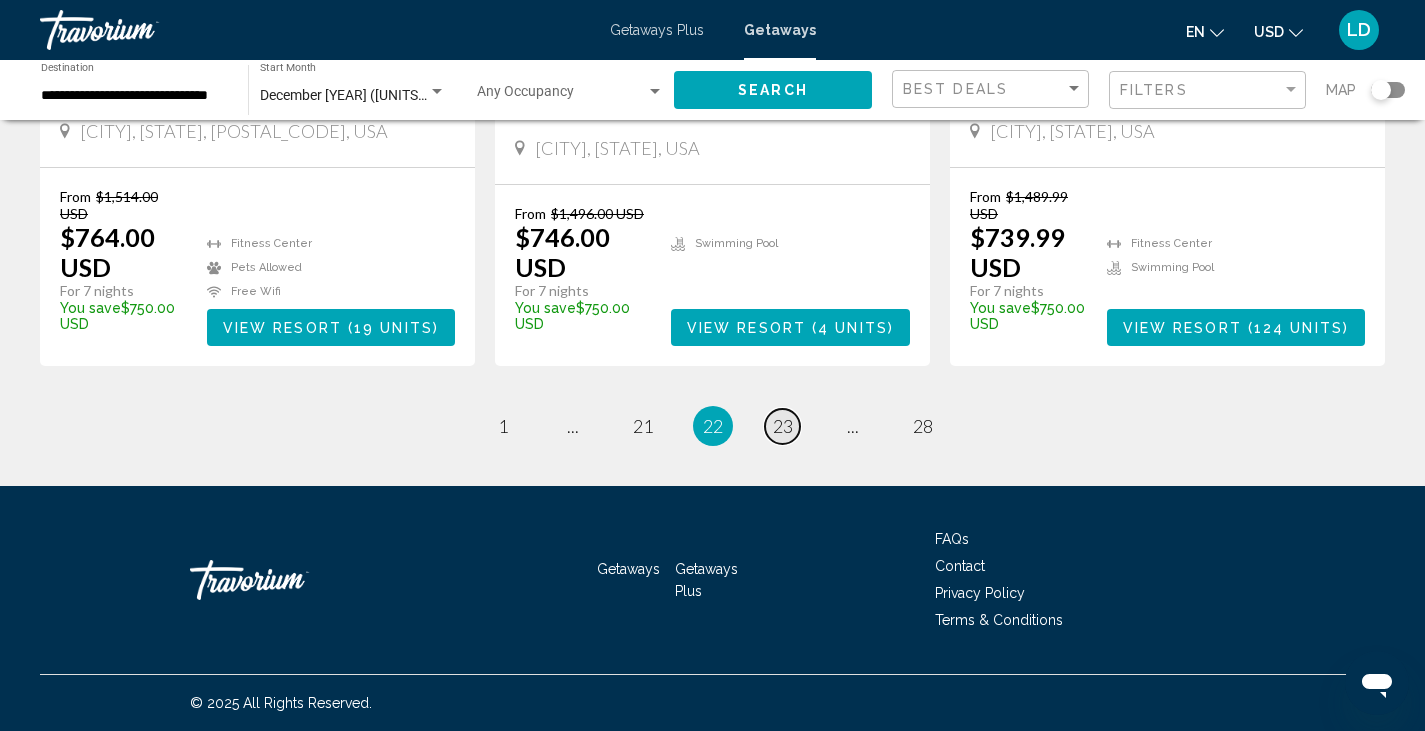 click on "23" at bounding box center (783, 426) 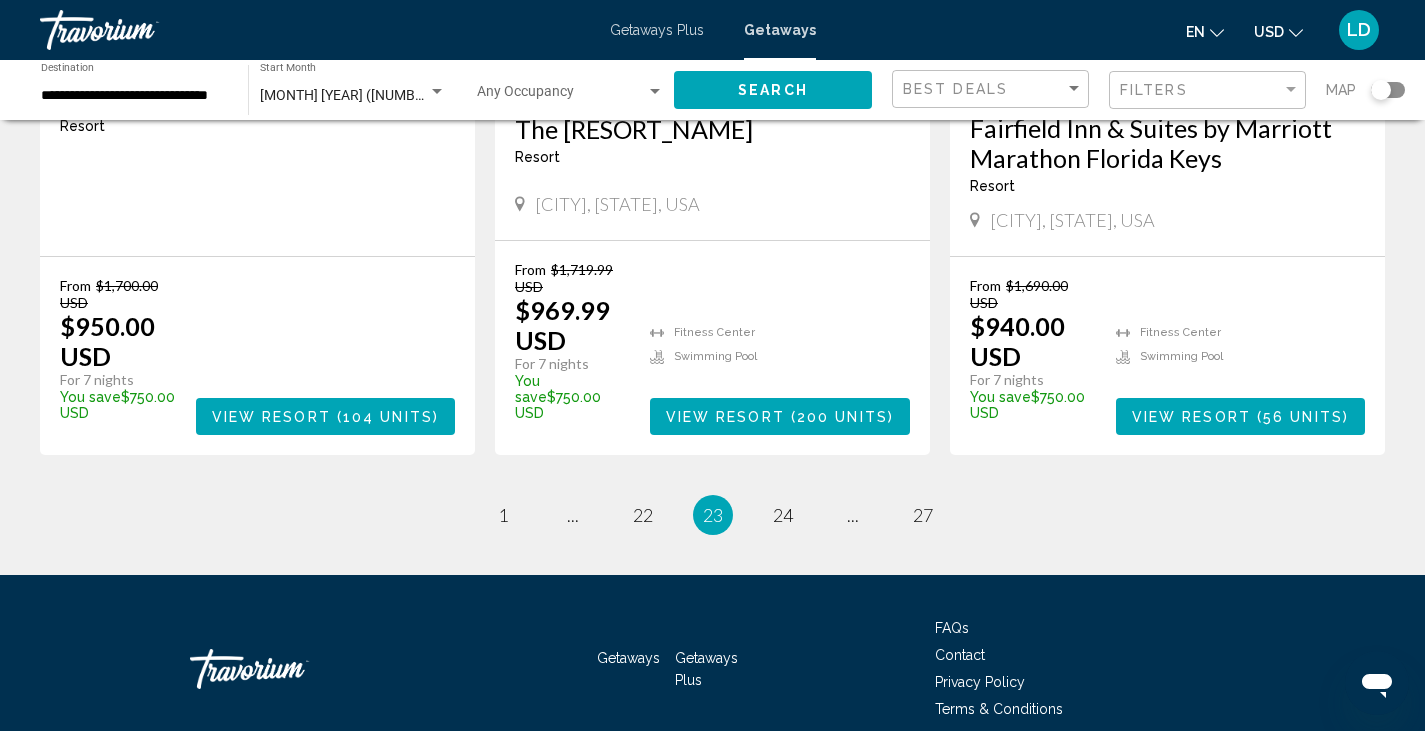 scroll, scrollTop: 2632, scrollLeft: 0, axis: vertical 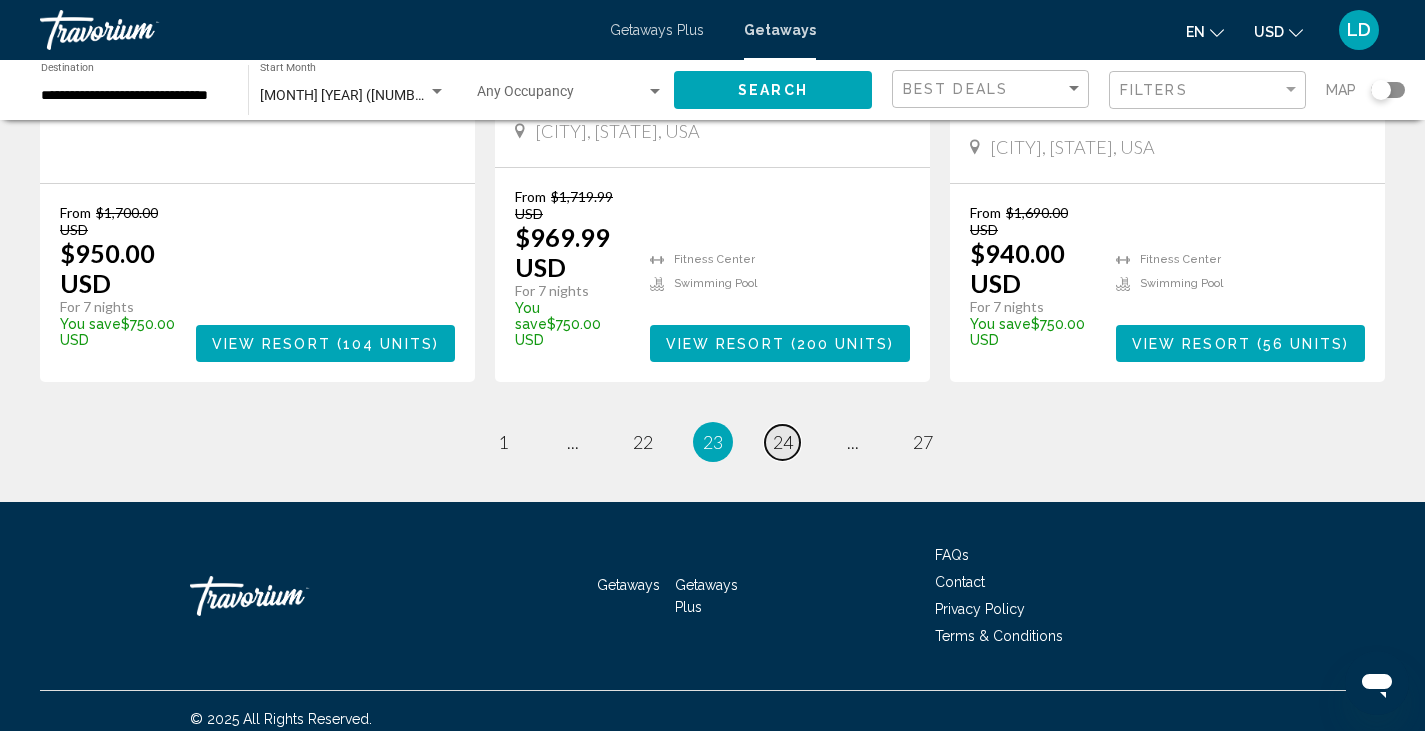 click on "24" at bounding box center [783, 442] 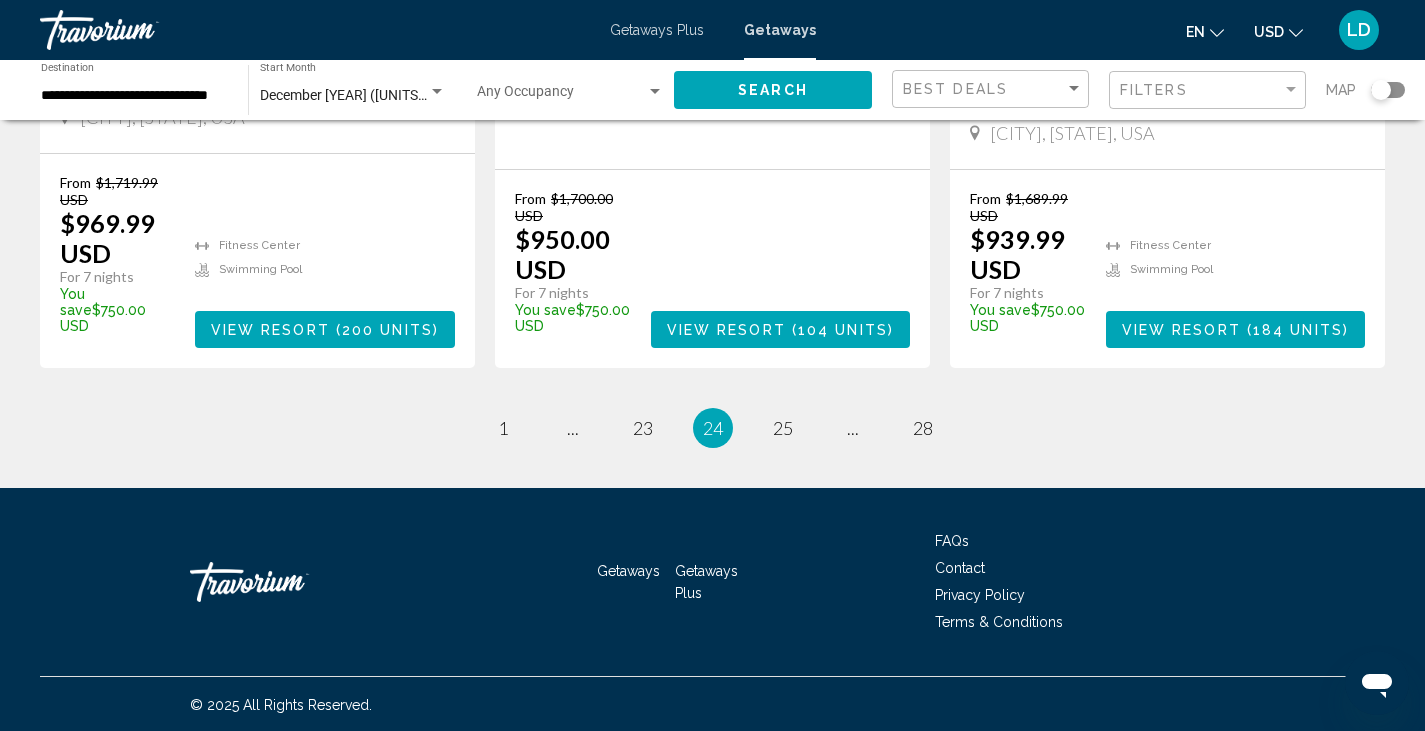 scroll, scrollTop: 2662, scrollLeft: 0, axis: vertical 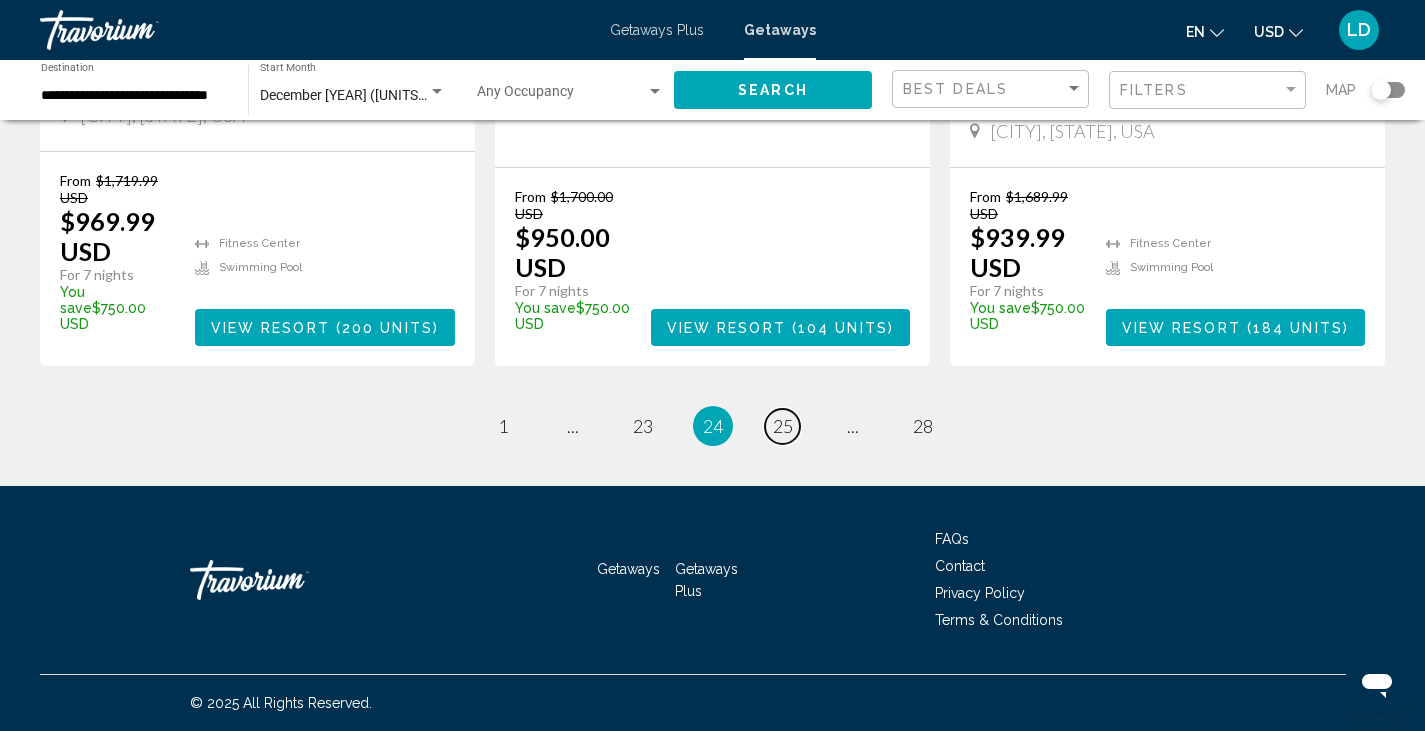 click on "25" at bounding box center (783, 426) 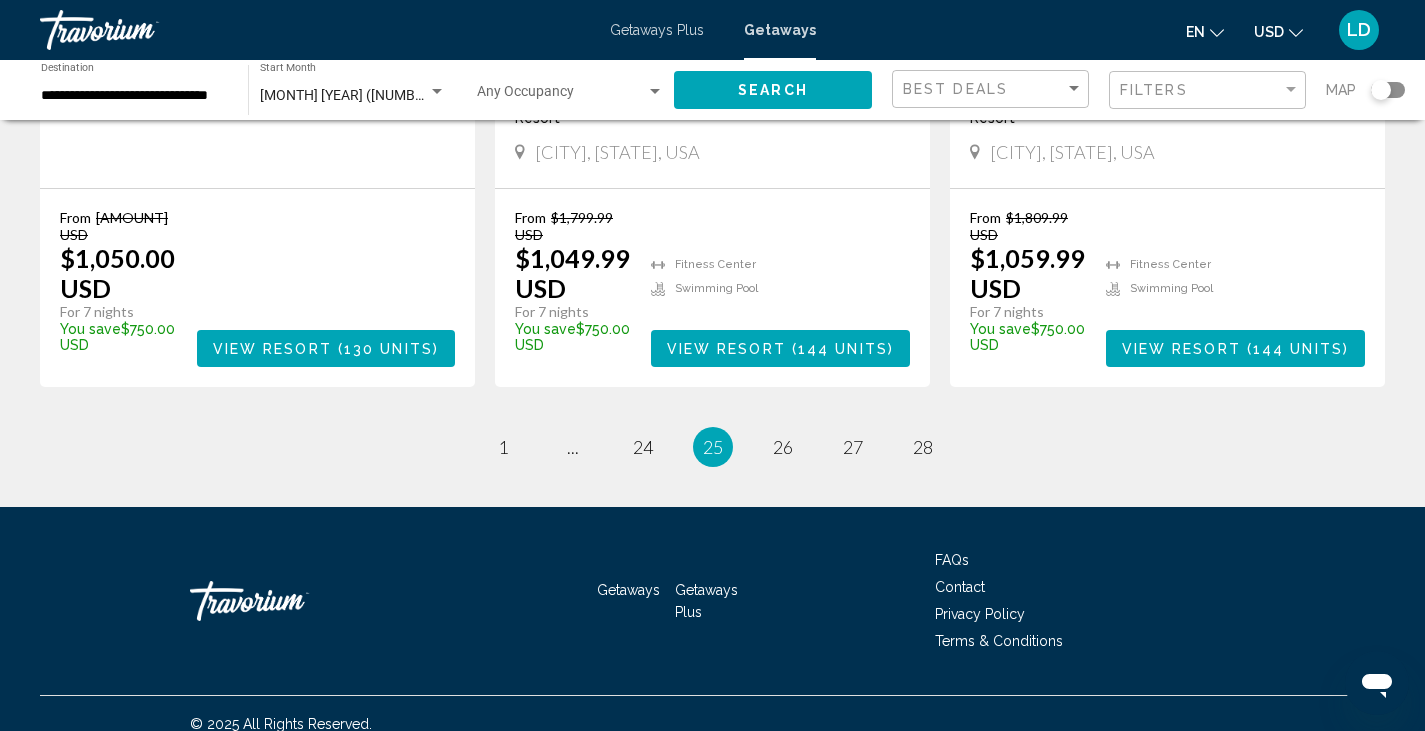 scroll, scrollTop: 2632, scrollLeft: 0, axis: vertical 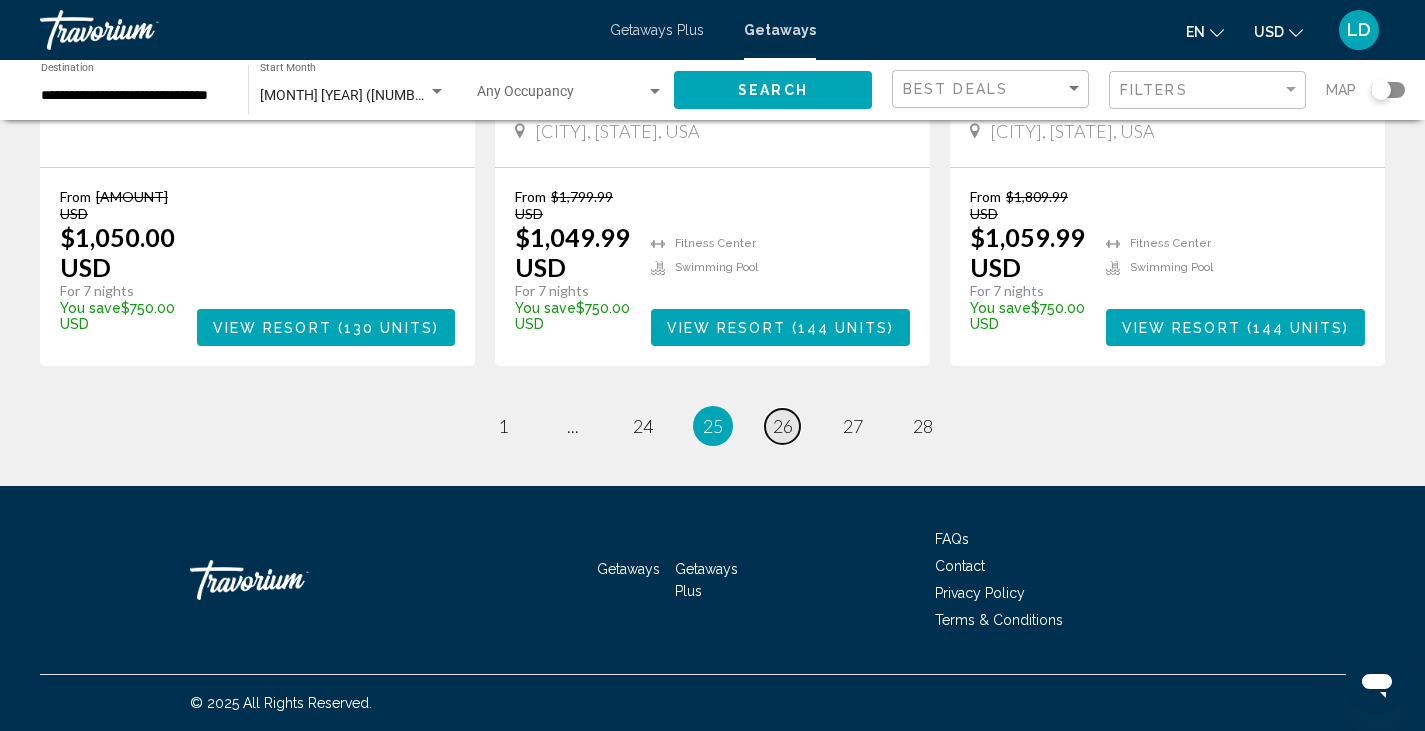 click on "26" at bounding box center [783, 426] 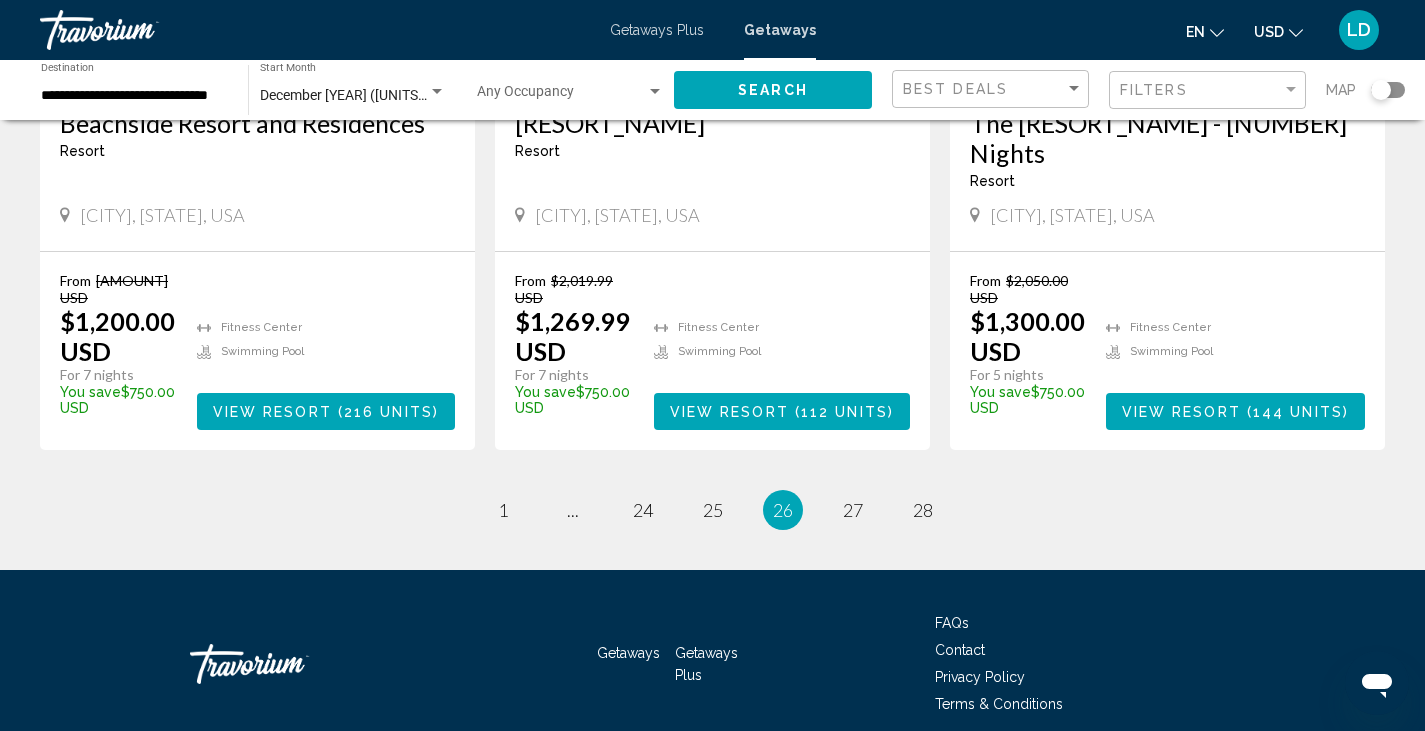 scroll, scrollTop: 2645, scrollLeft: 0, axis: vertical 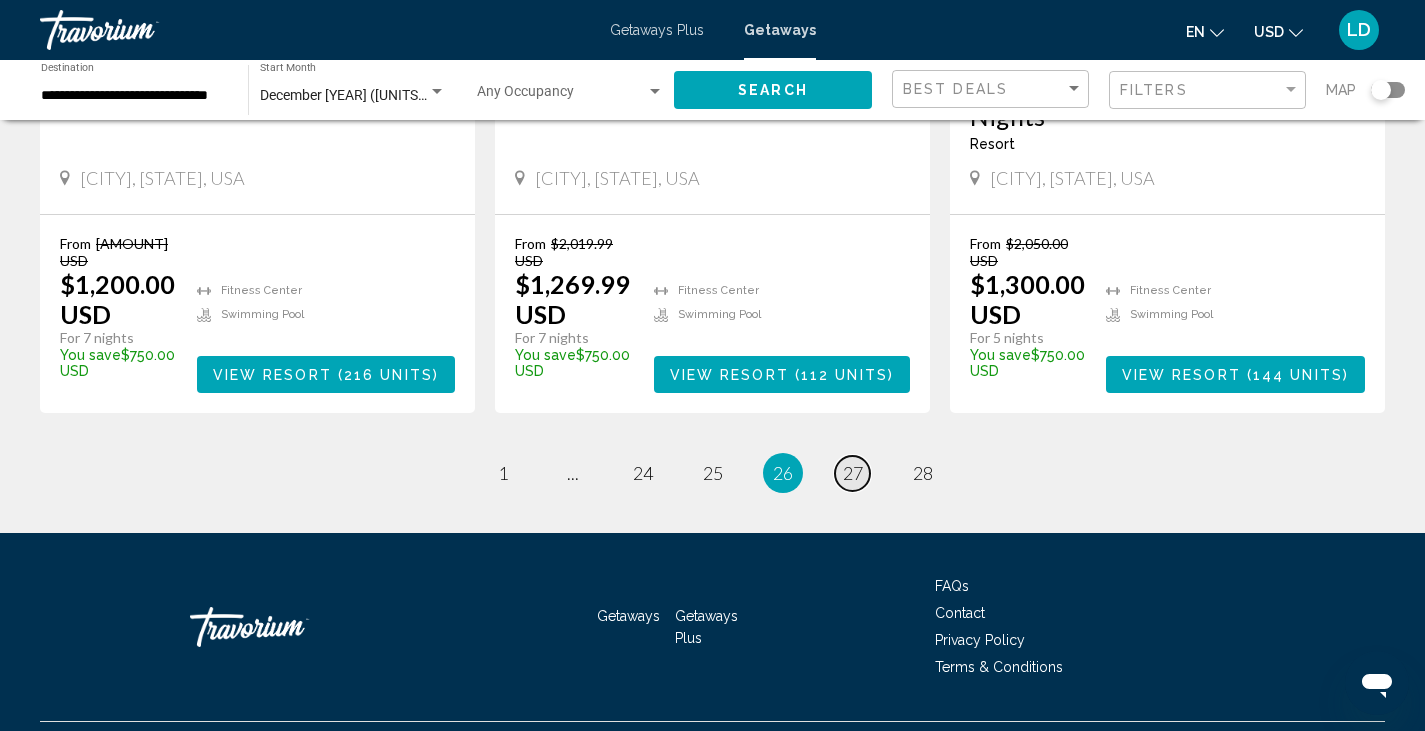 click on "27" at bounding box center [853, 473] 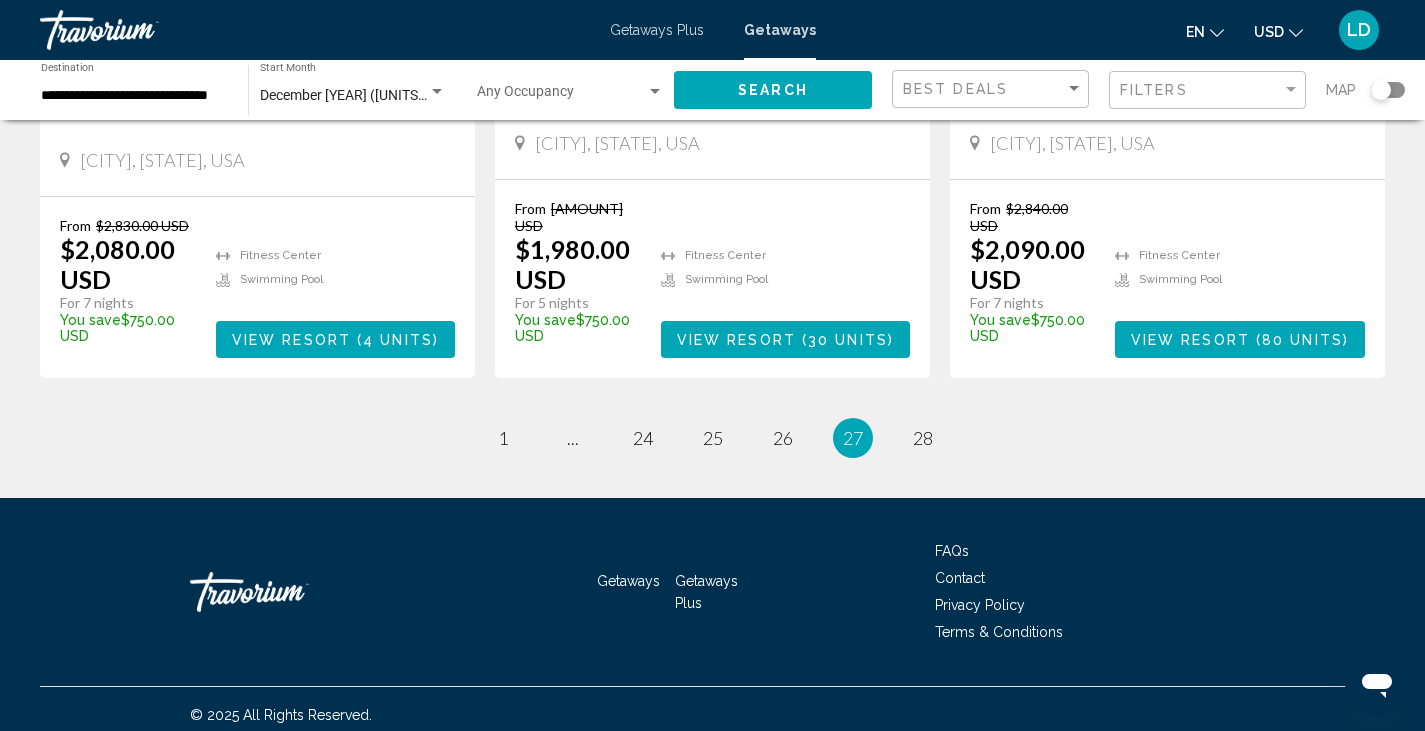 scroll, scrollTop: 2692, scrollLeft: 0, axis: vertical 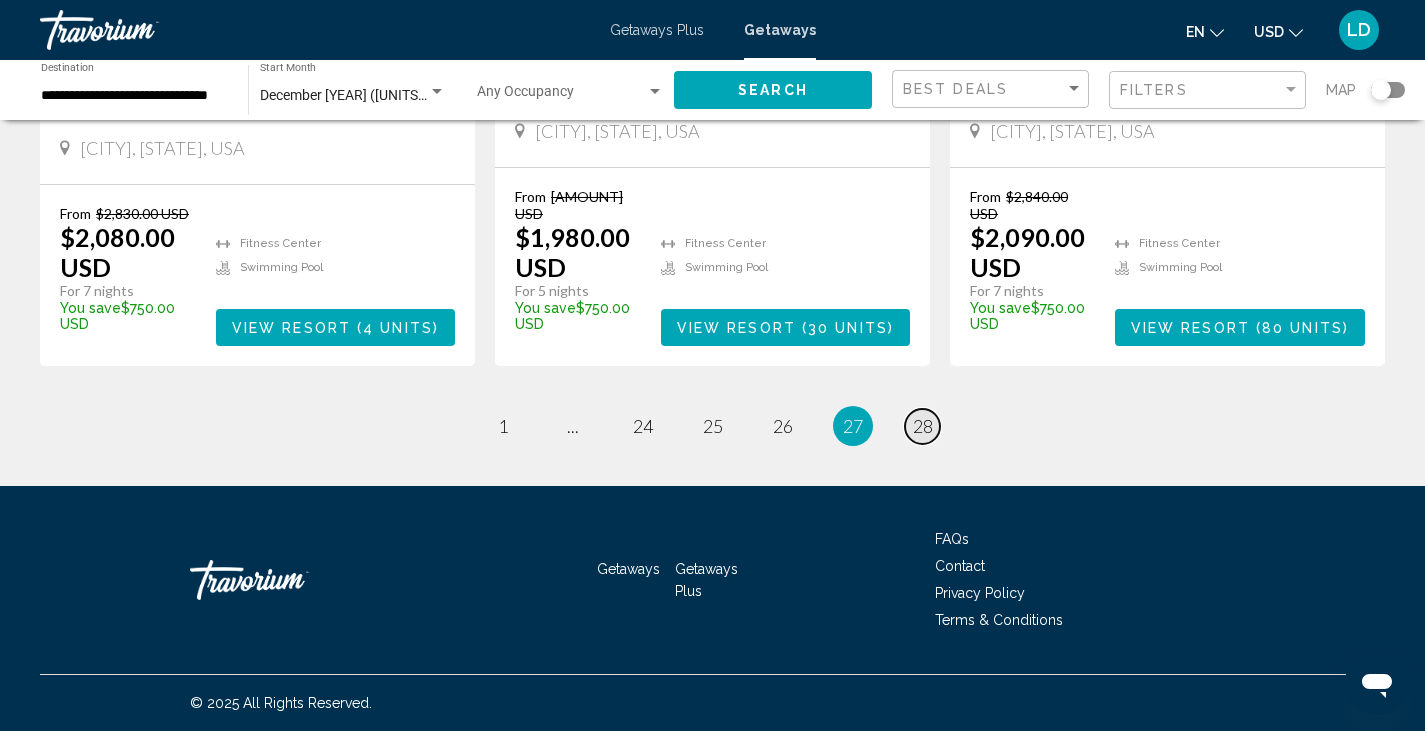 click on "28" at bounding box center [923, 426] 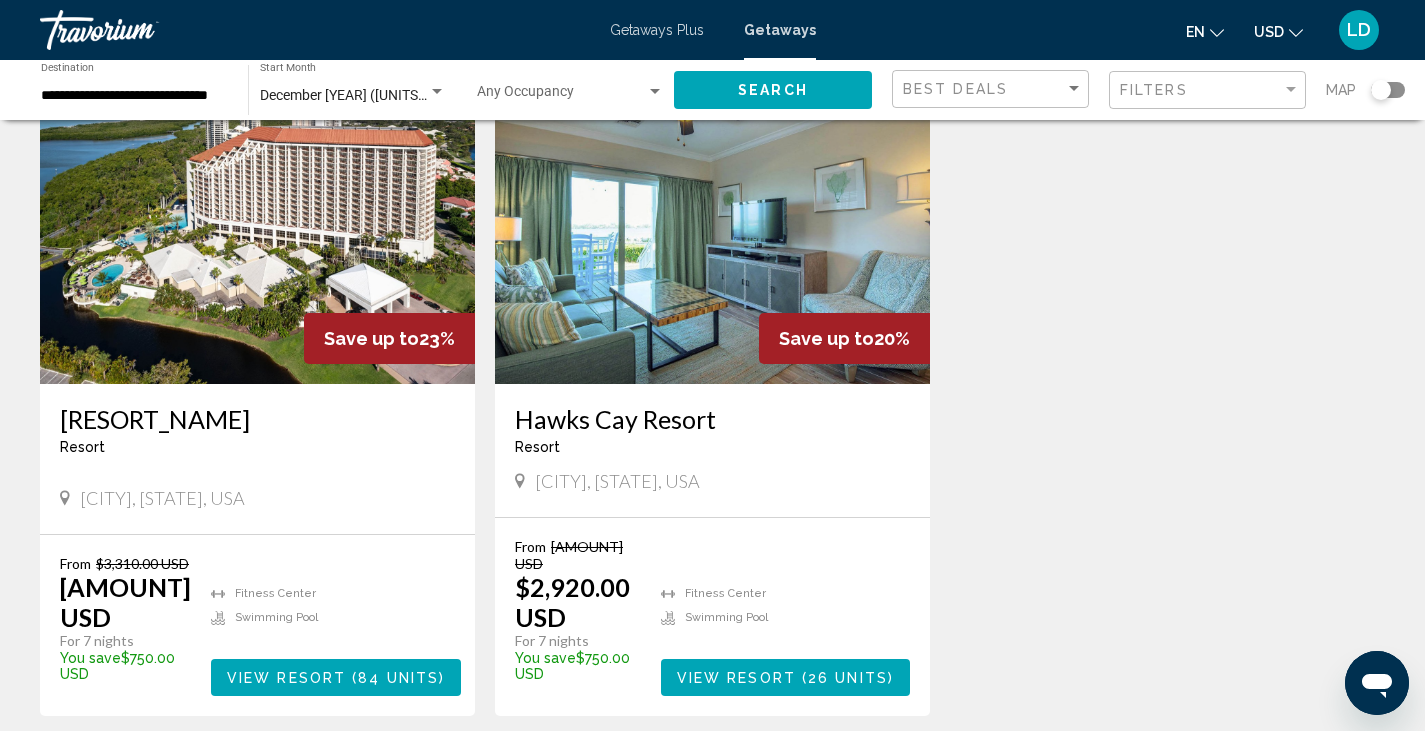 scroll, scrollTop: 400, scrollLeft: 0, axis: vertical 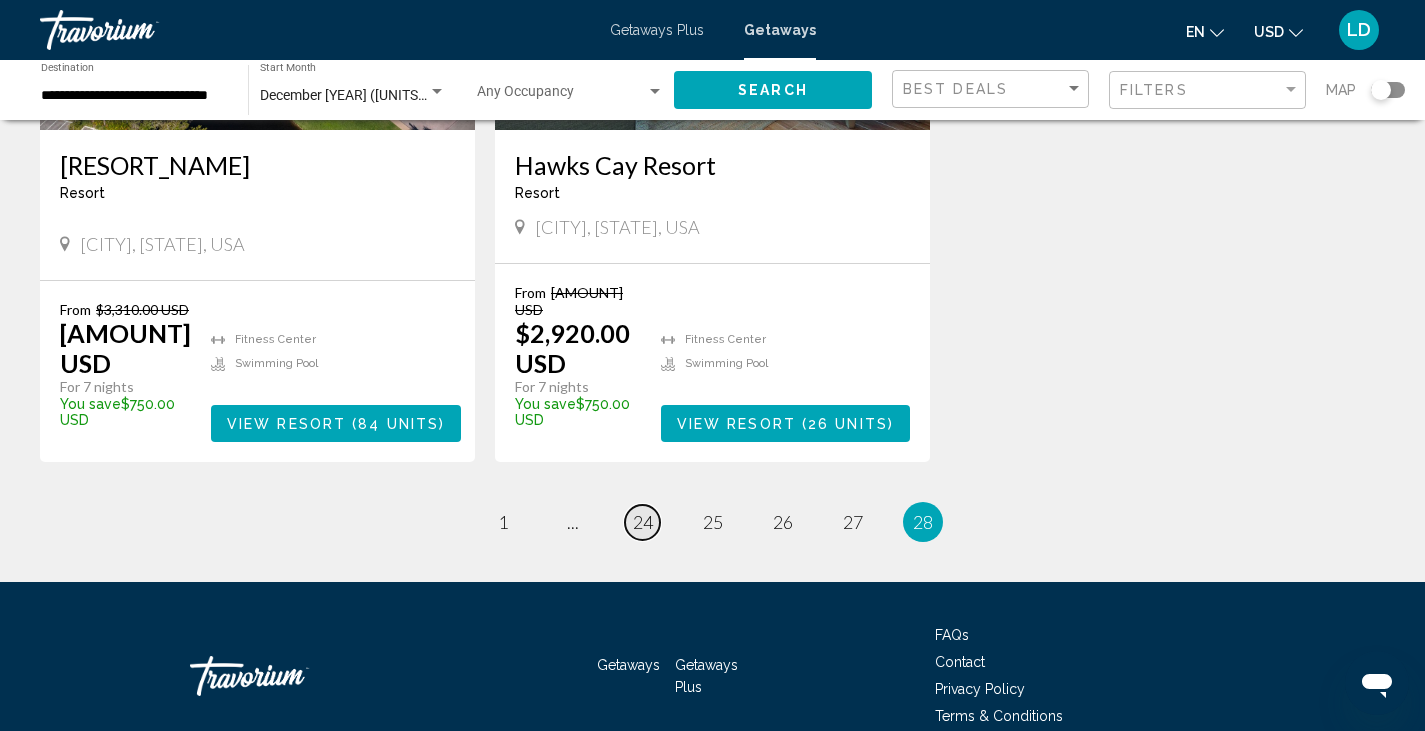 click on "24" at bounding box center [643, 522] 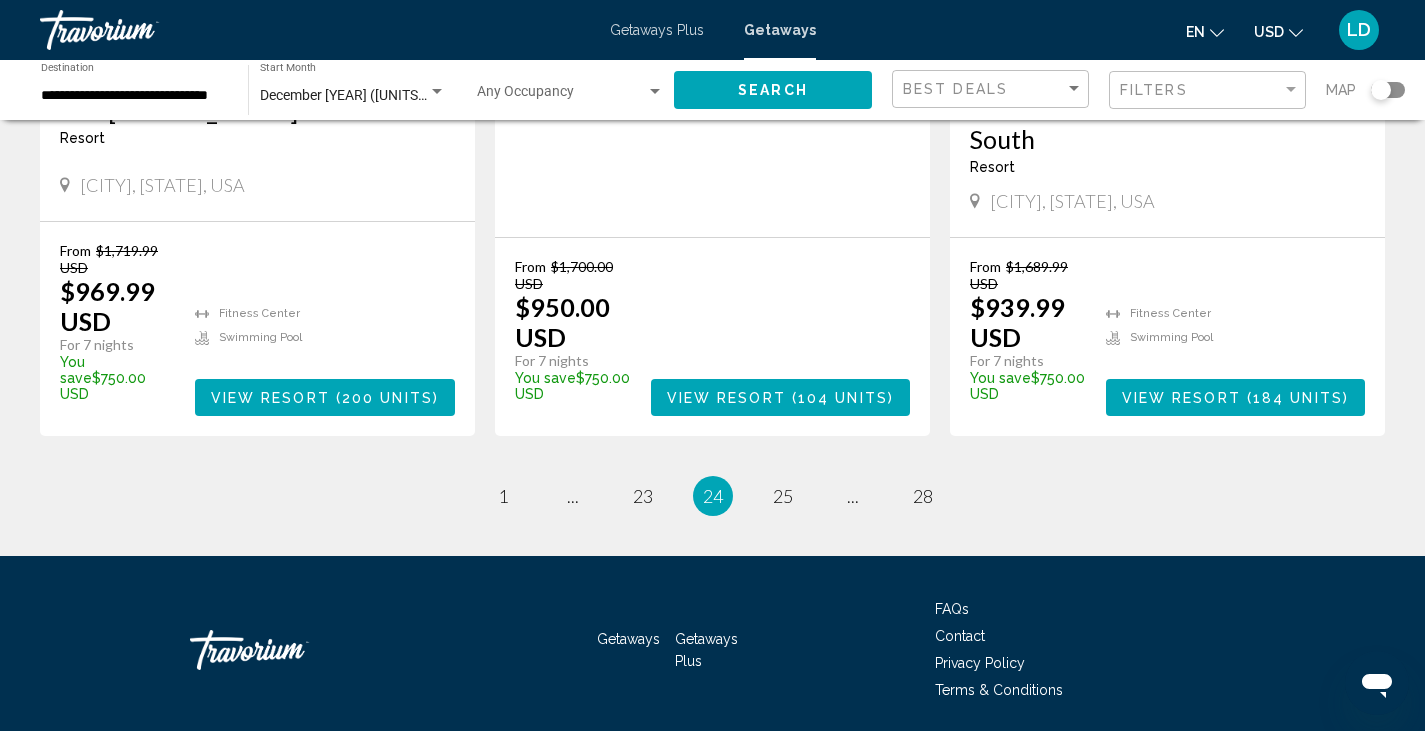 scroll, scrollTop: 2600, scrollLeft: 0, axis: vertical 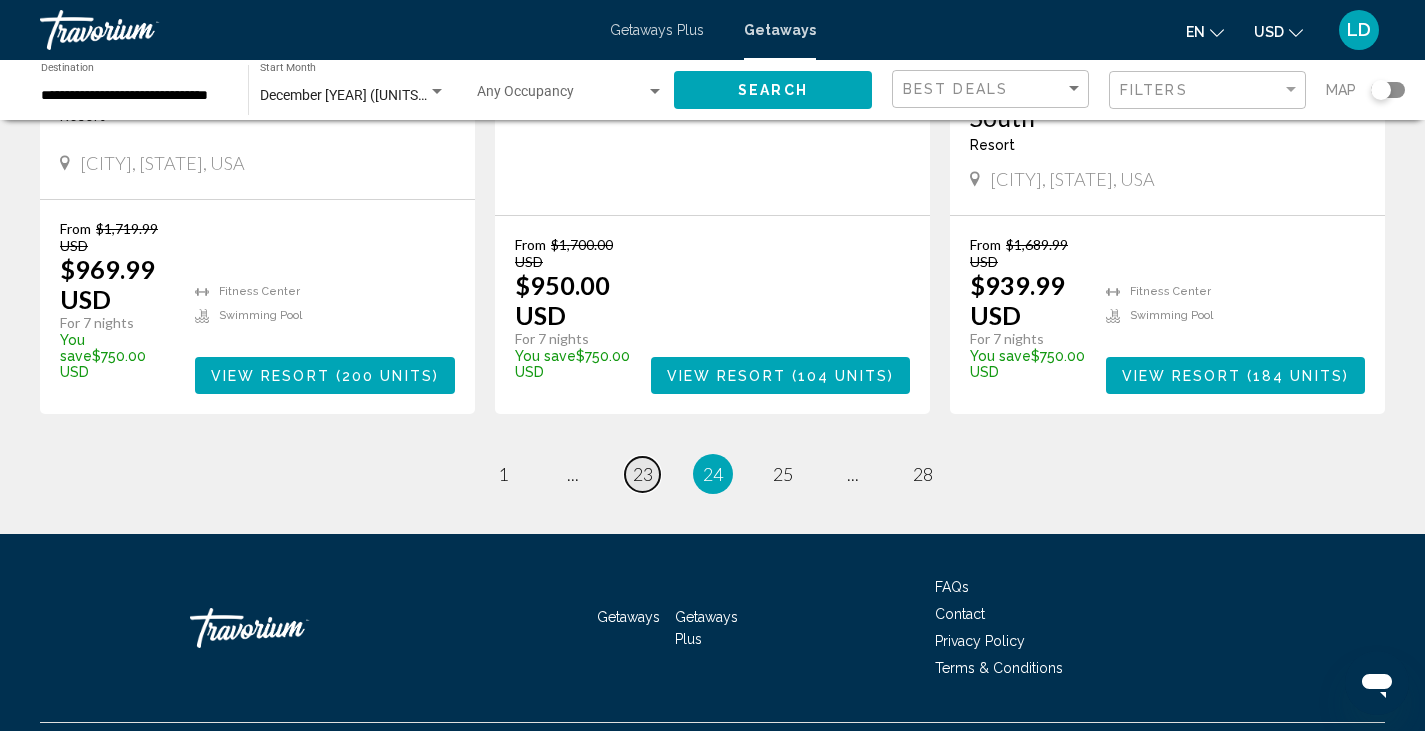 click on "23" at bounding box center [643, 474] 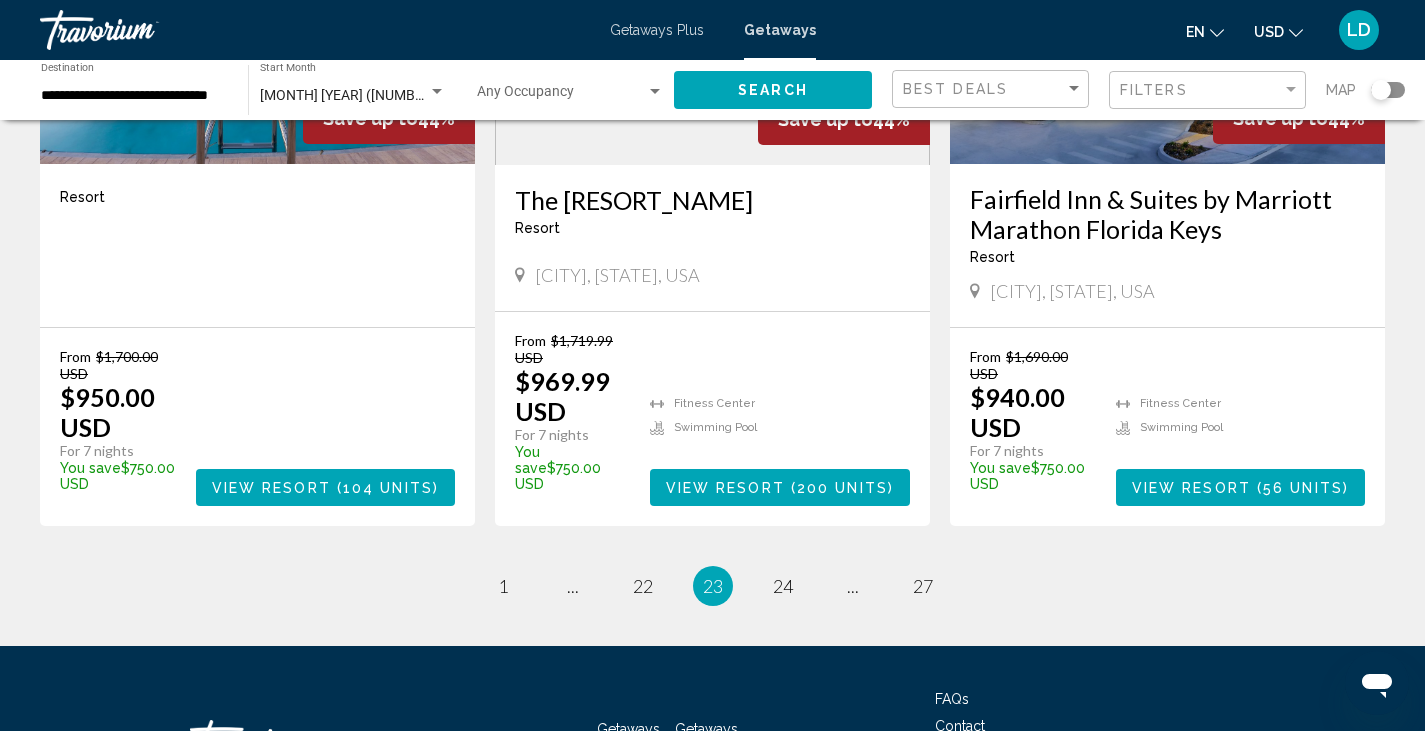 scroll, scrollTop: 2632, scrollLeft: 0, axis: vertical 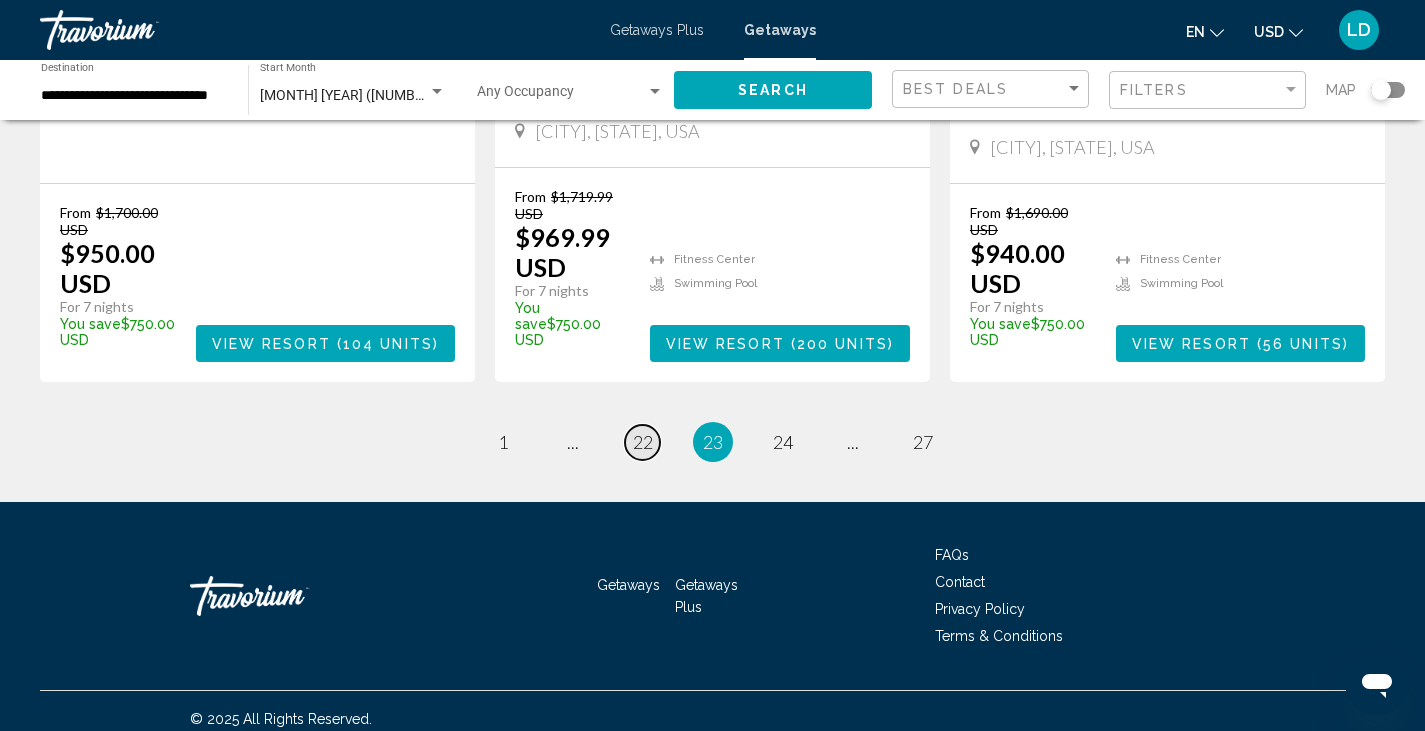click on "22" at bounding box center [643, 442] 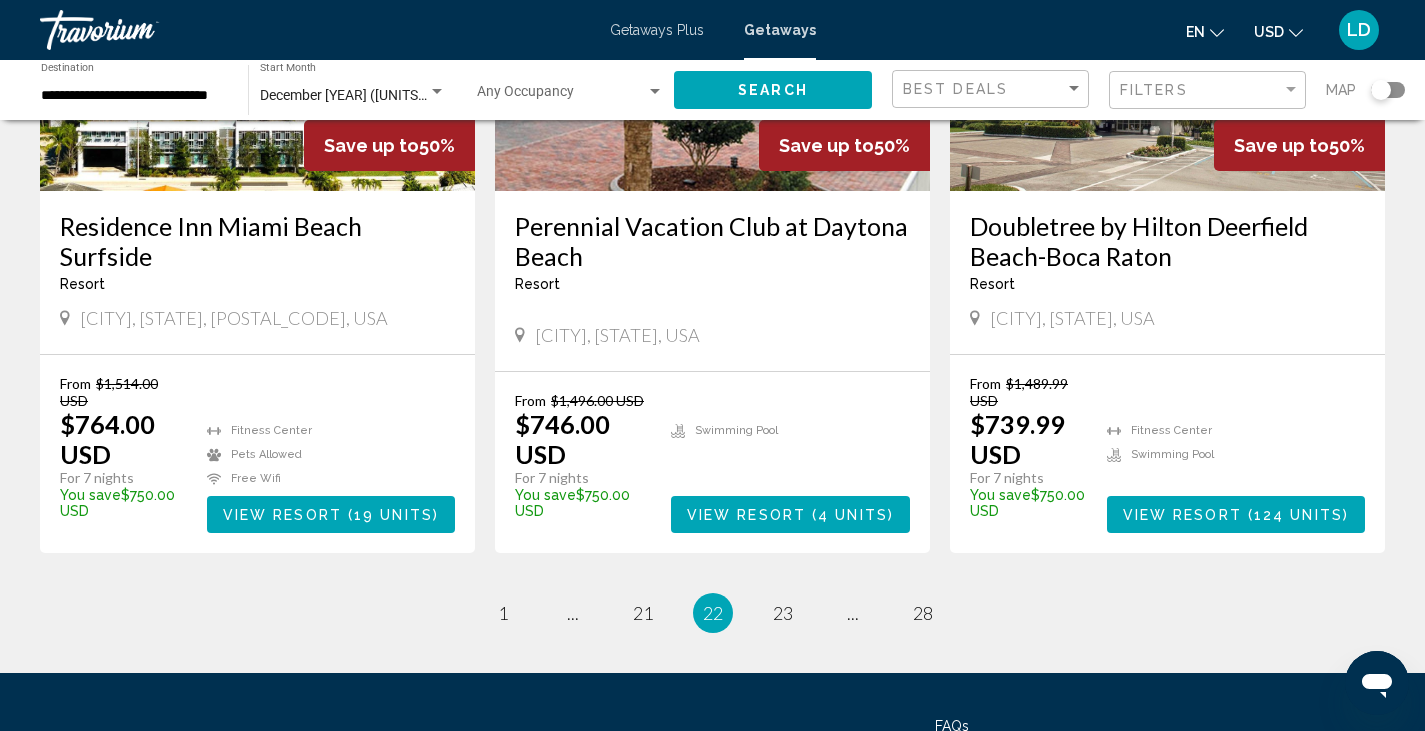 scroll, scrollTop: 2600, scrollLeft: 0, axis: vertical 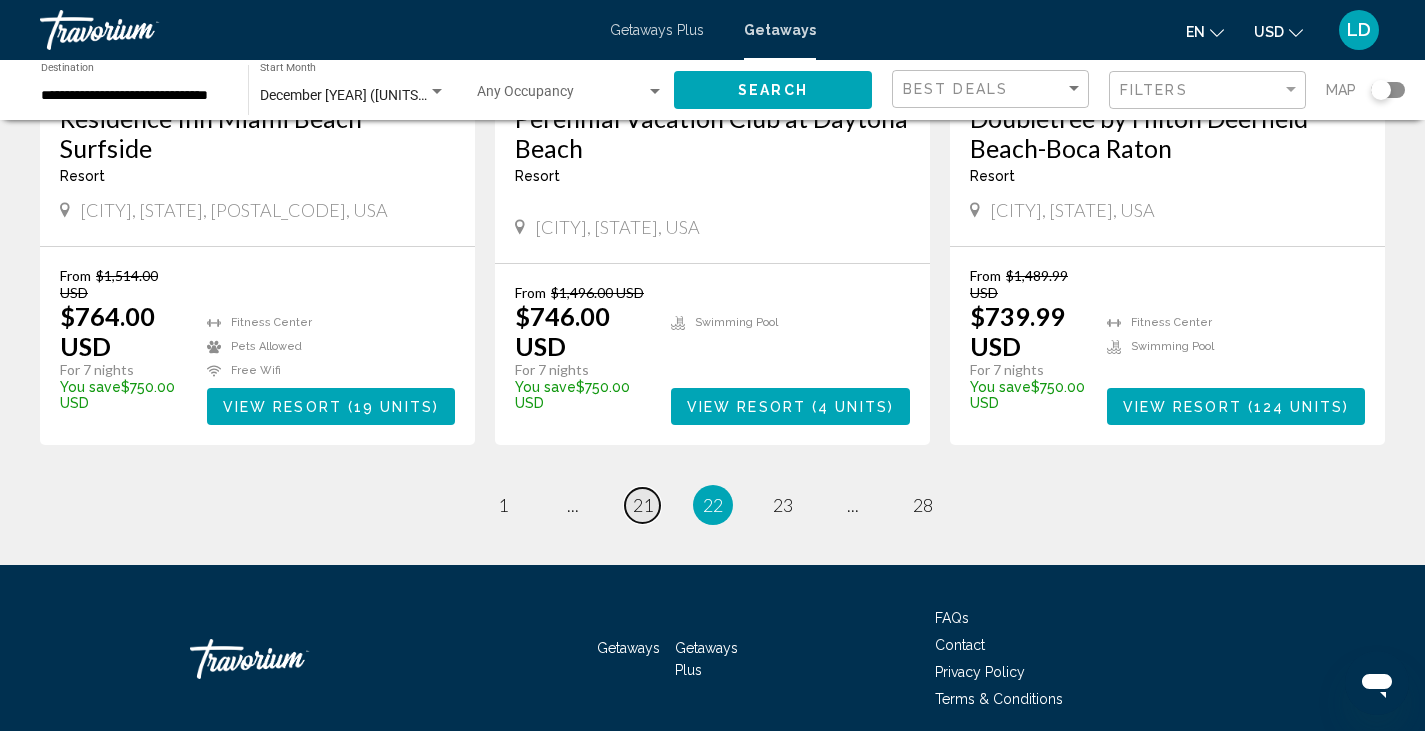 click on "21" at bounding box center [643, 505] 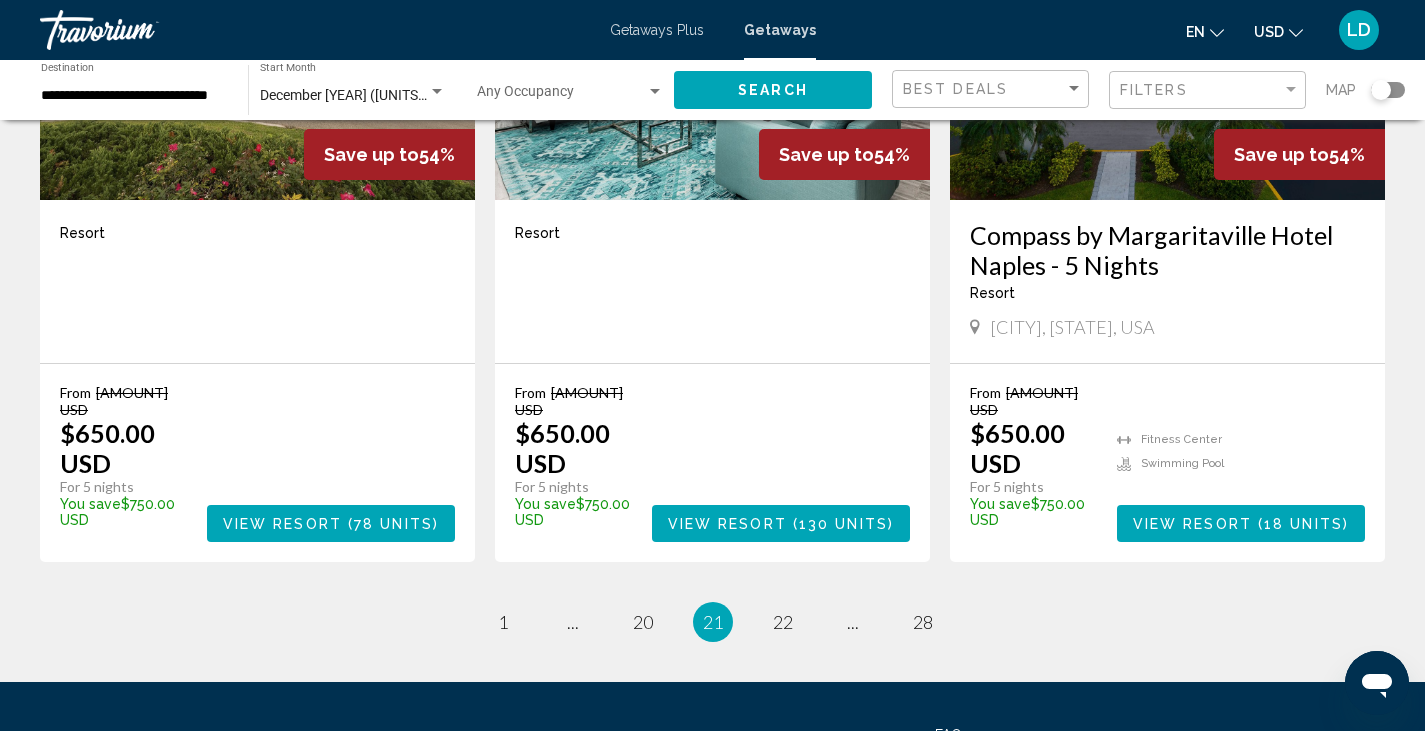 scroll, scrollTop: 2500, scrollLeft: 0, axis: vertical 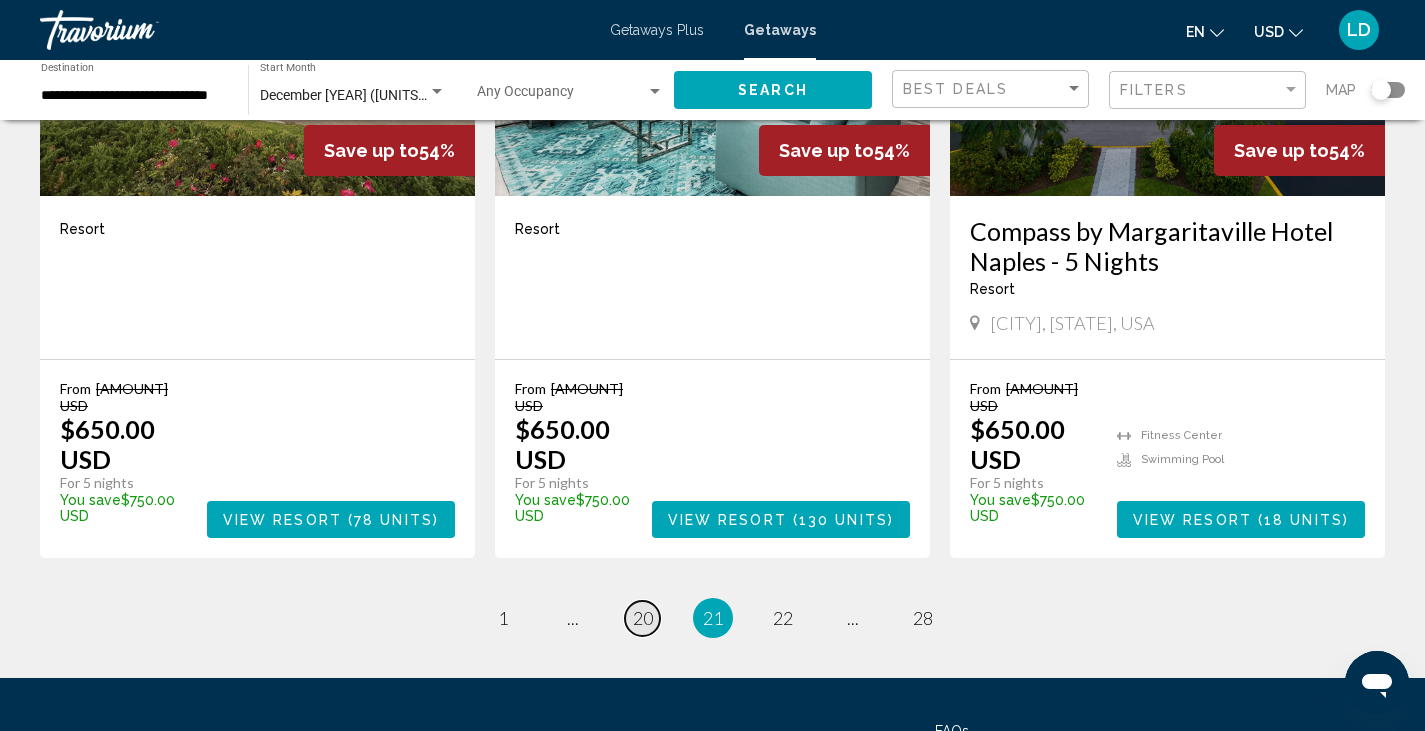 click on "20" at bounding box center [643, 618] 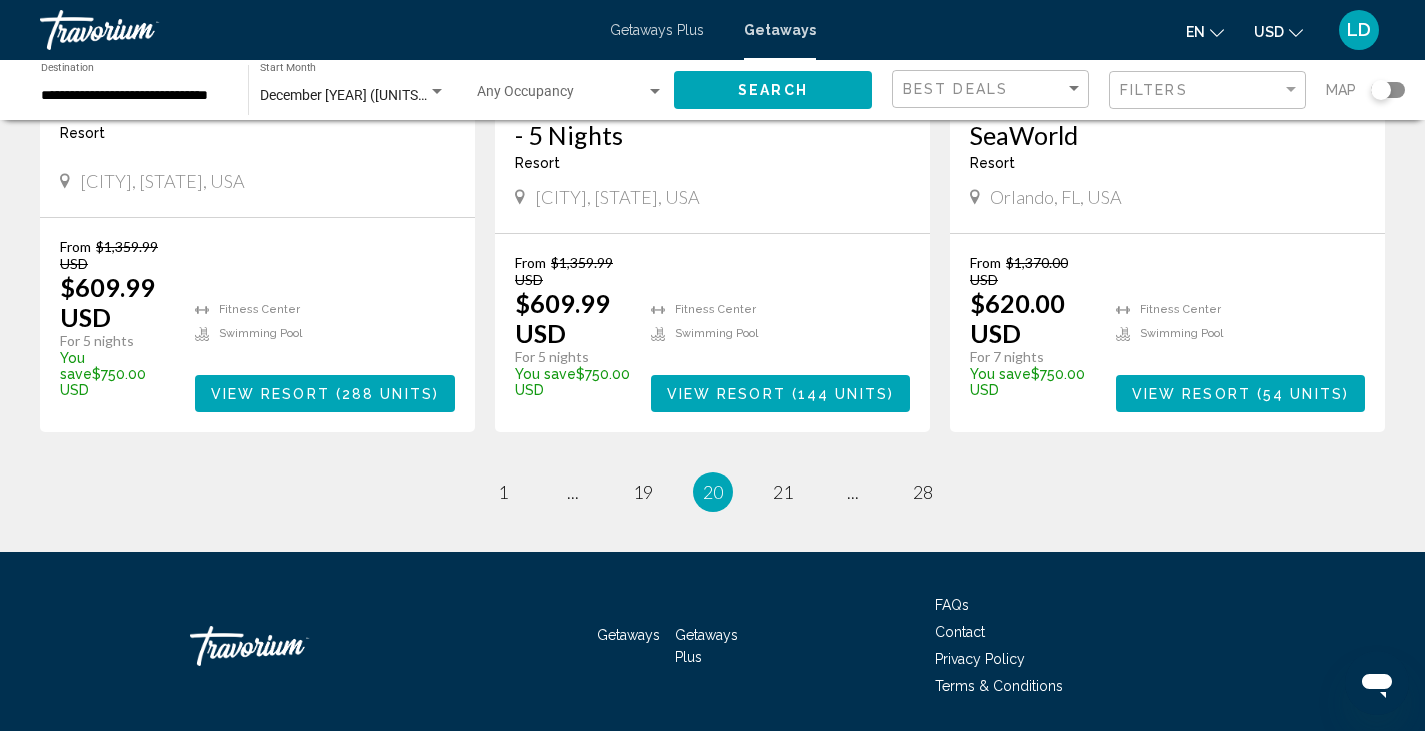 scroll, scrollTop: 2692, scrollLeft: 0, axis: vertical 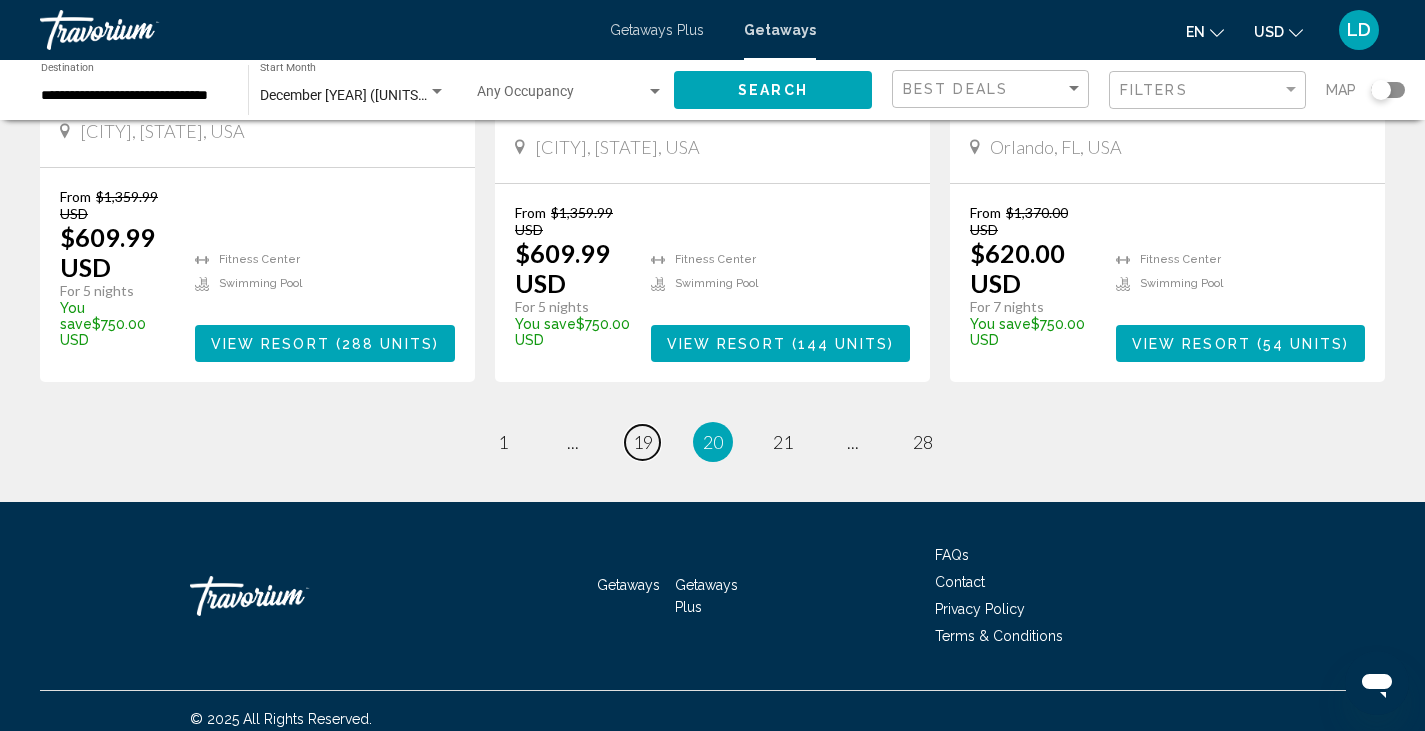 click on "page  19" at bounding box center [642, 442] 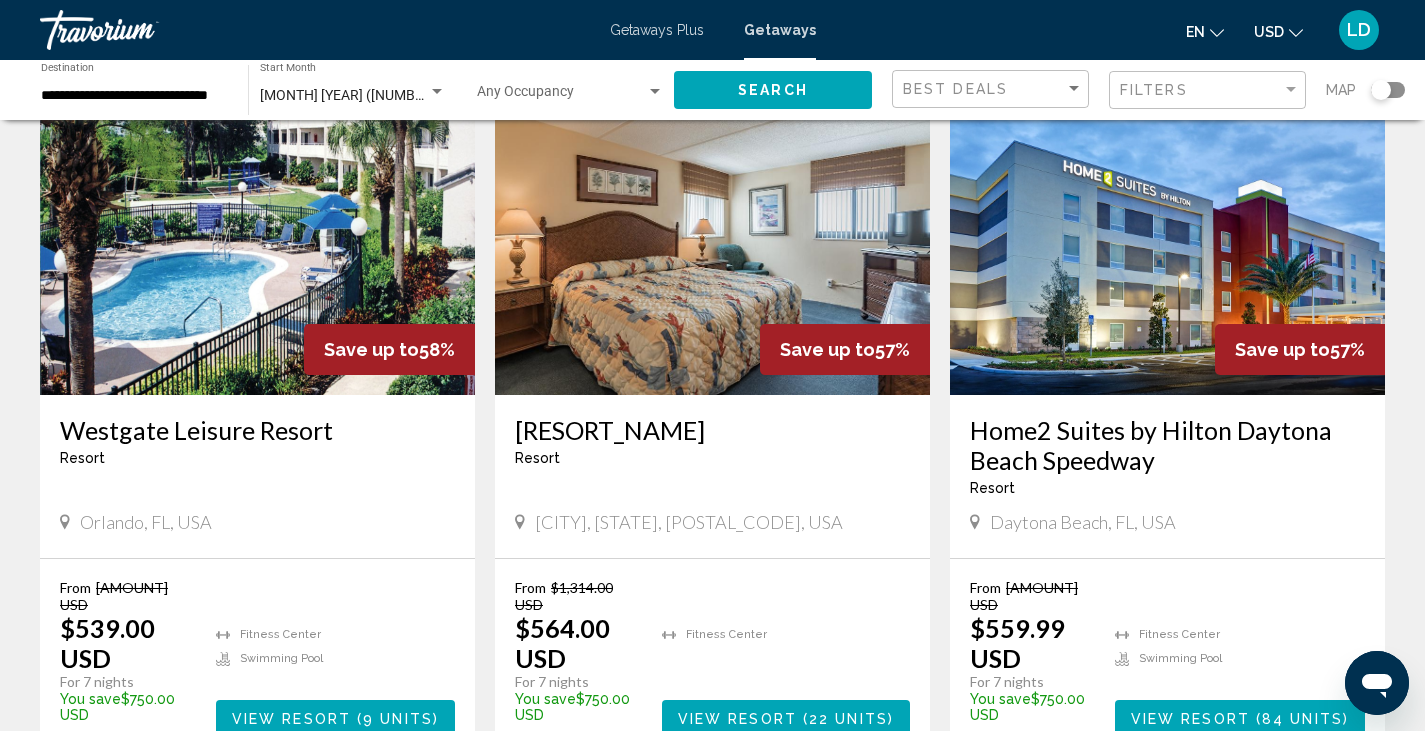 scroll, scrollTop: 800, scrollLeft: 0, axis: vertical 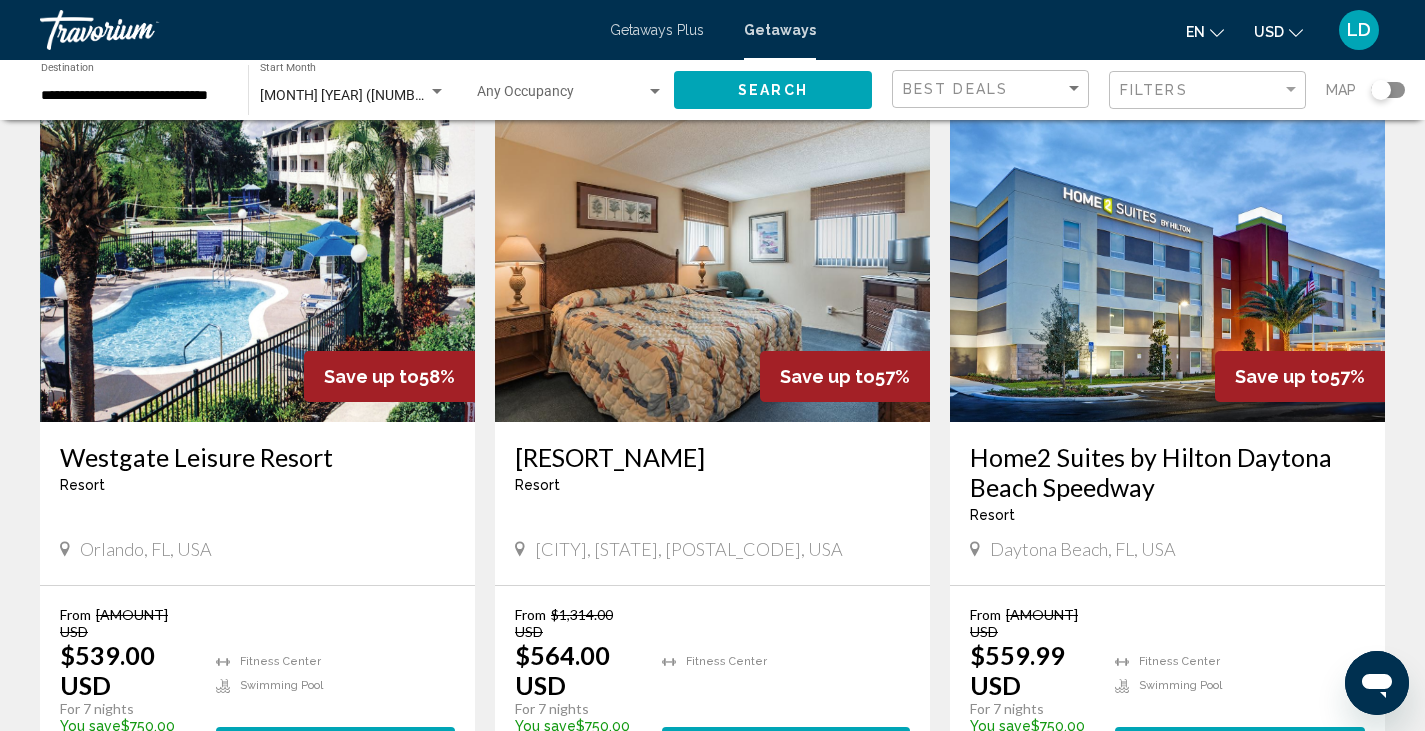 click on "Westgate Leisure Resort" at bounding box center [257, 457] 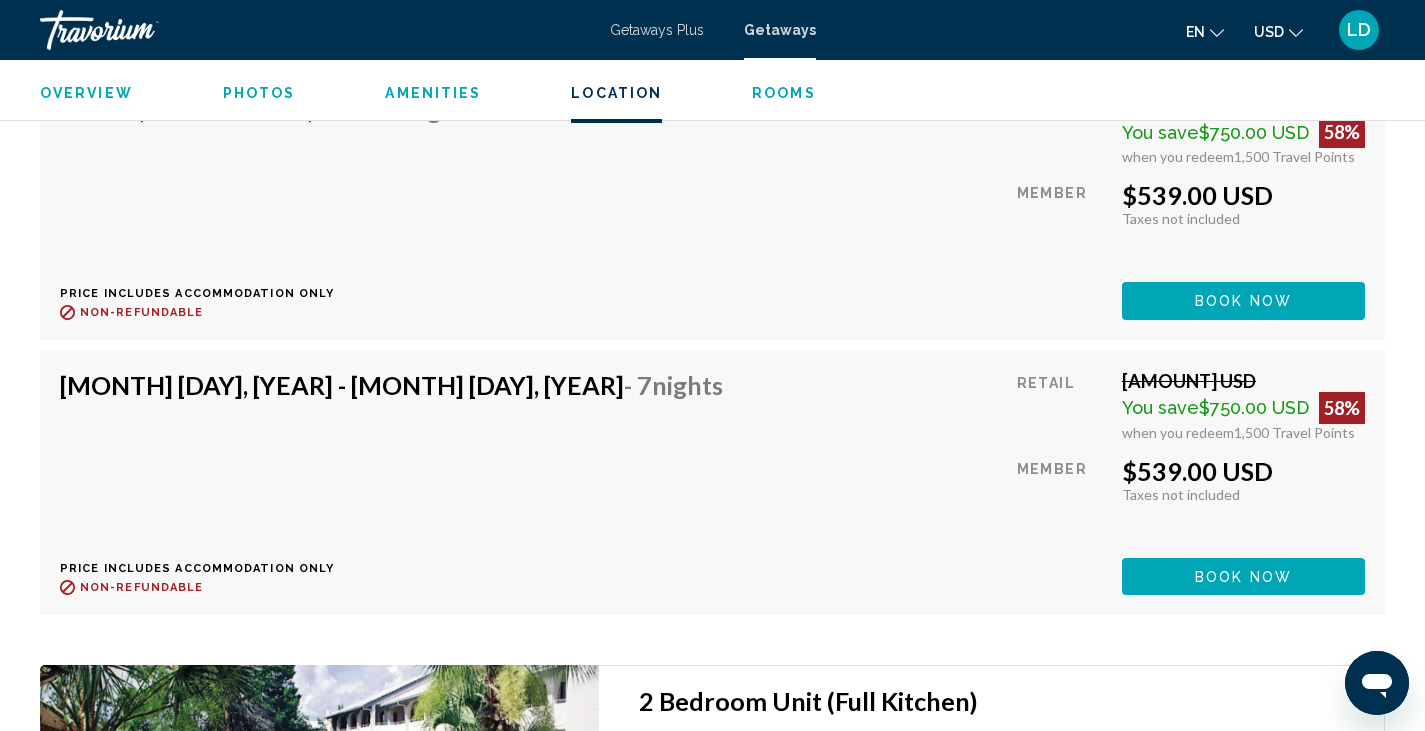 scroll, scrollTop: 3461, scrollLeft: 0, axis: vertical 